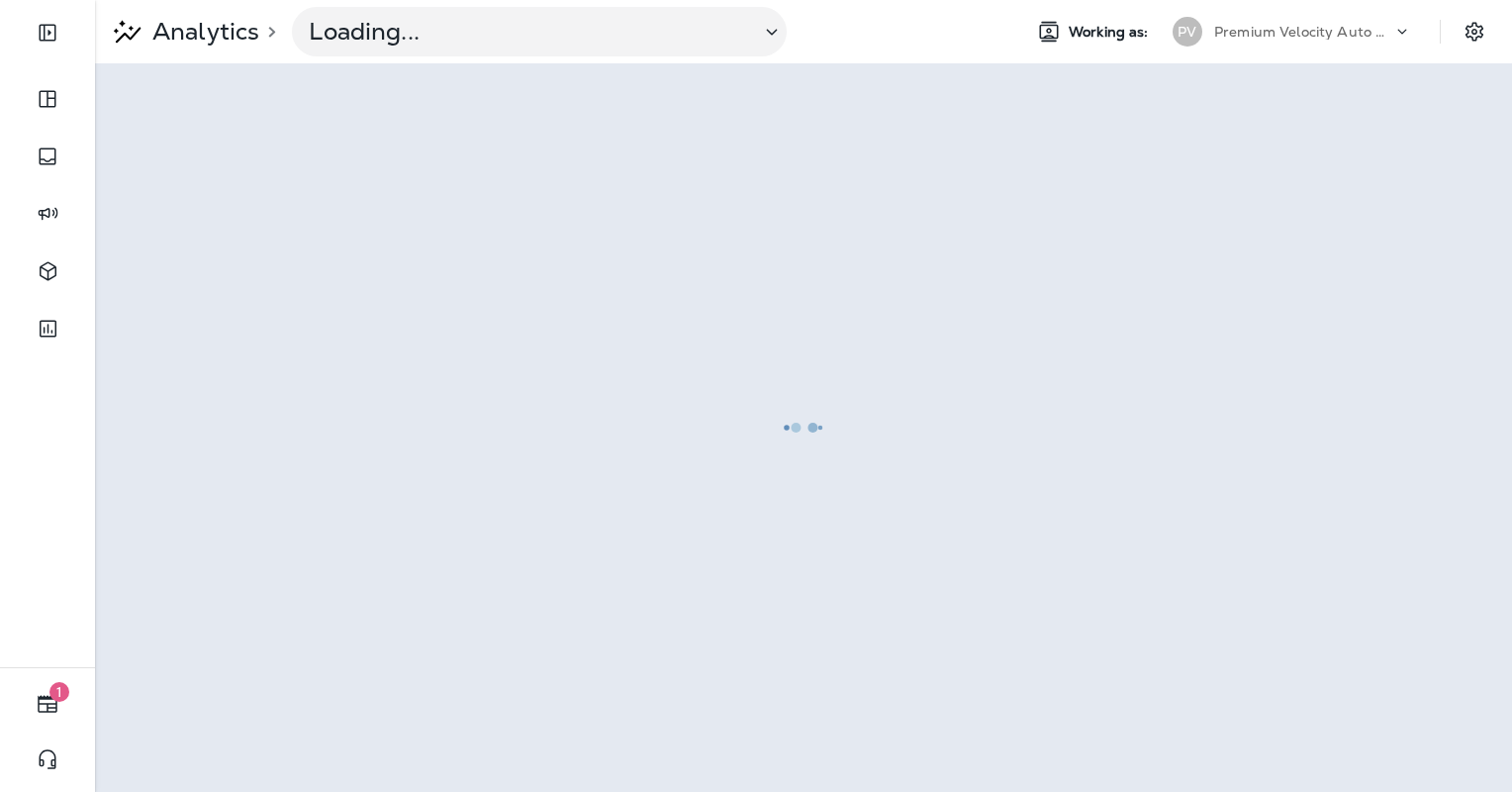 scroll, scrollTop: 0, scrollLeft: 0, axis: both 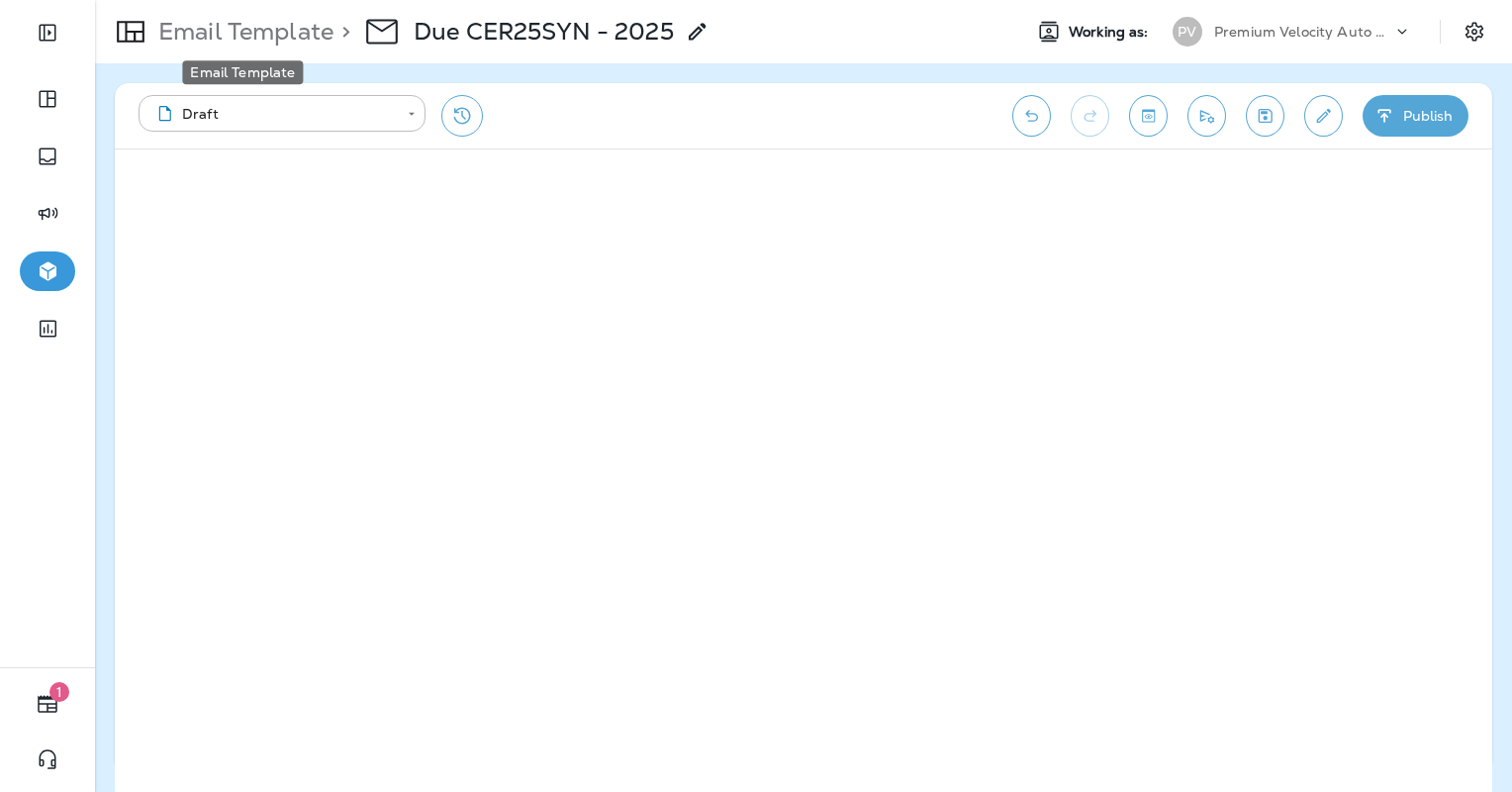 click on "Email Template" at bounding box center (241, 32) 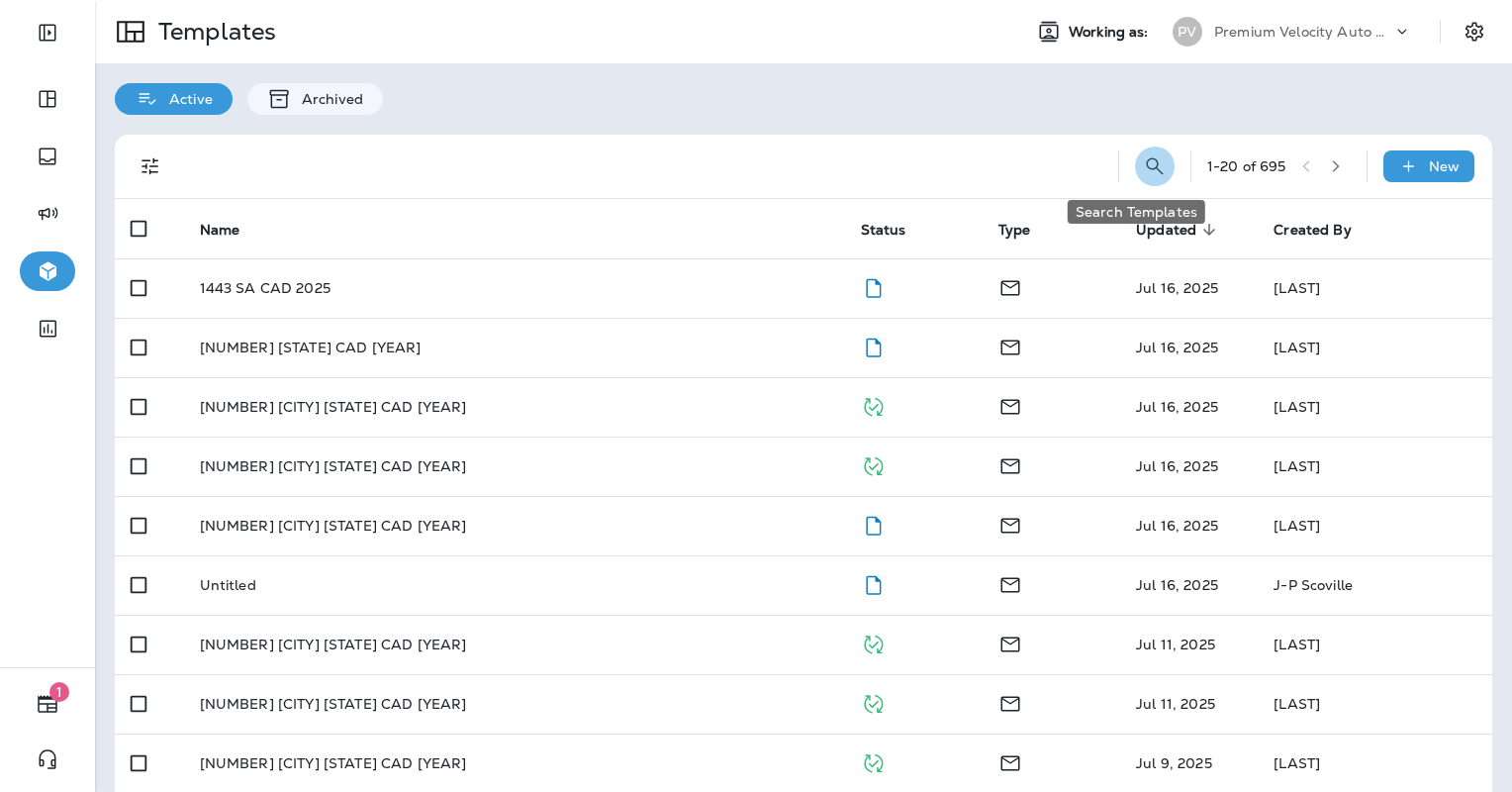 click 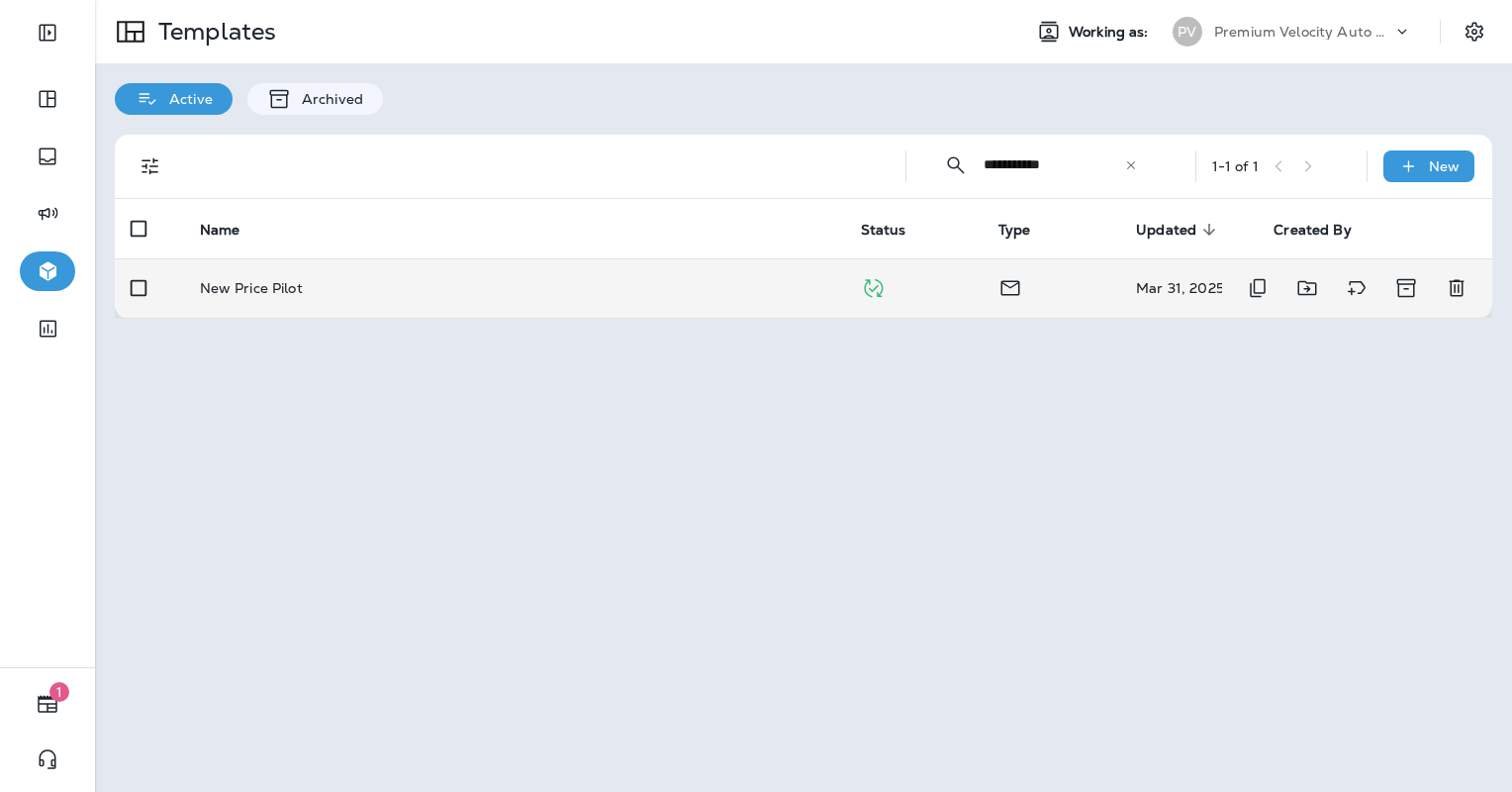 type on "**********" 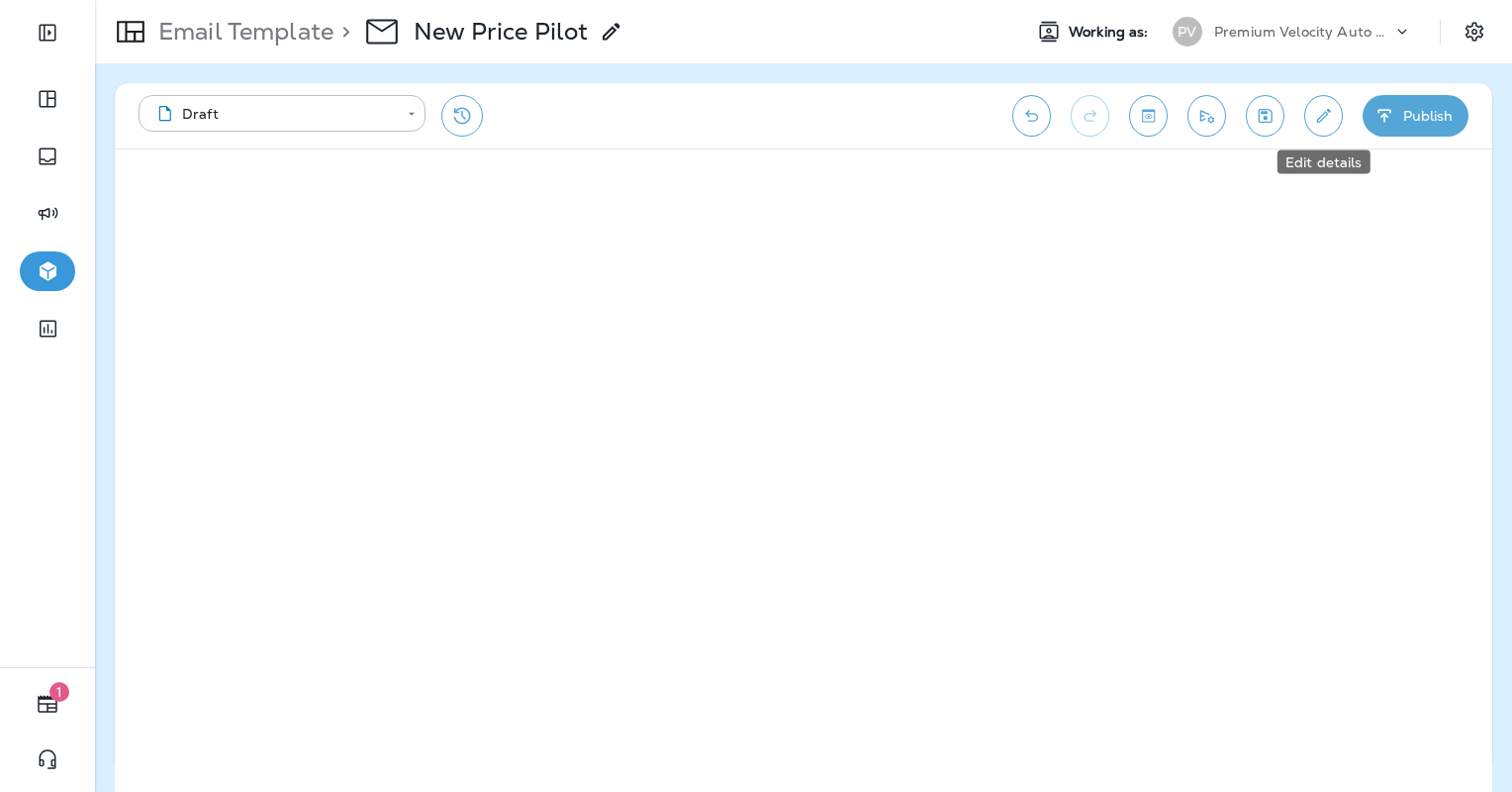 click 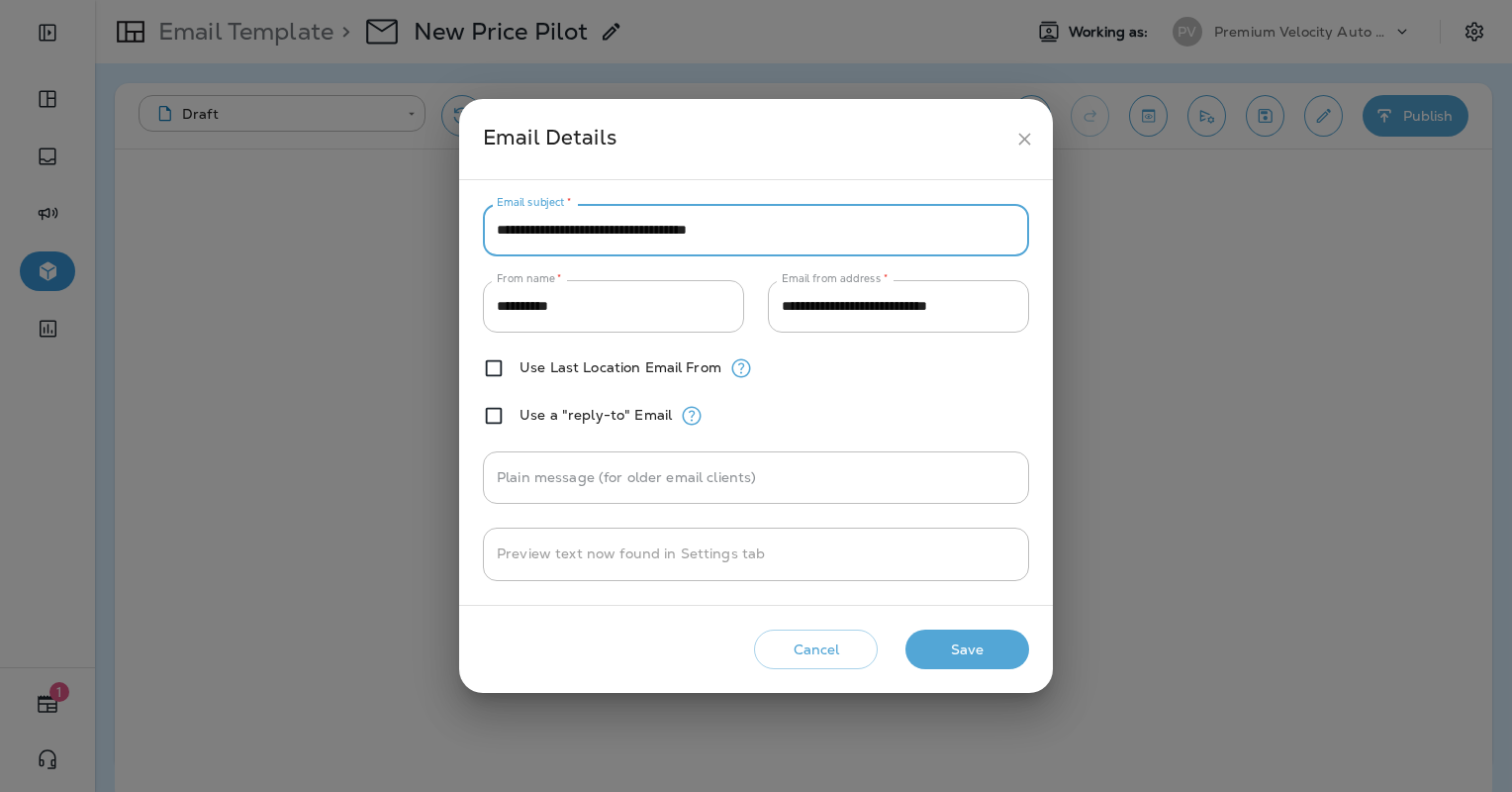 drag, startPoint x: 756, startPoint y: 230, endPoint x: 355, endPoint y: 222, distance: 401.08 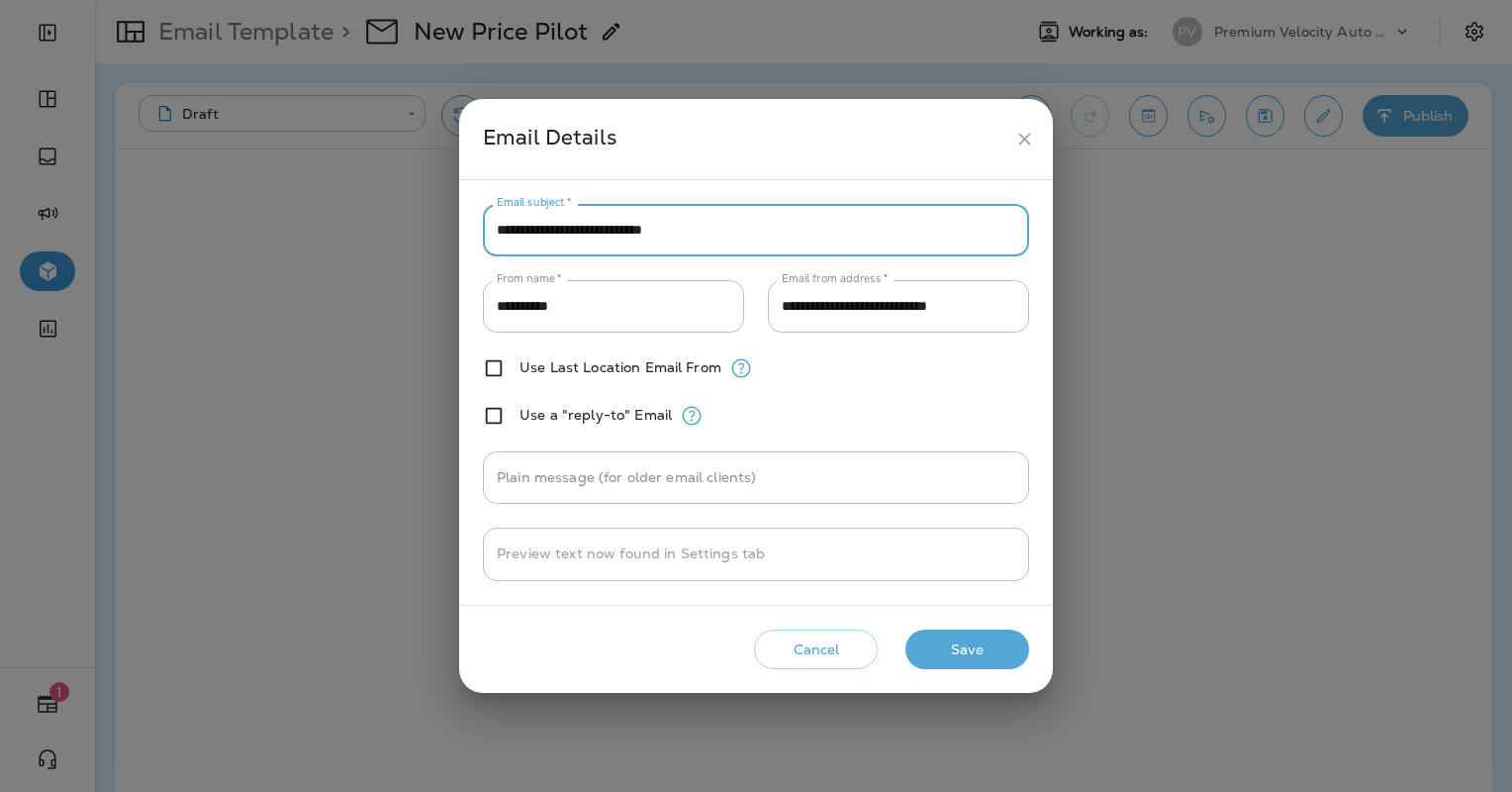 type on "**********" 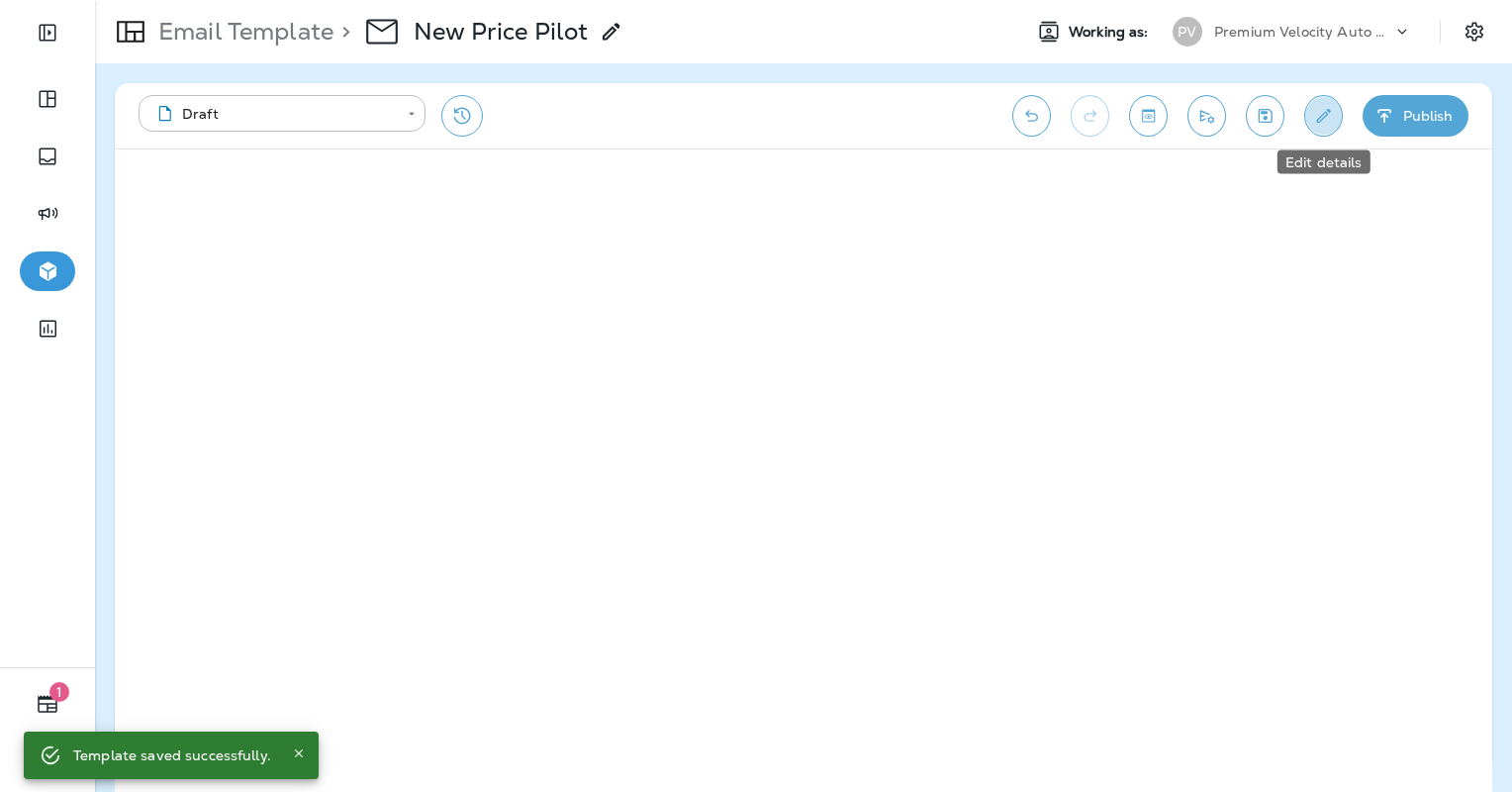 click 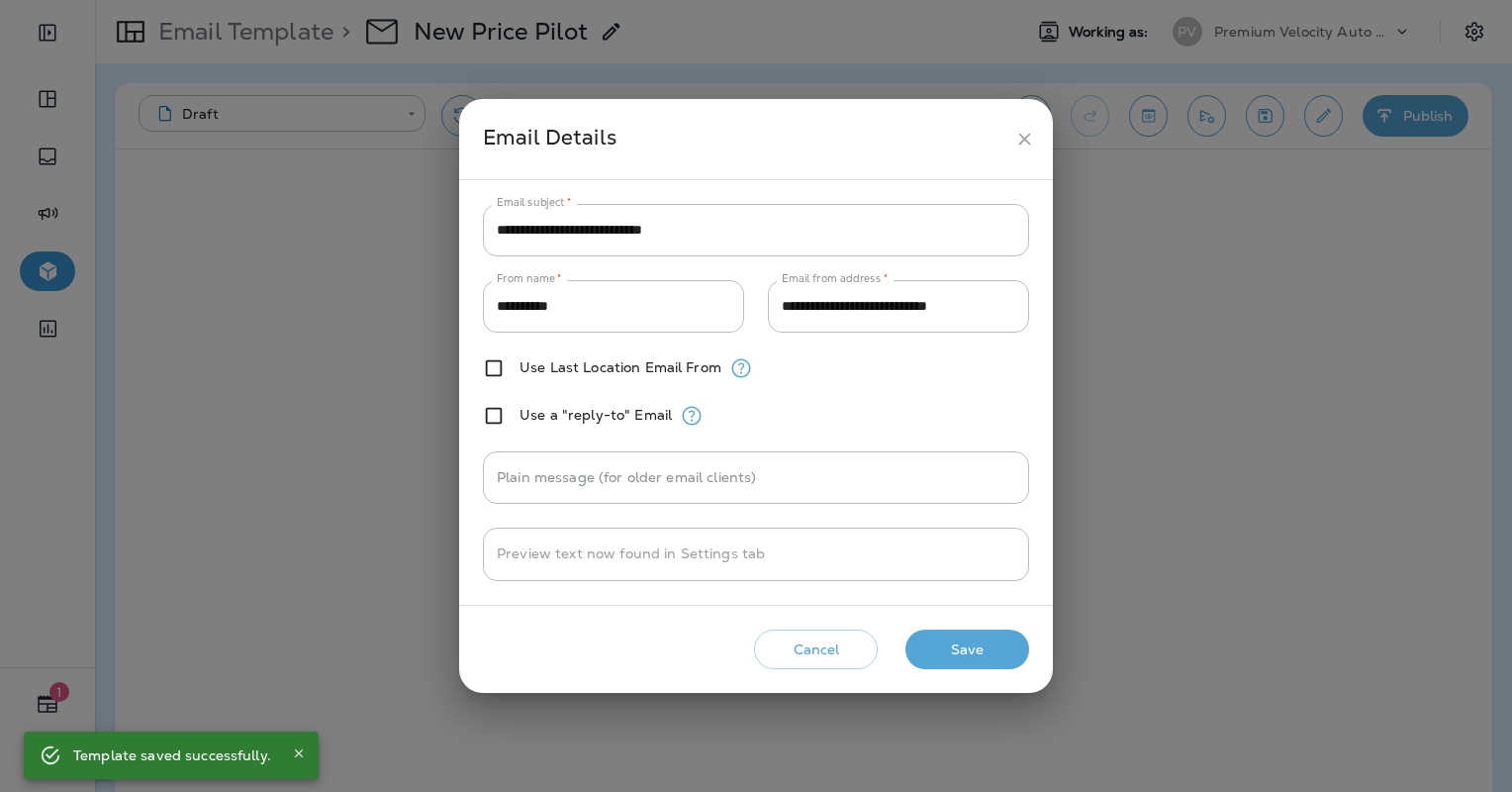 click 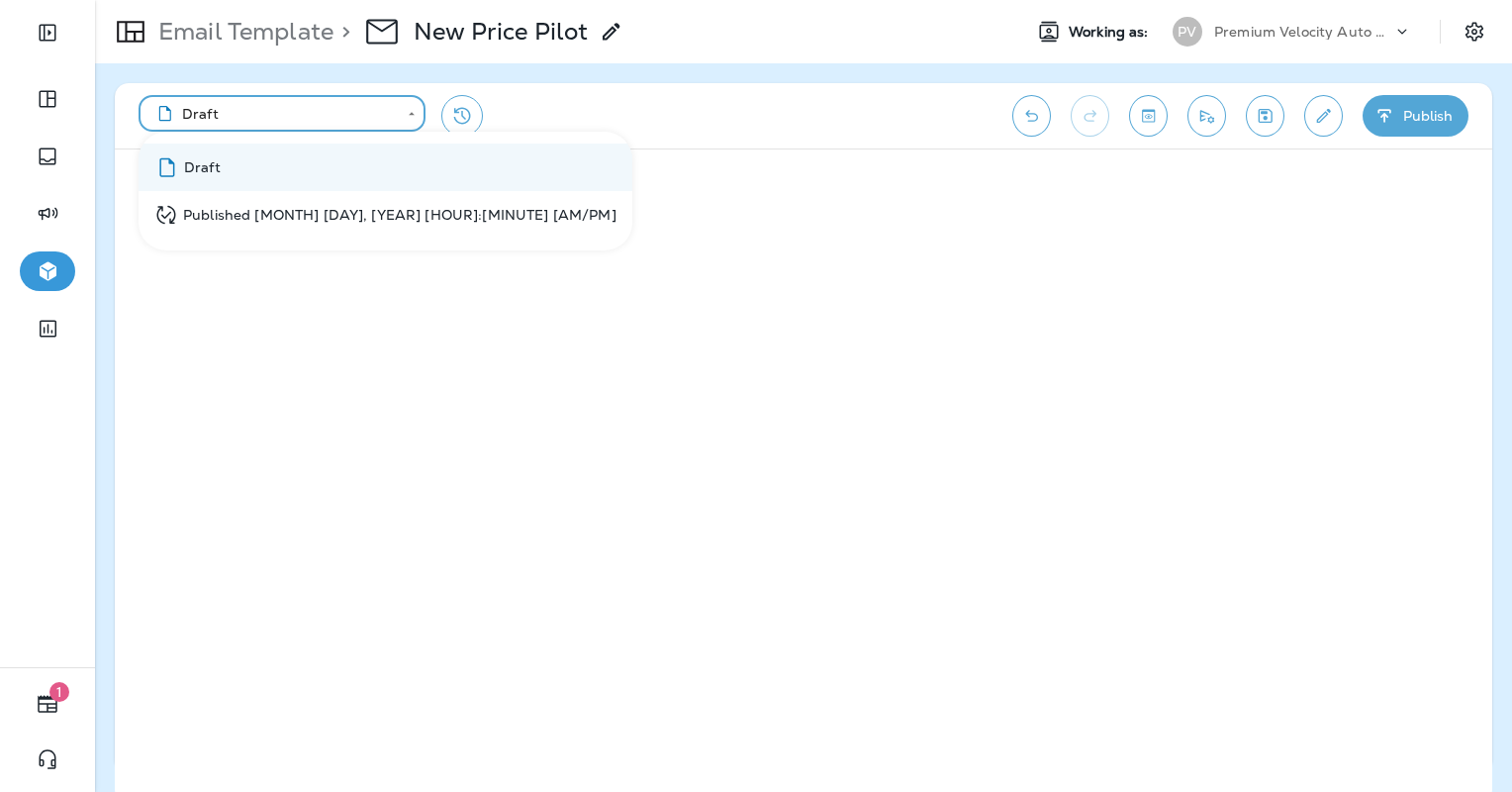click on "**********" at bounding box center [756, 0] 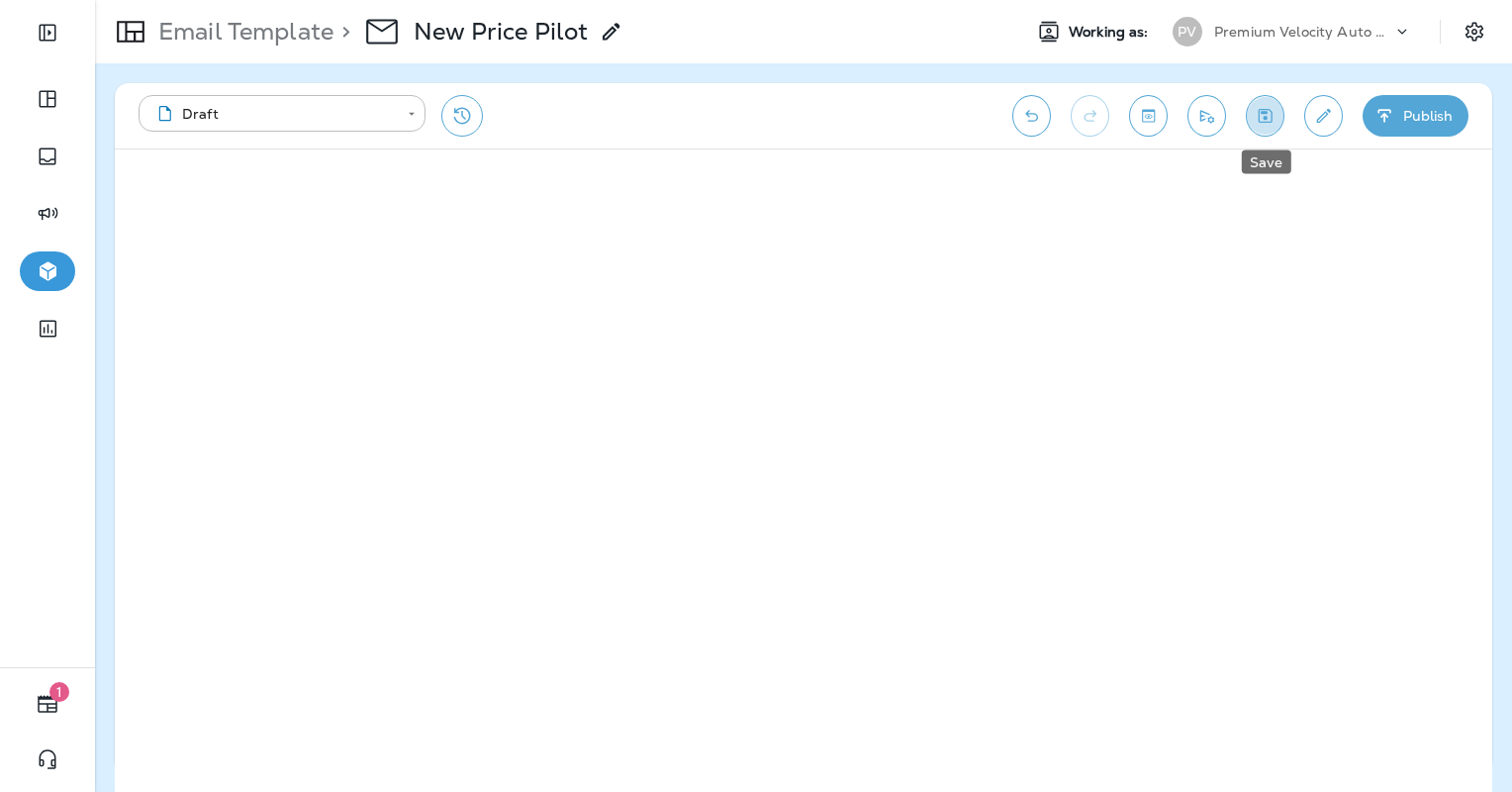 click 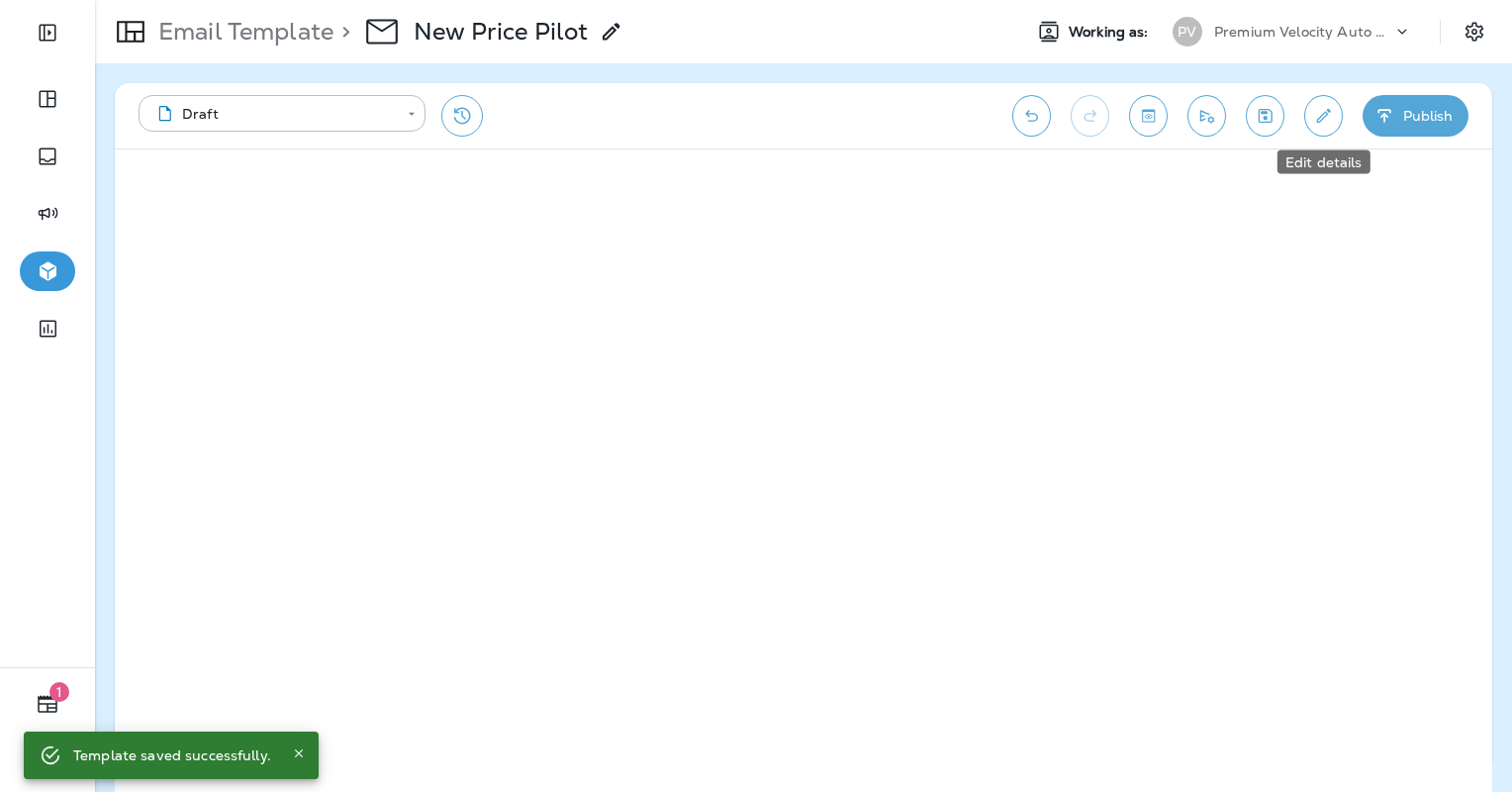 click at bounding box center (1323, 116) 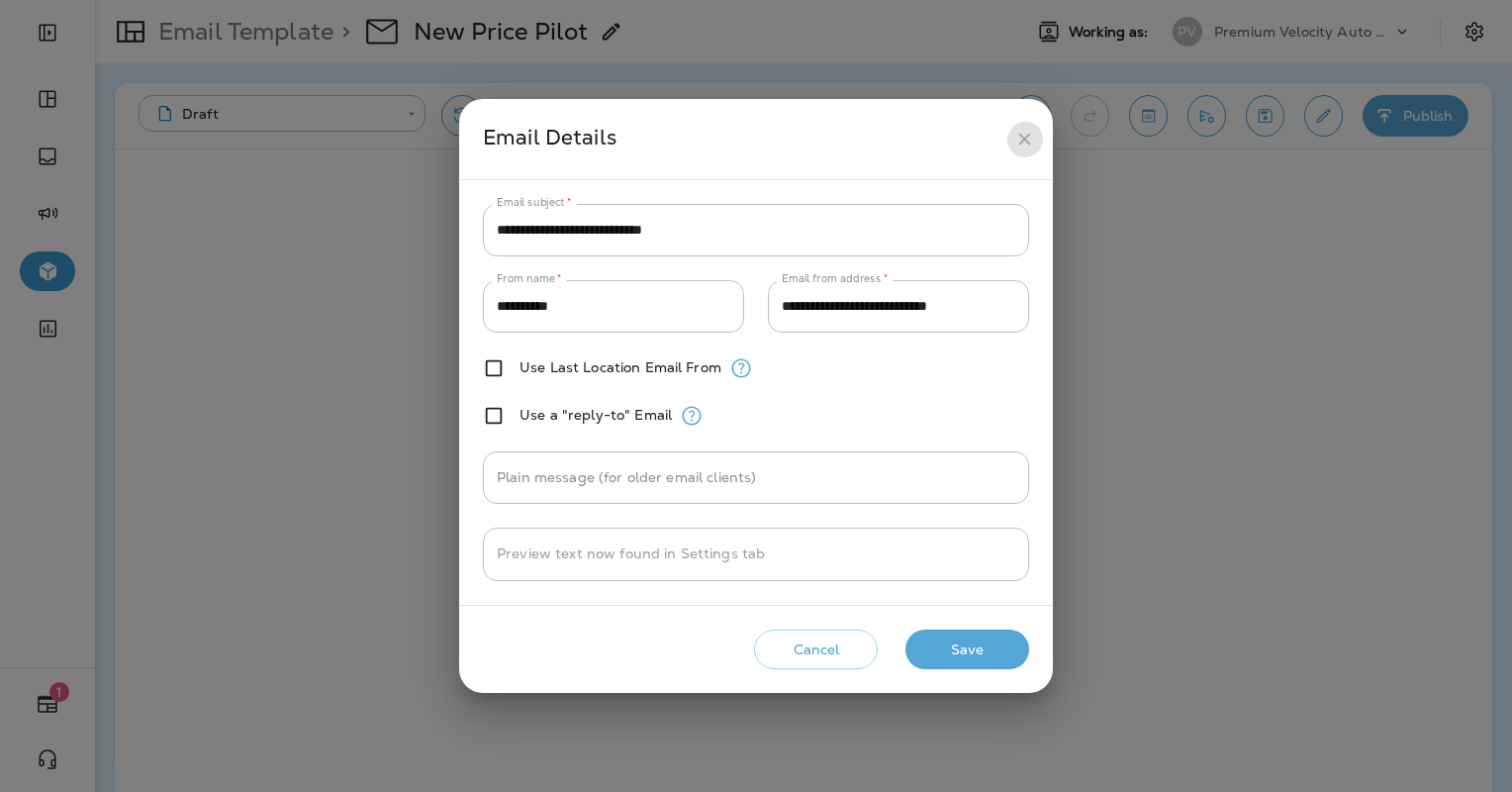 click at bounding box center (1024, 139) 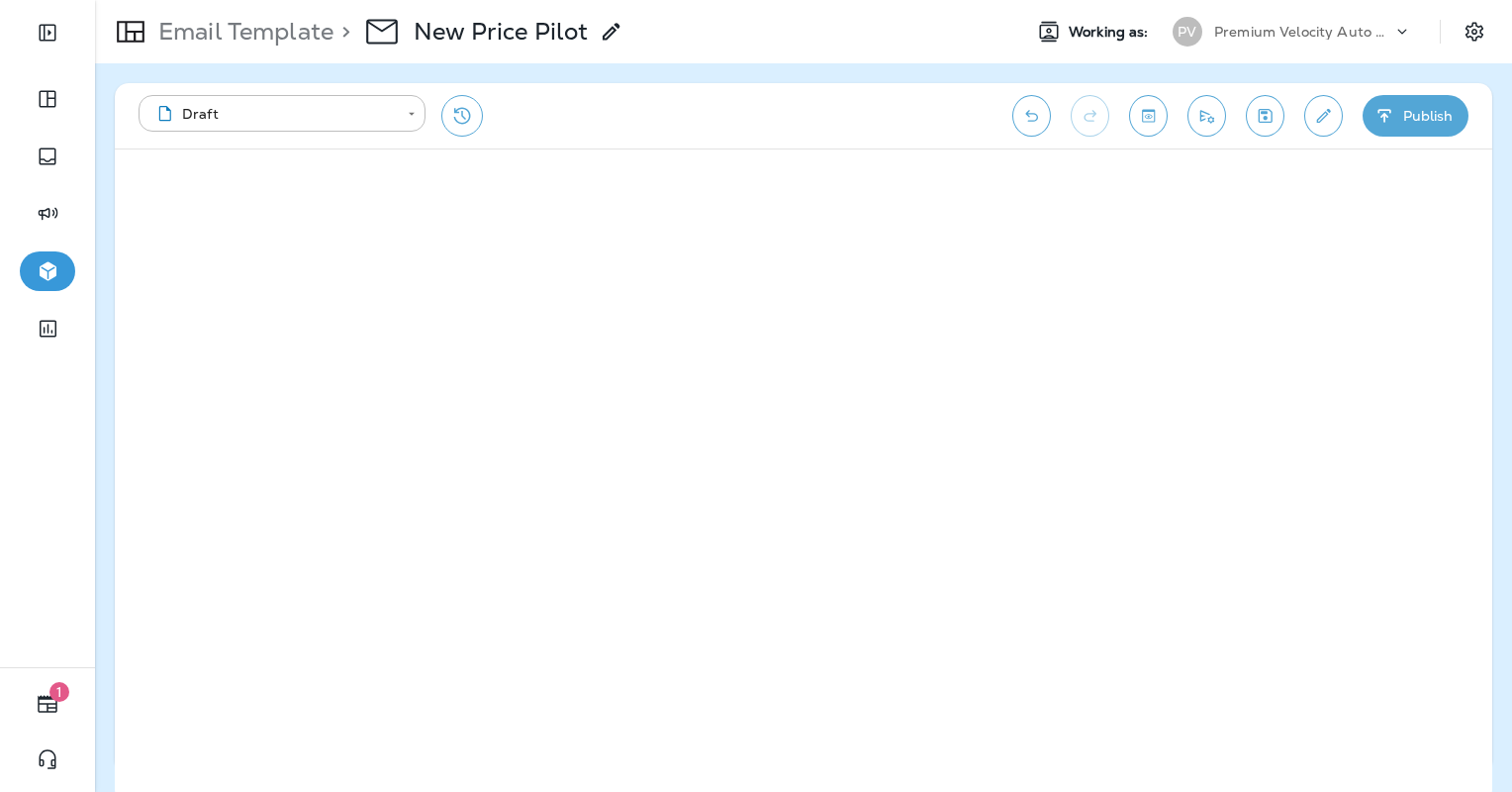 click on "Publish" at bounding box center (1415, 116) 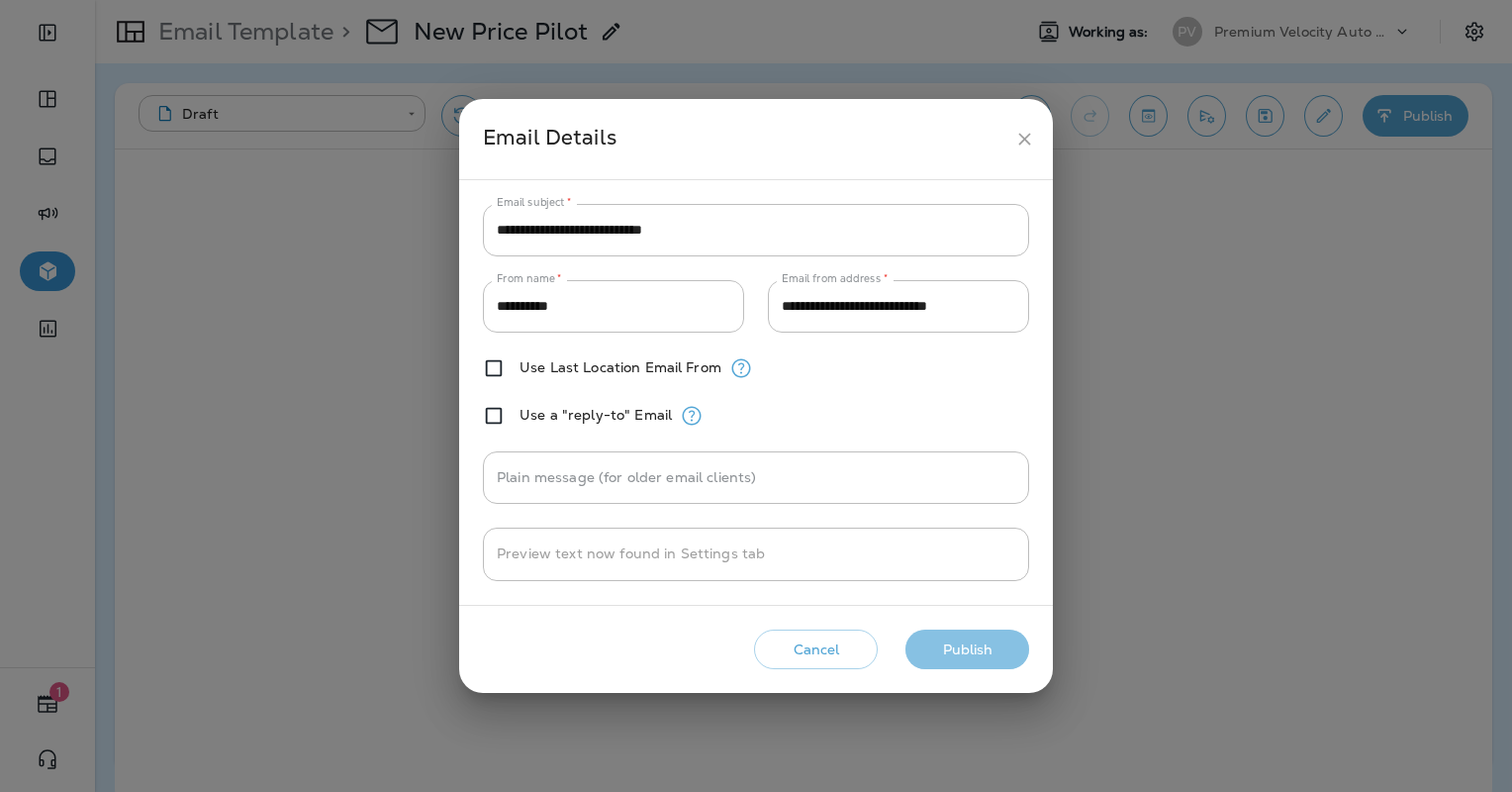 click on "Publish" at bounding box center (967, 649) 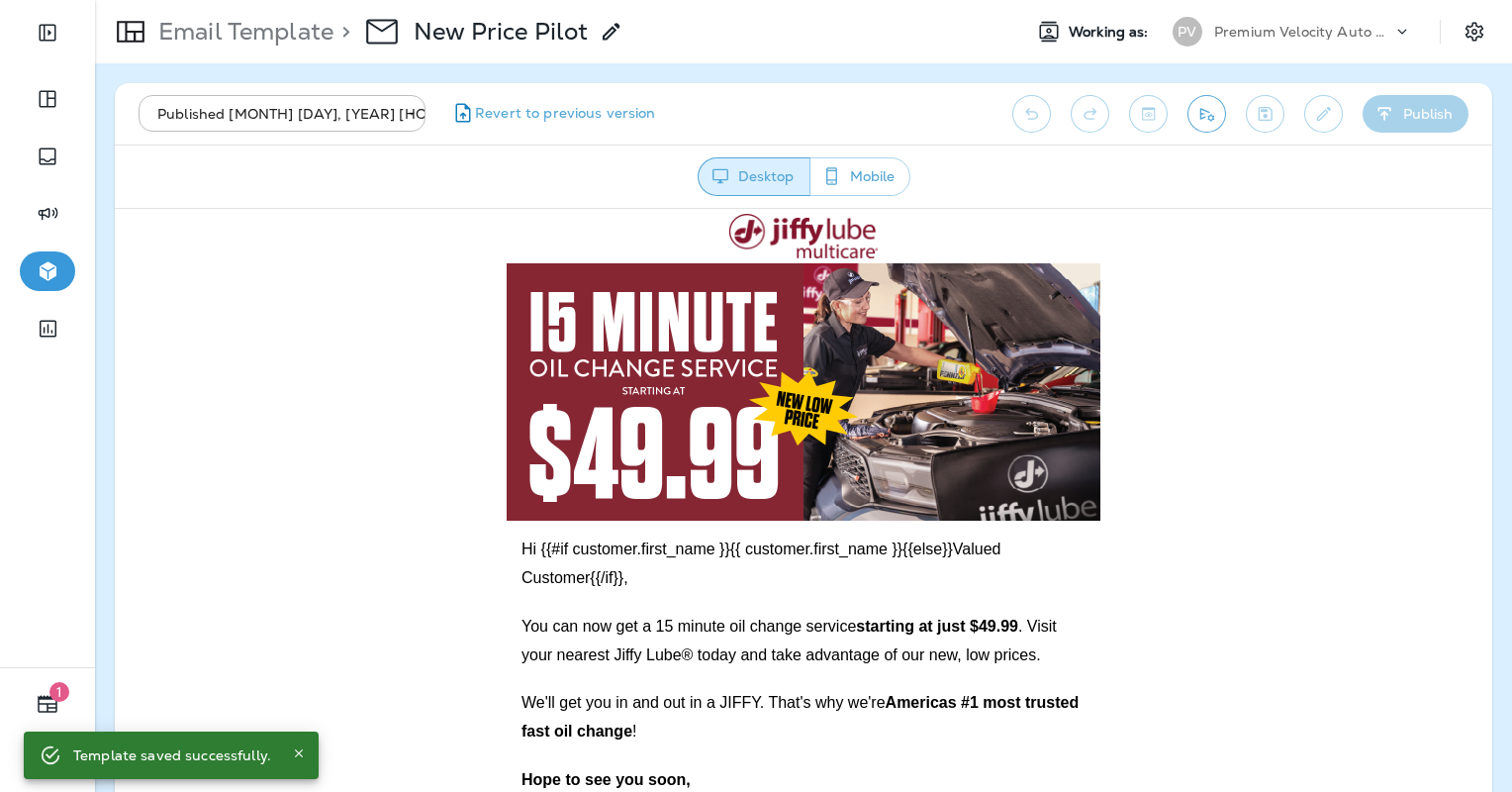 scroll, scrollTop: 0, scrollLeft: 0, axis: both 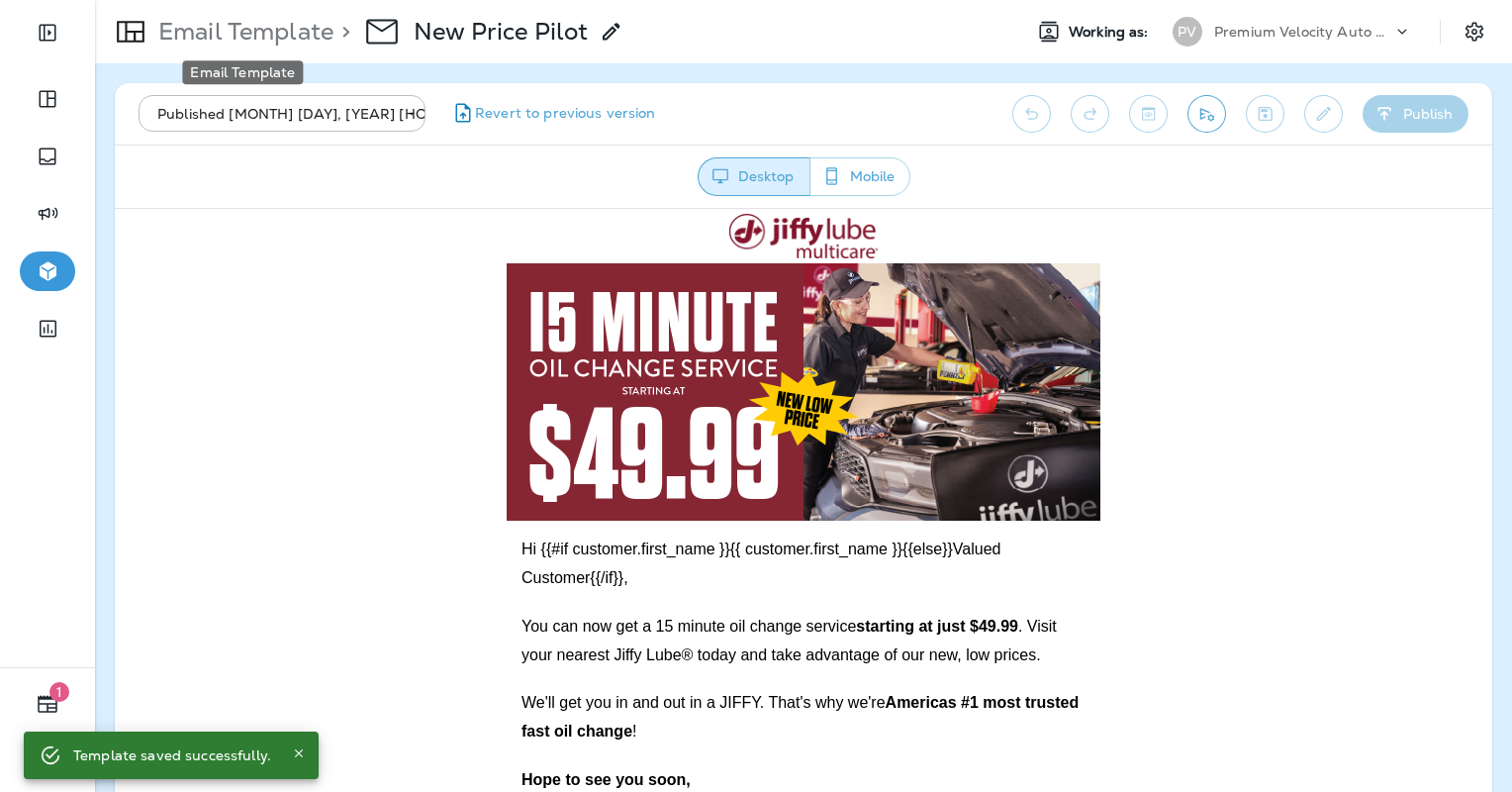 click on "Email Template" at bounding box center (241, 32) 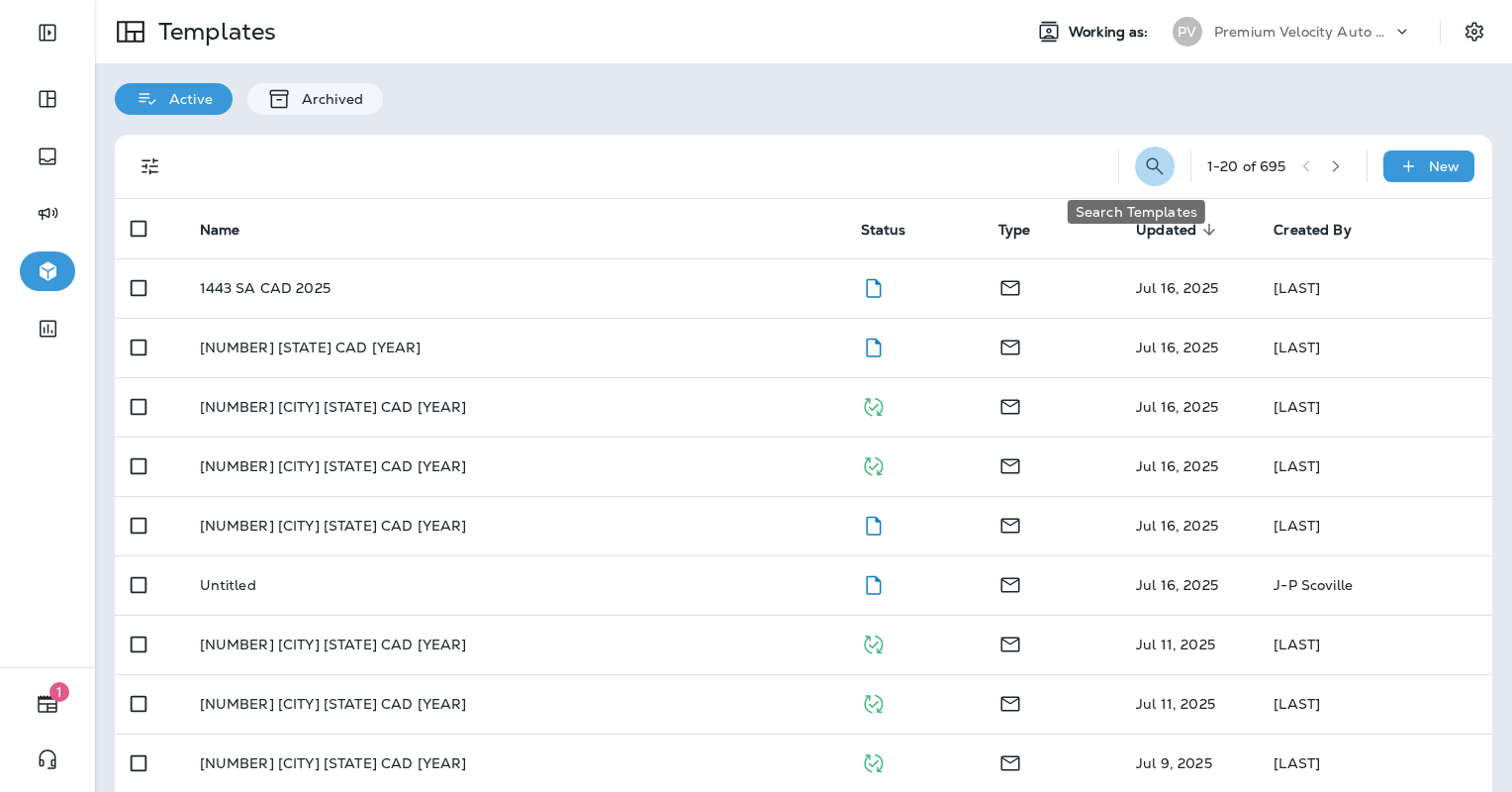 click 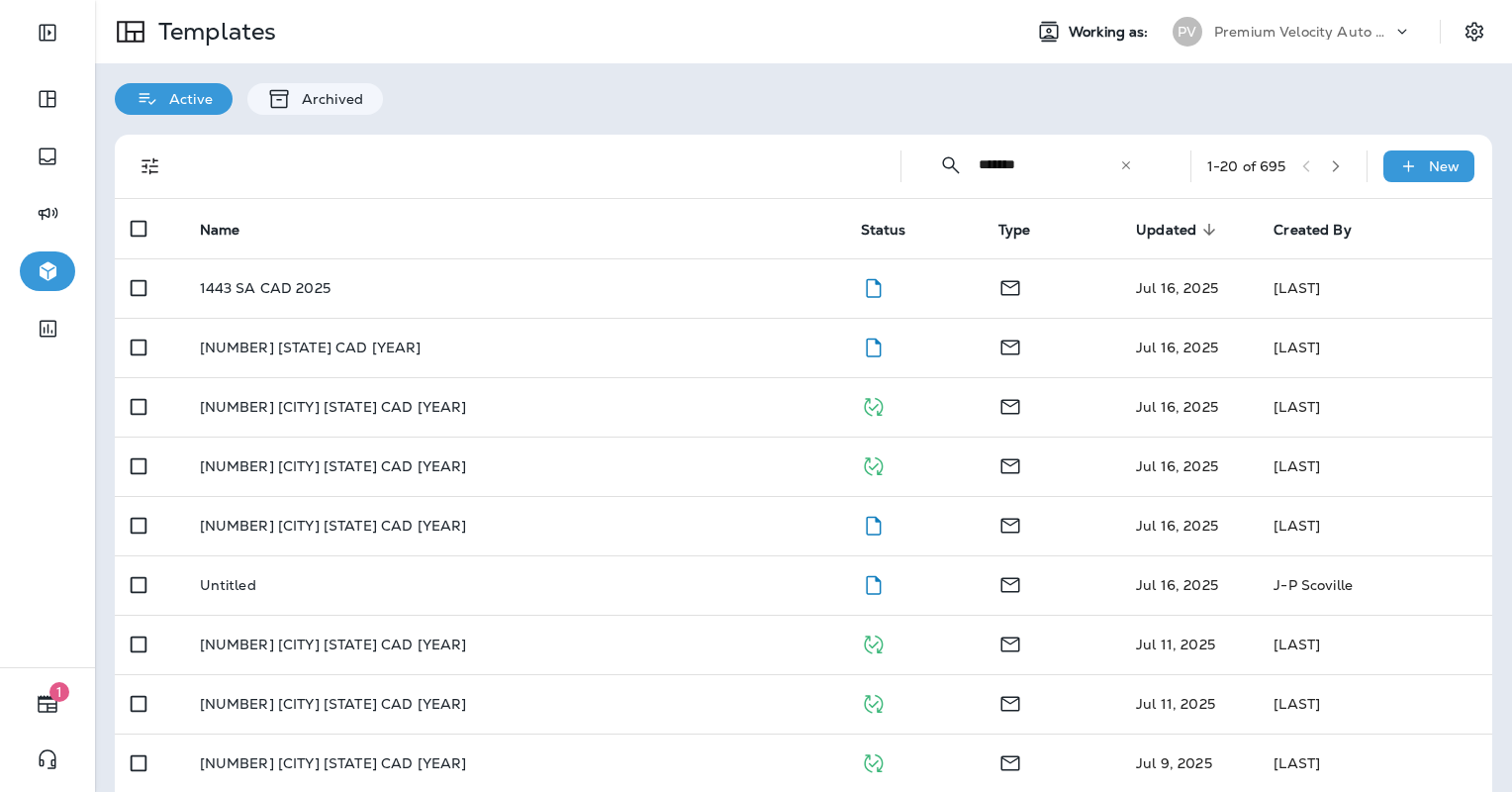 type on "**********" 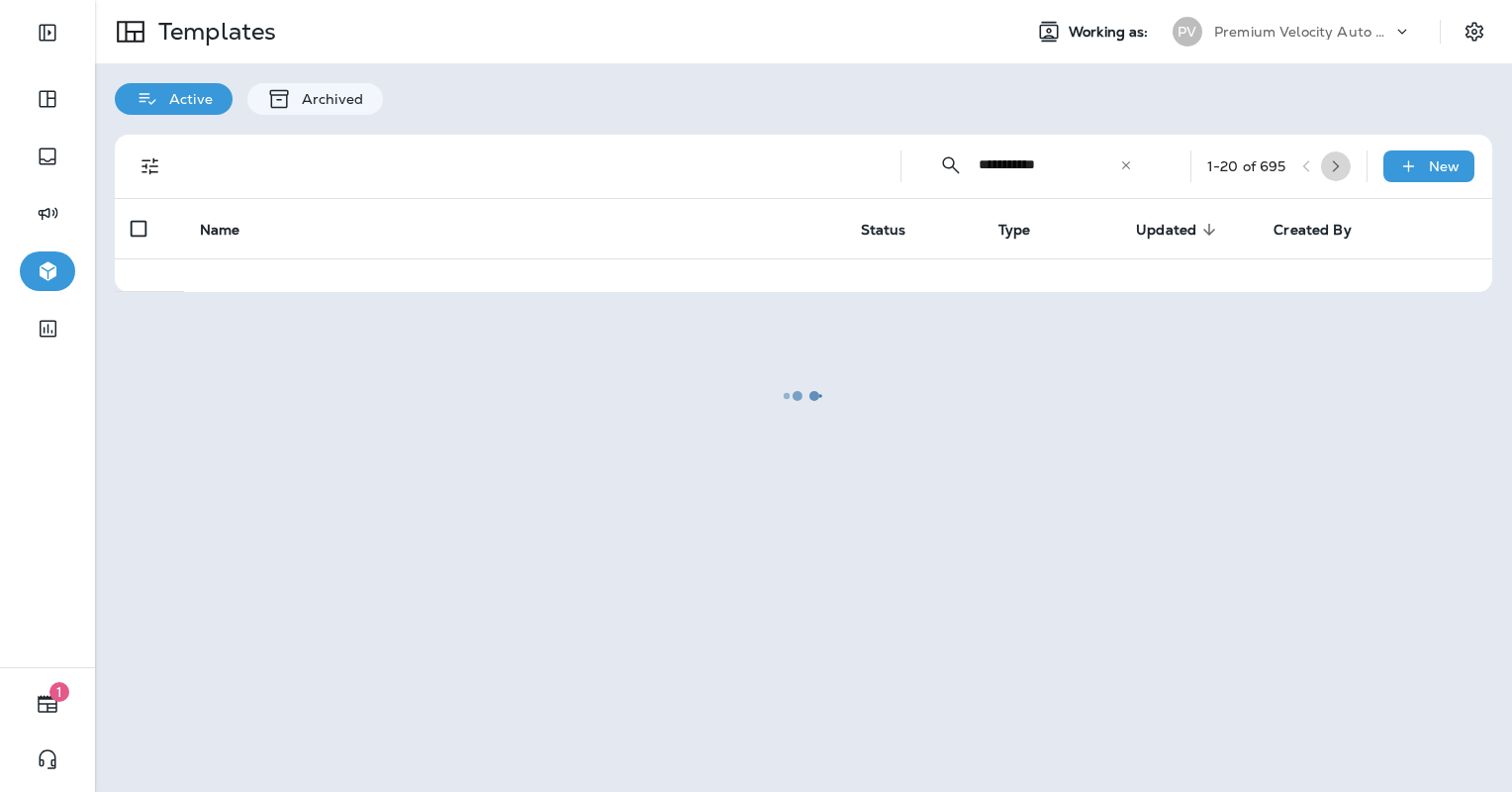 type 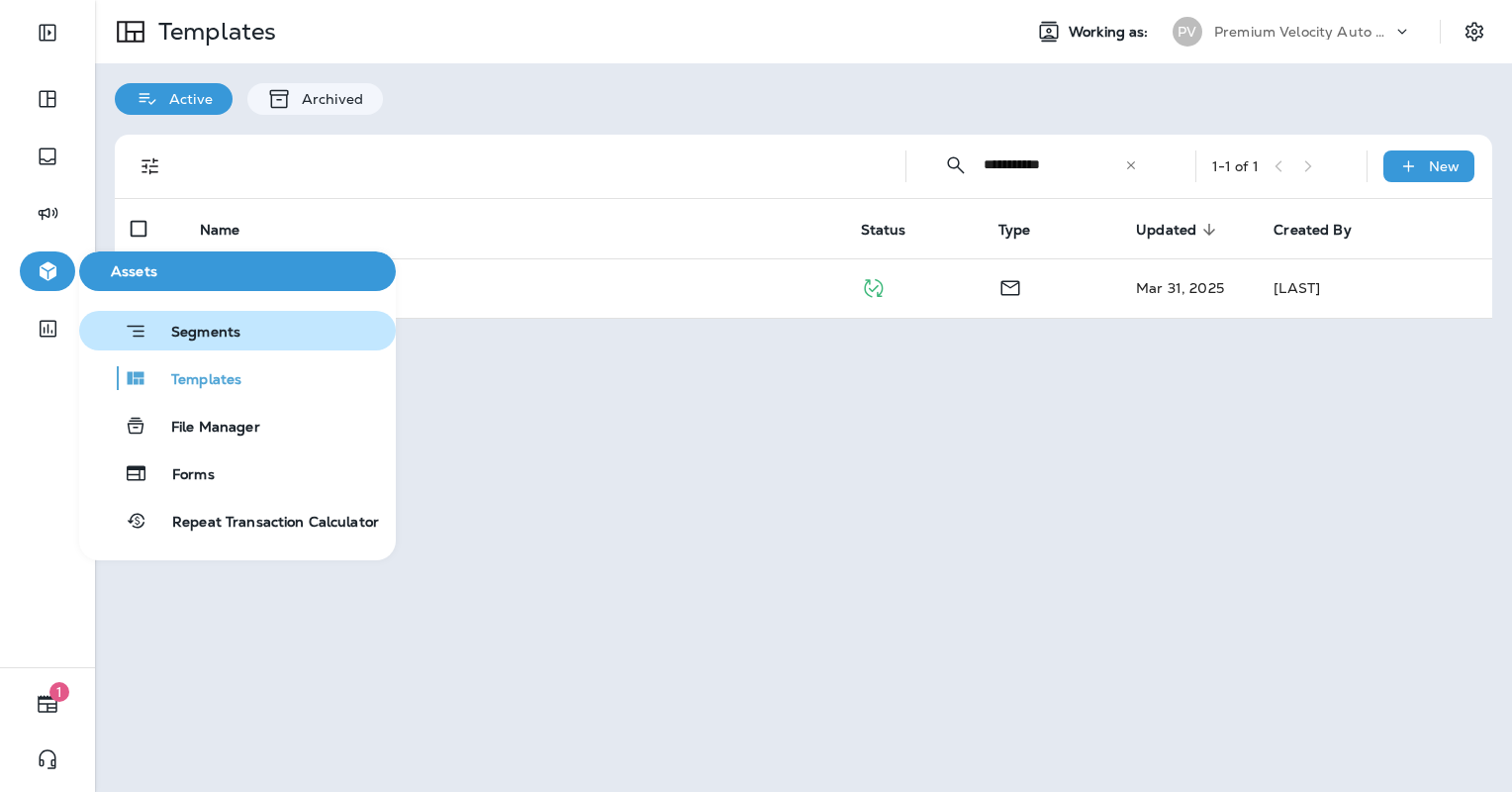click on "Segments" at bounding box center (194, 334) 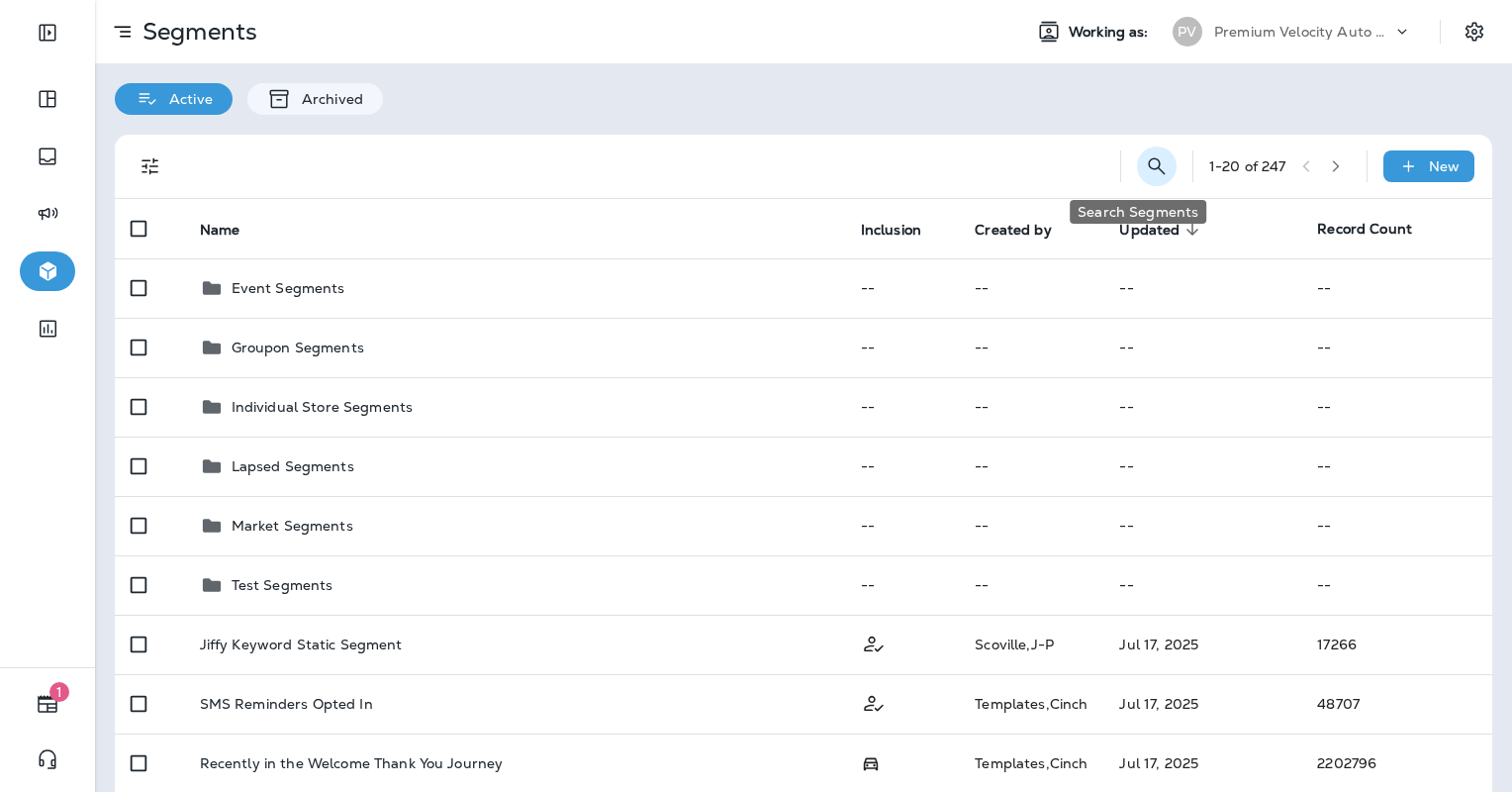 click 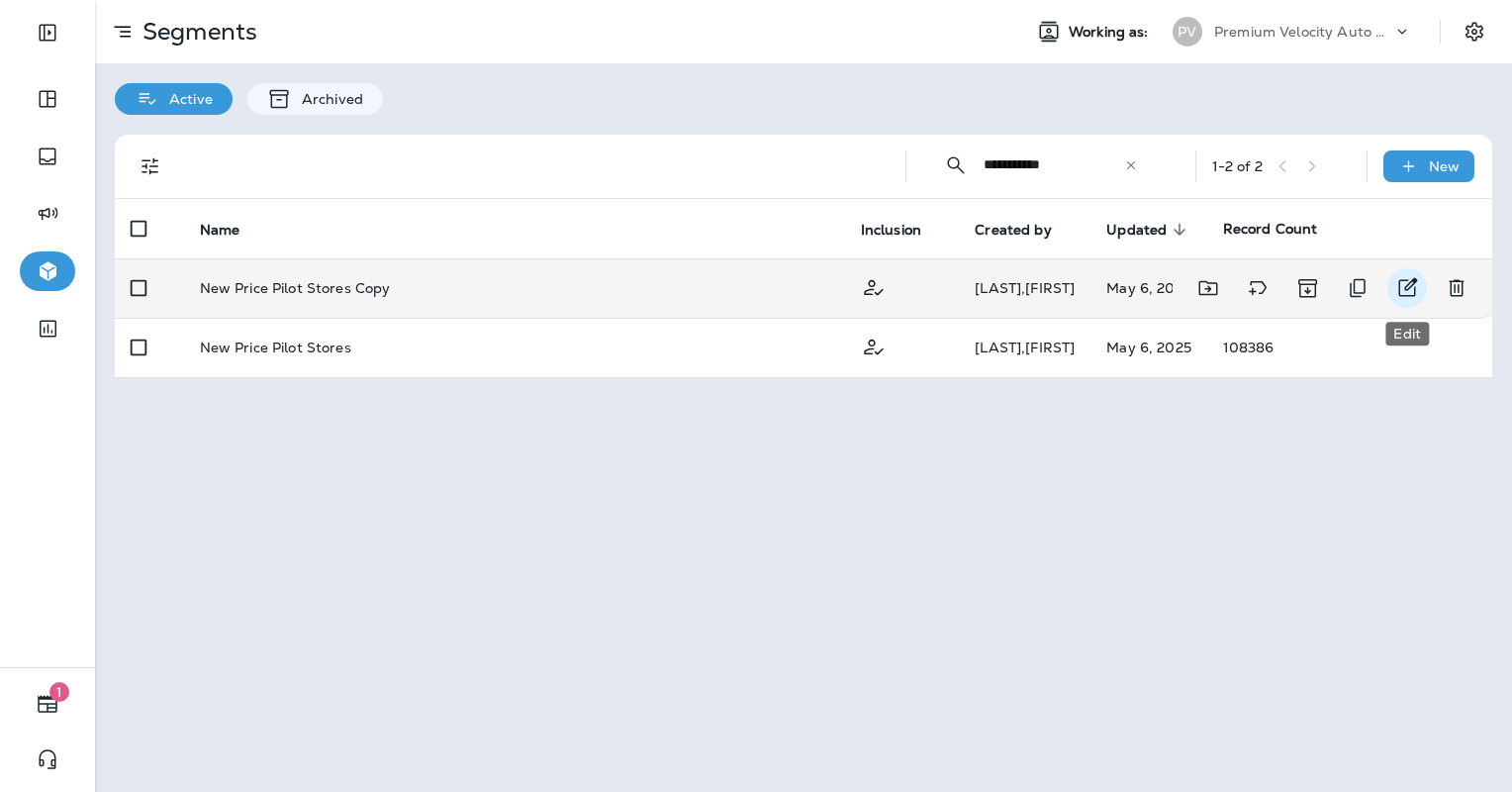 type on "**********" 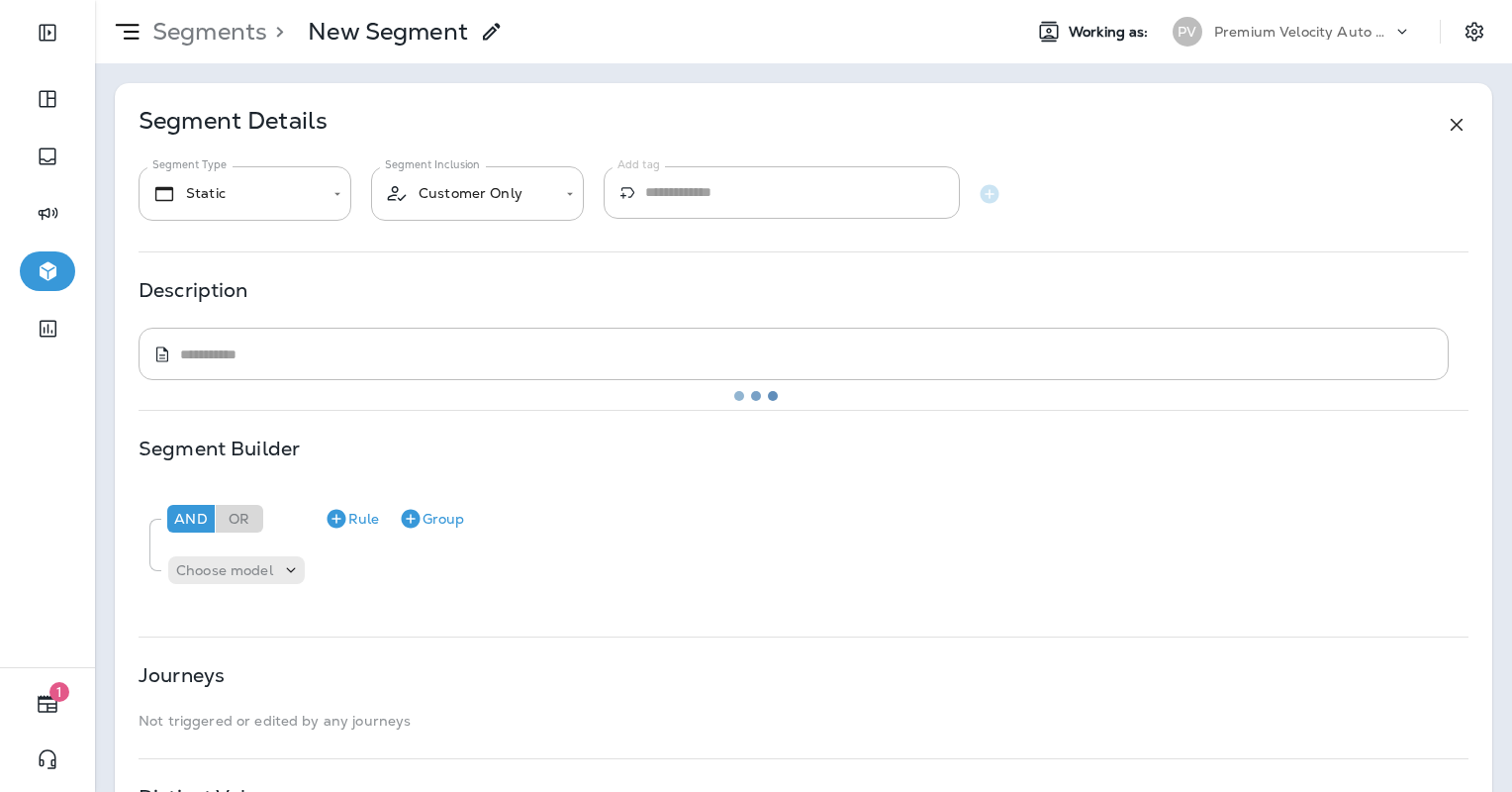 type on "**********" 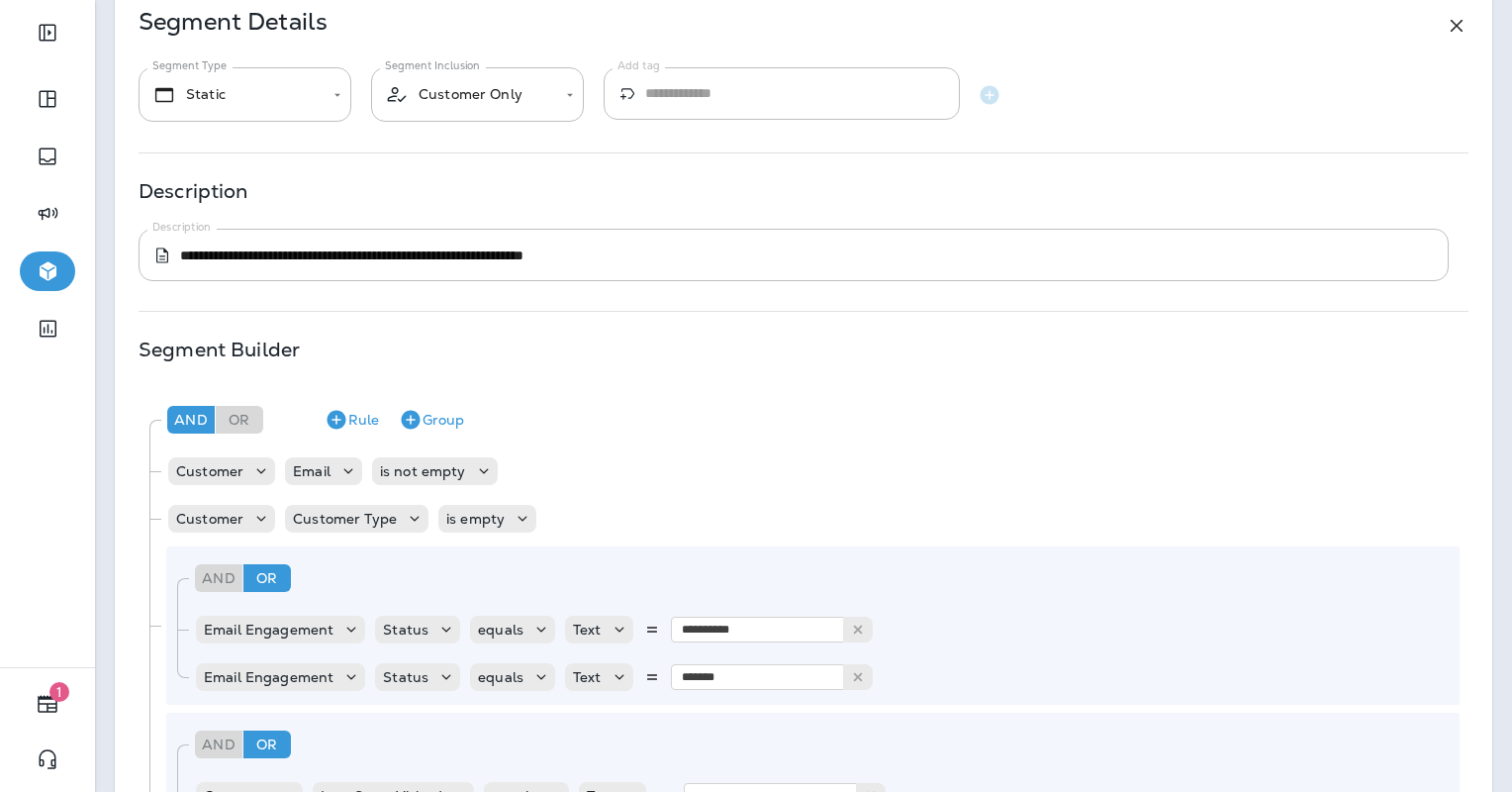 scroll, scrollTop: 0, scrollLeft: 0, axis: both 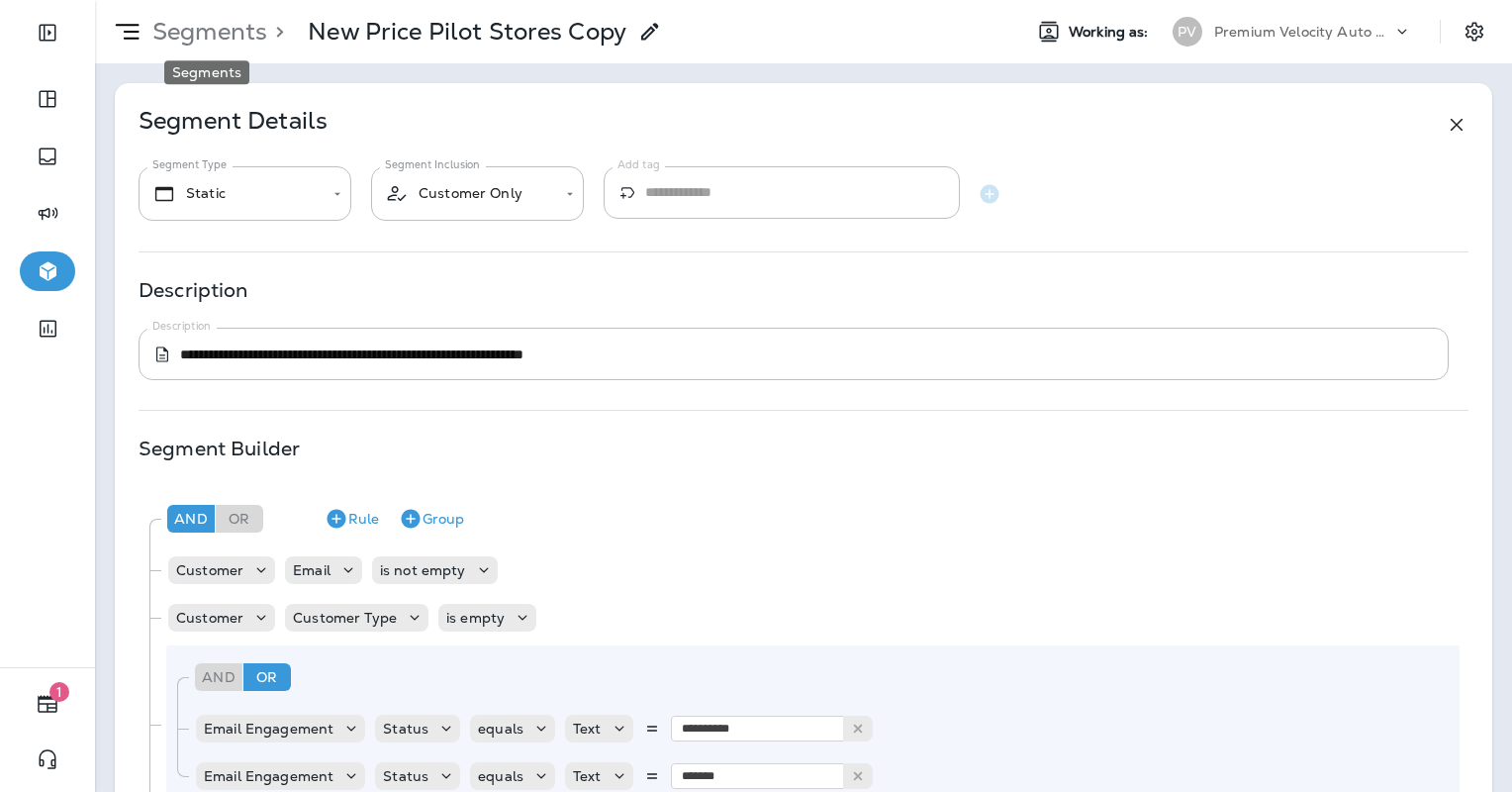 click on "Segments" at bounding box center [206, 32] 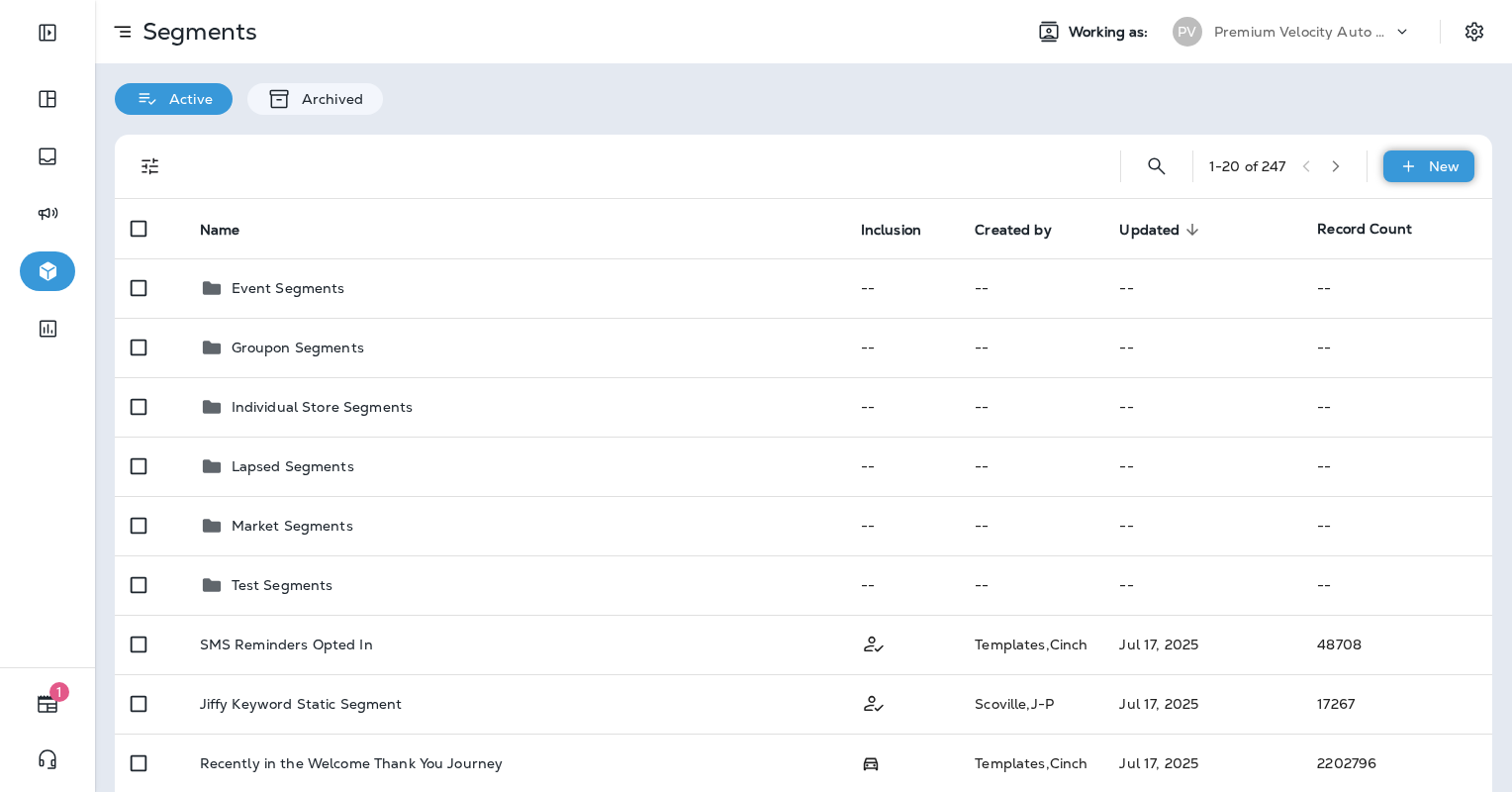 click 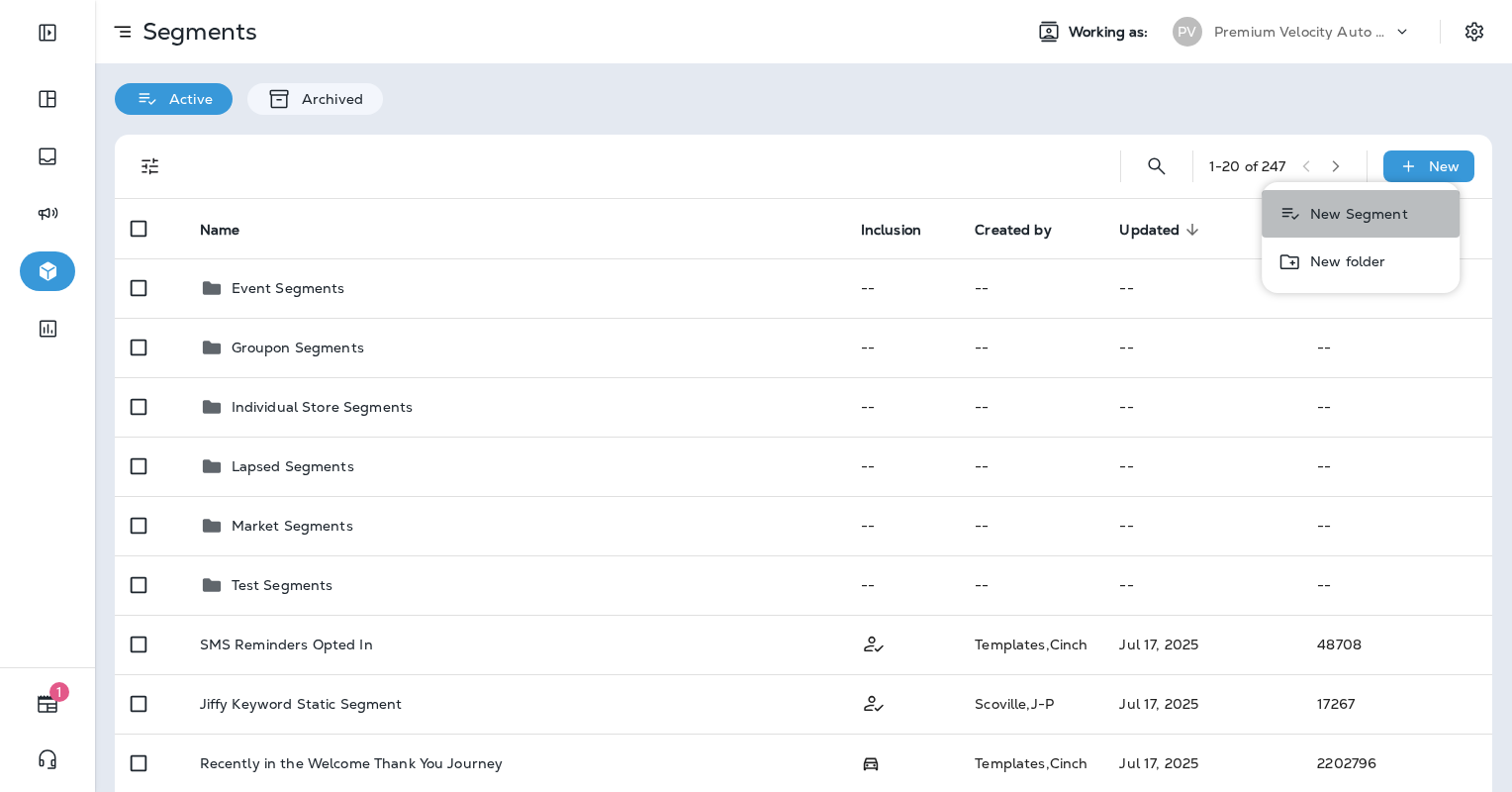 click on "New Segment" at bounding box center [1355, 214] 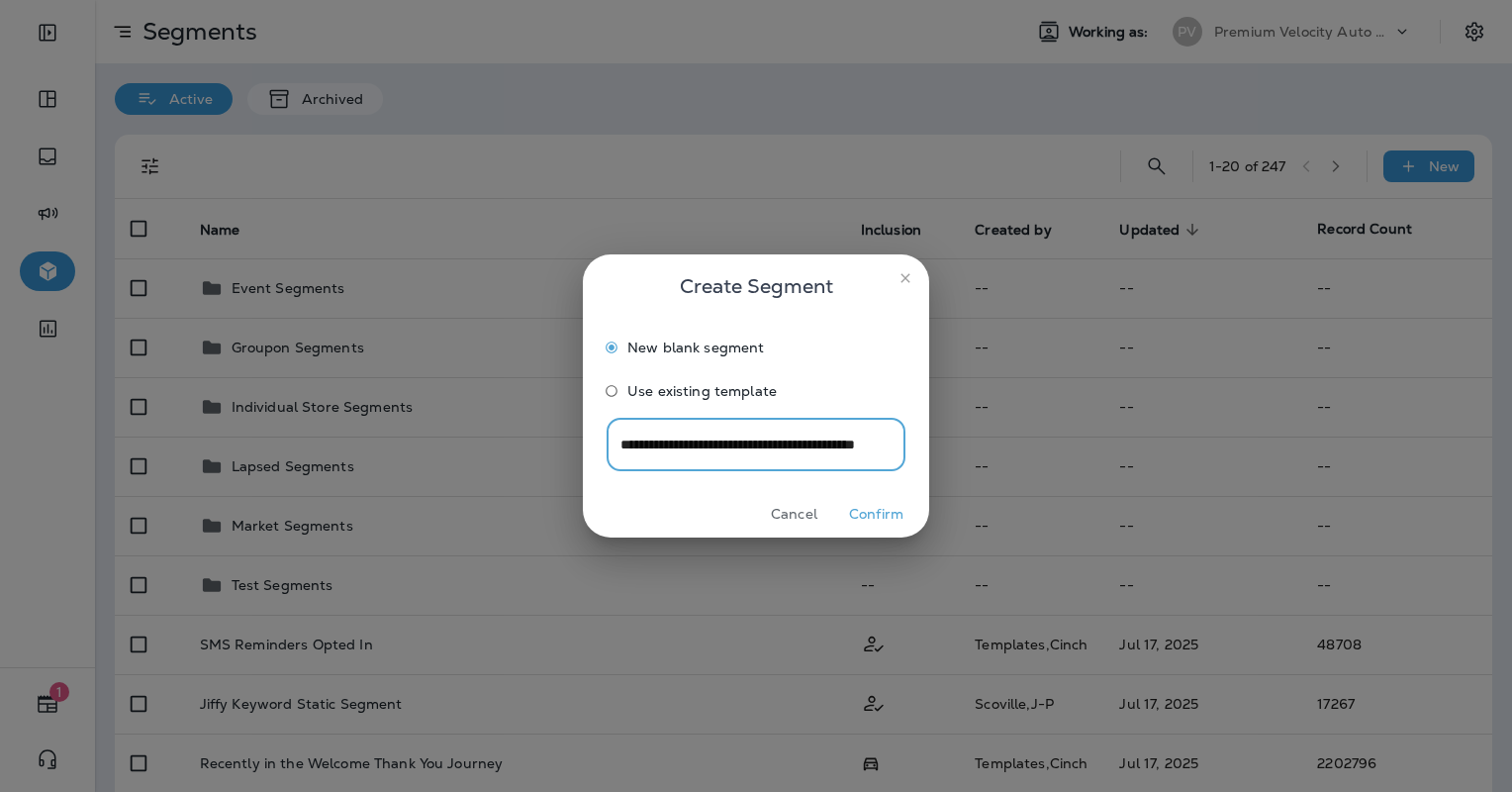 type on "**********" 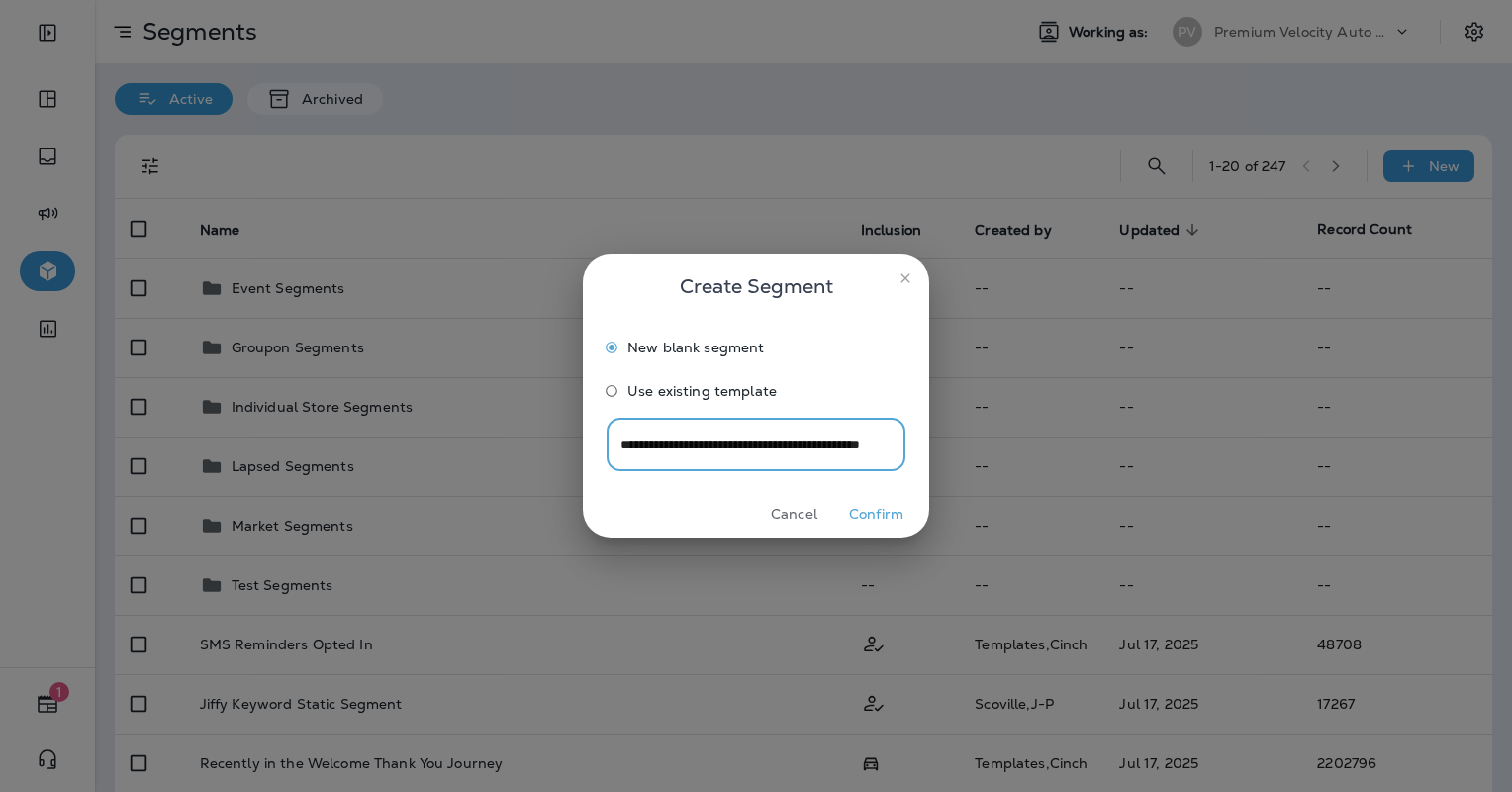 scroll, scrollTop: 0, scrollLeft: 65, axis: horizontal 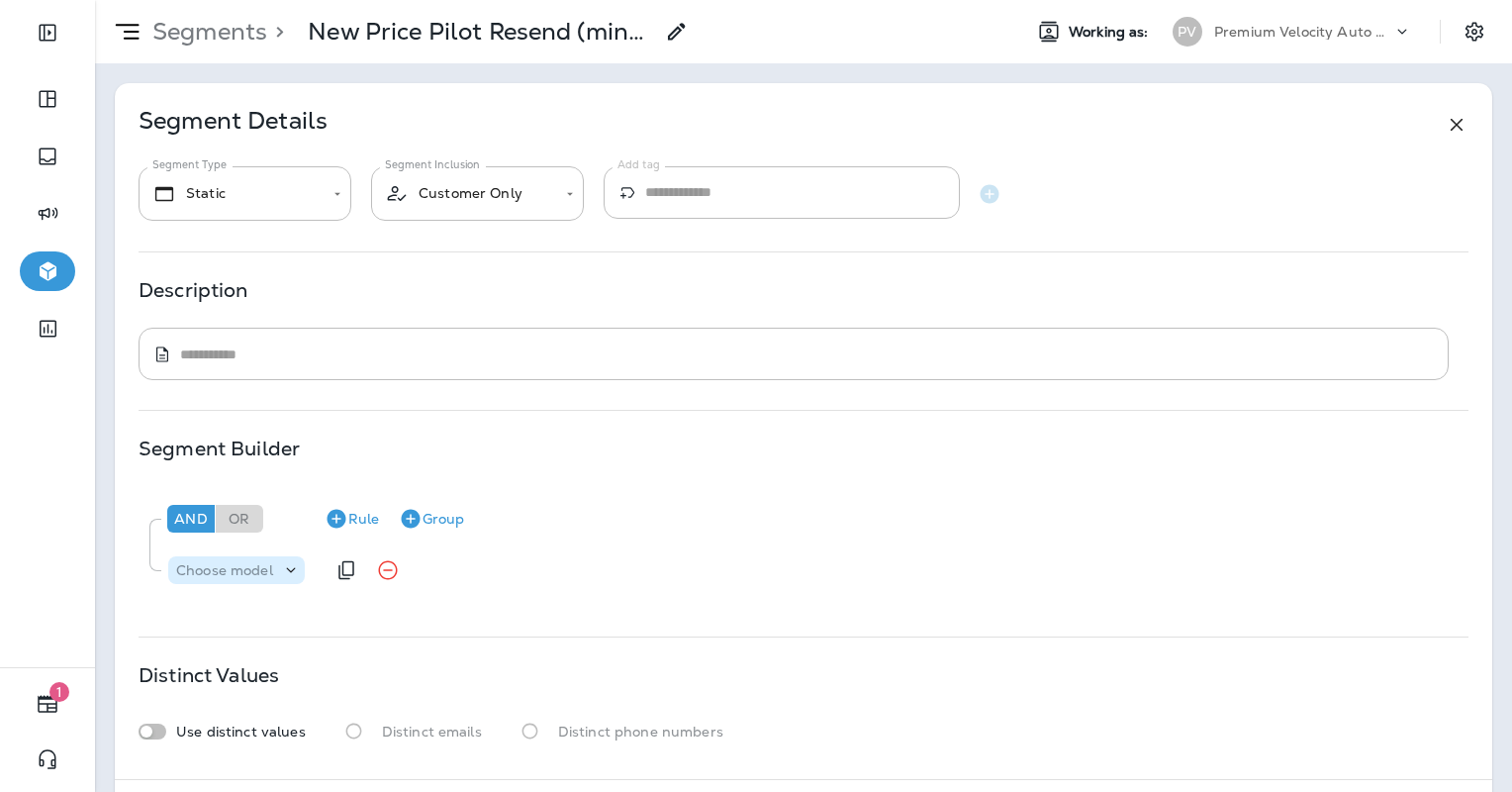 click 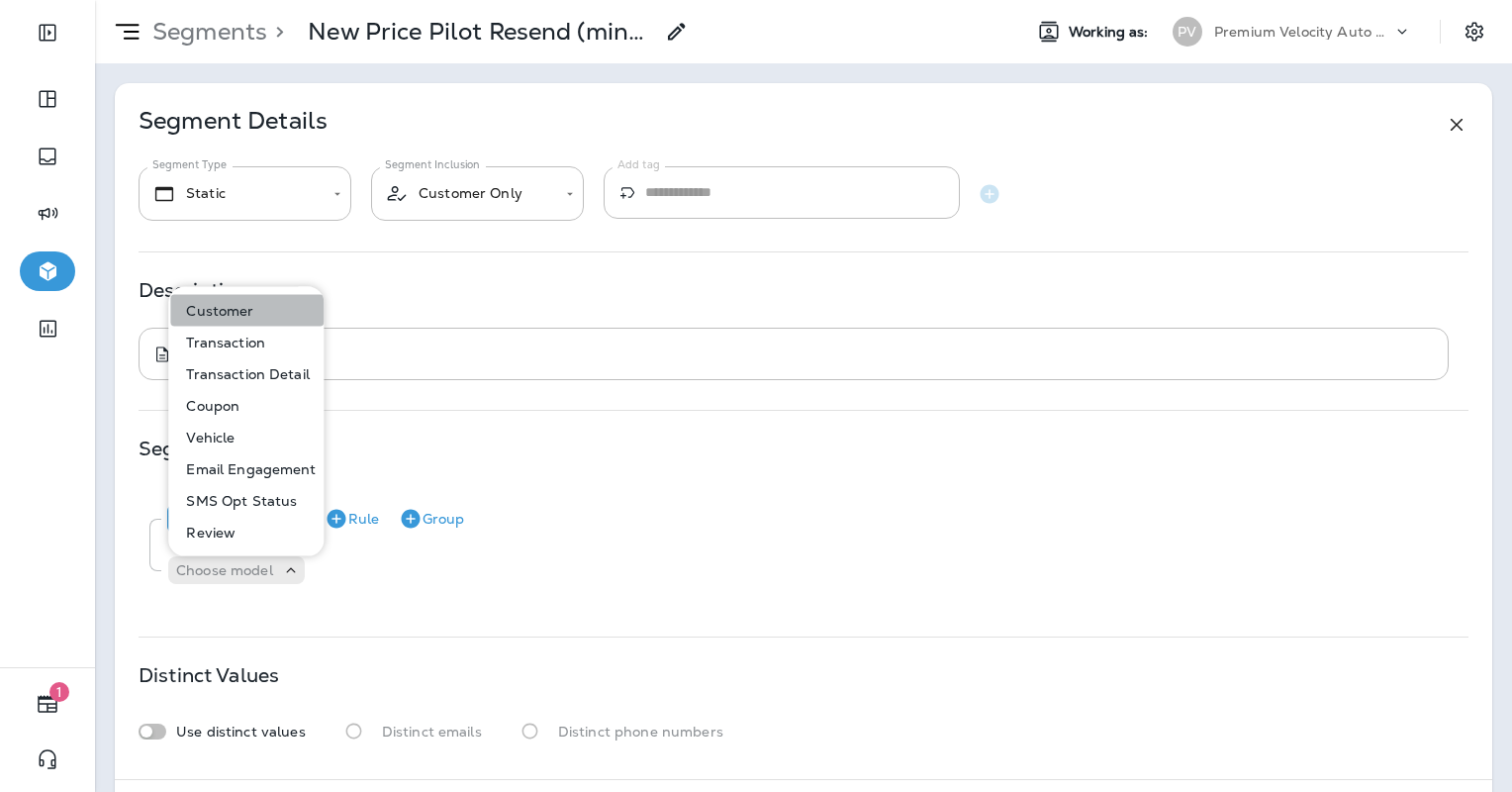 click on "Customer" at bounding box center (216, 311) 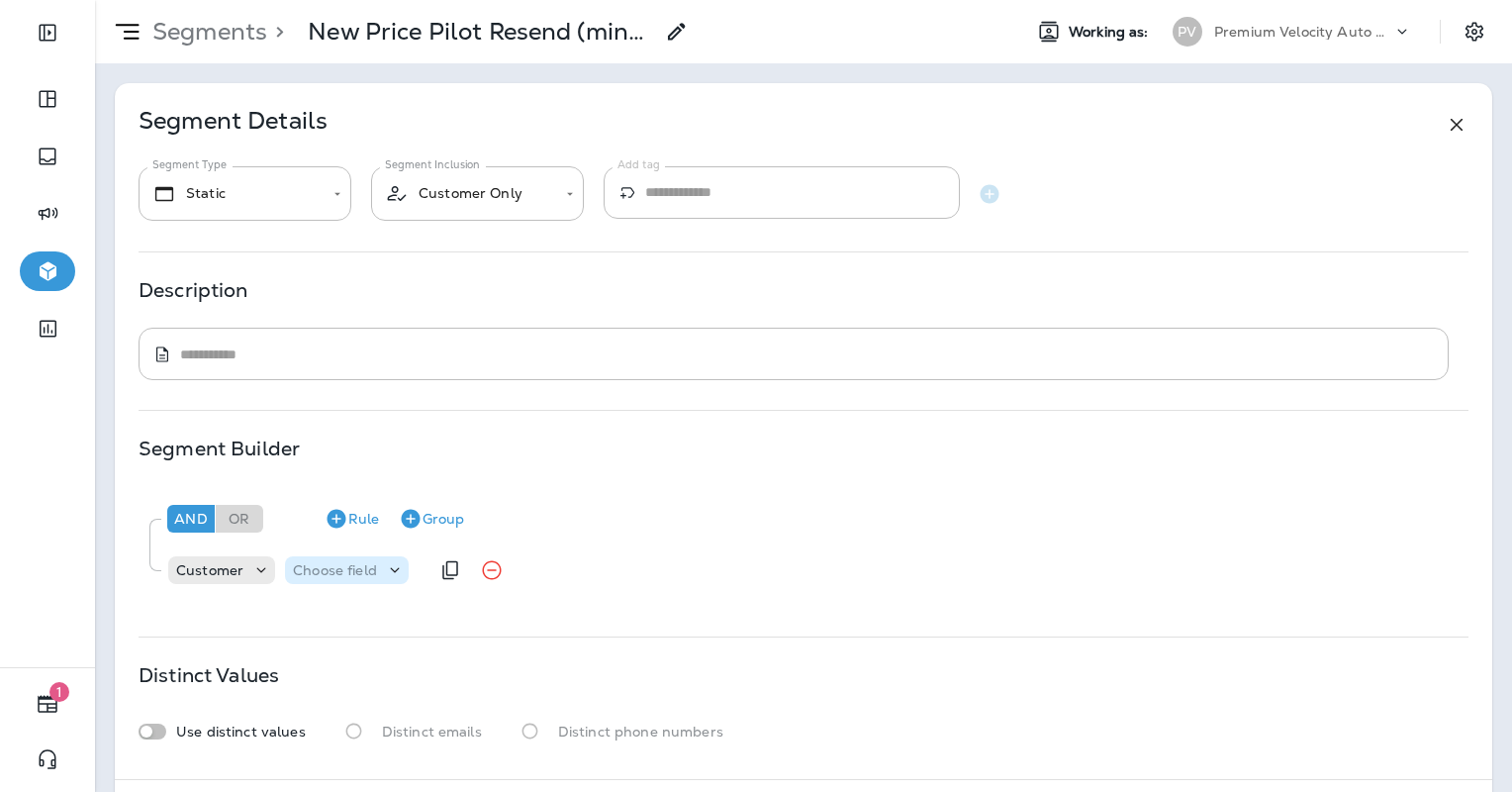 click on "Choose field" at bounding box center (334, 570) 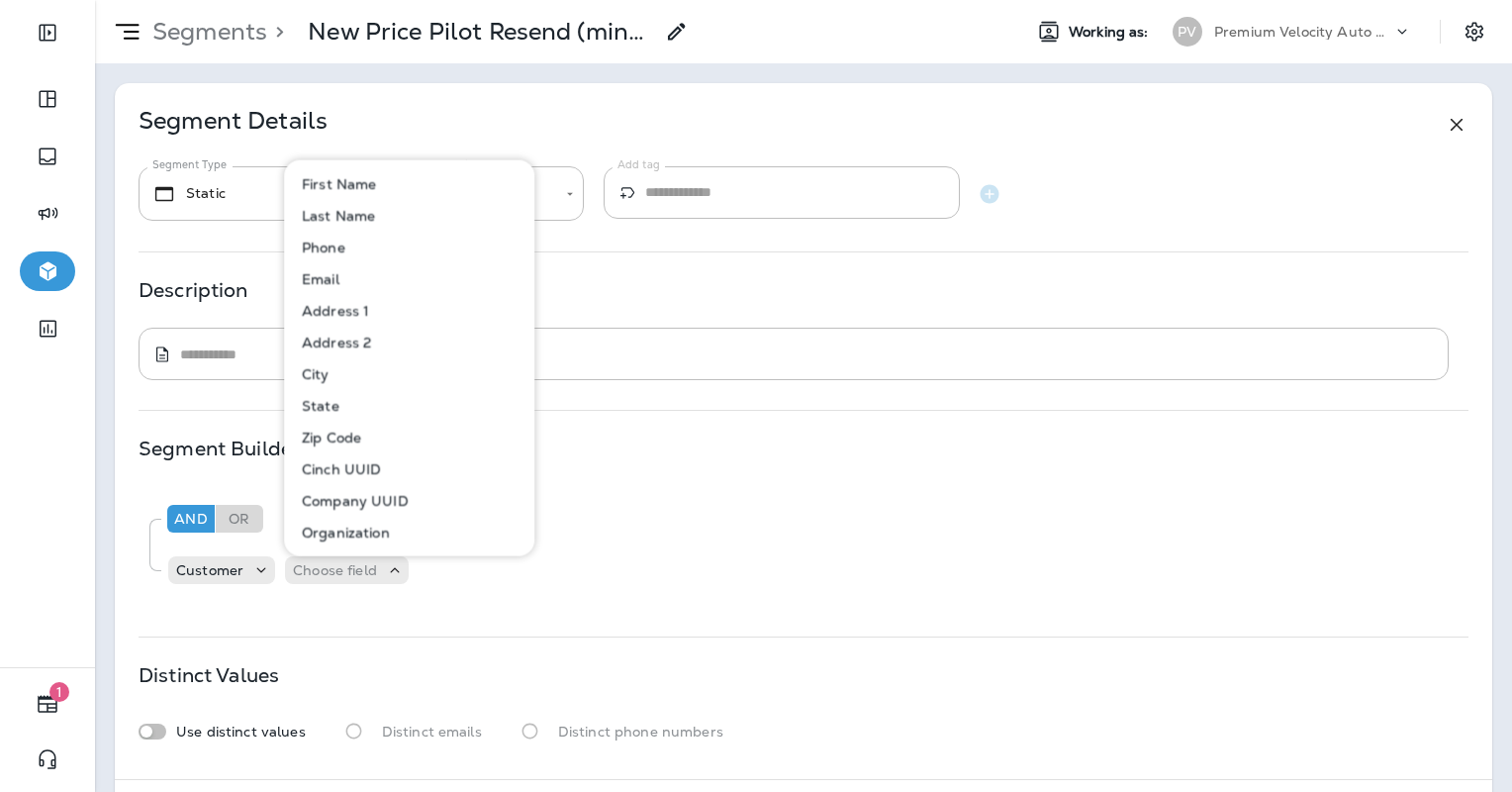 click on "Email" at bounding box center (410, 279) 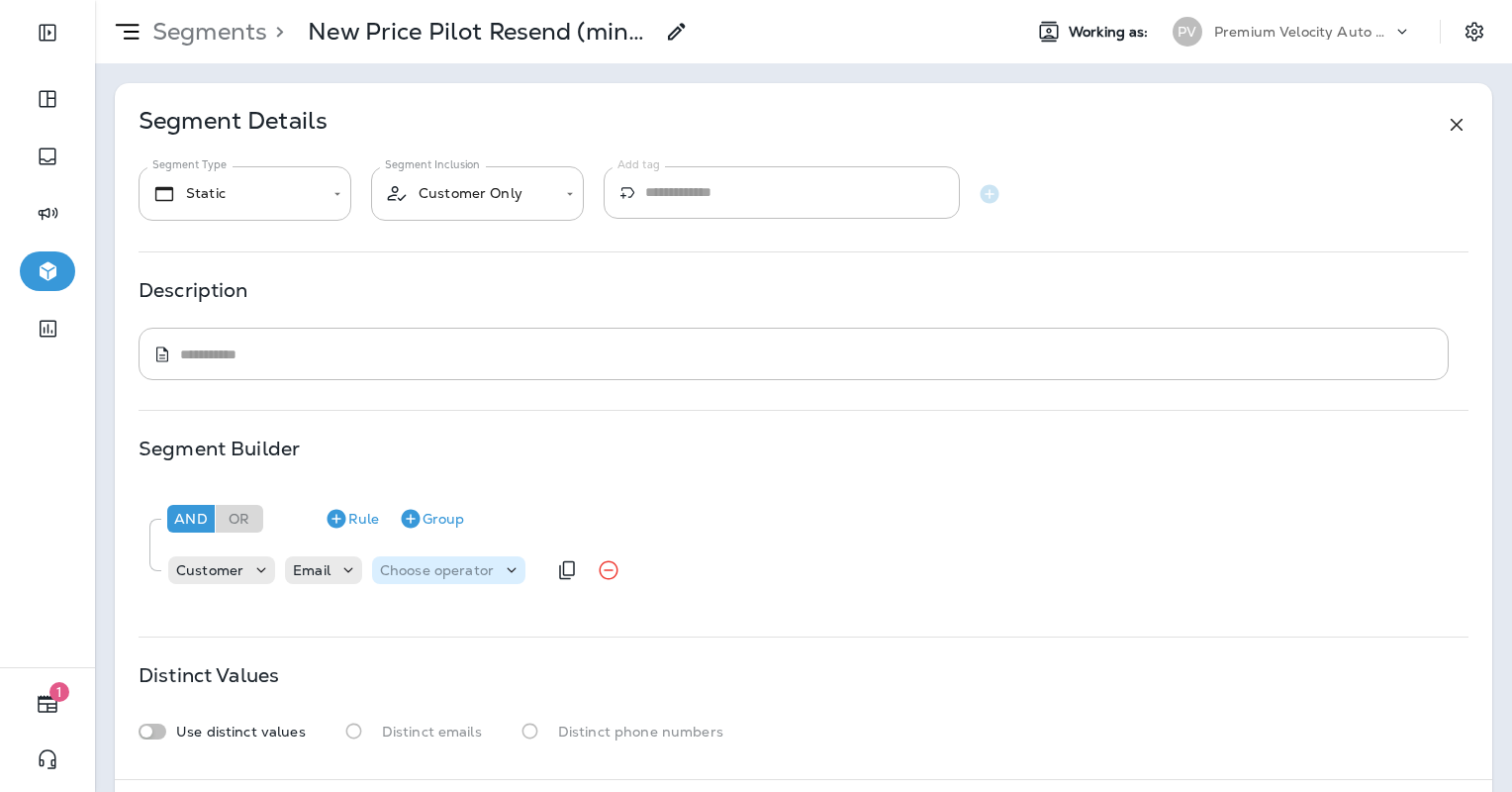click on "Choose operator" at bounding box center (436, 570) 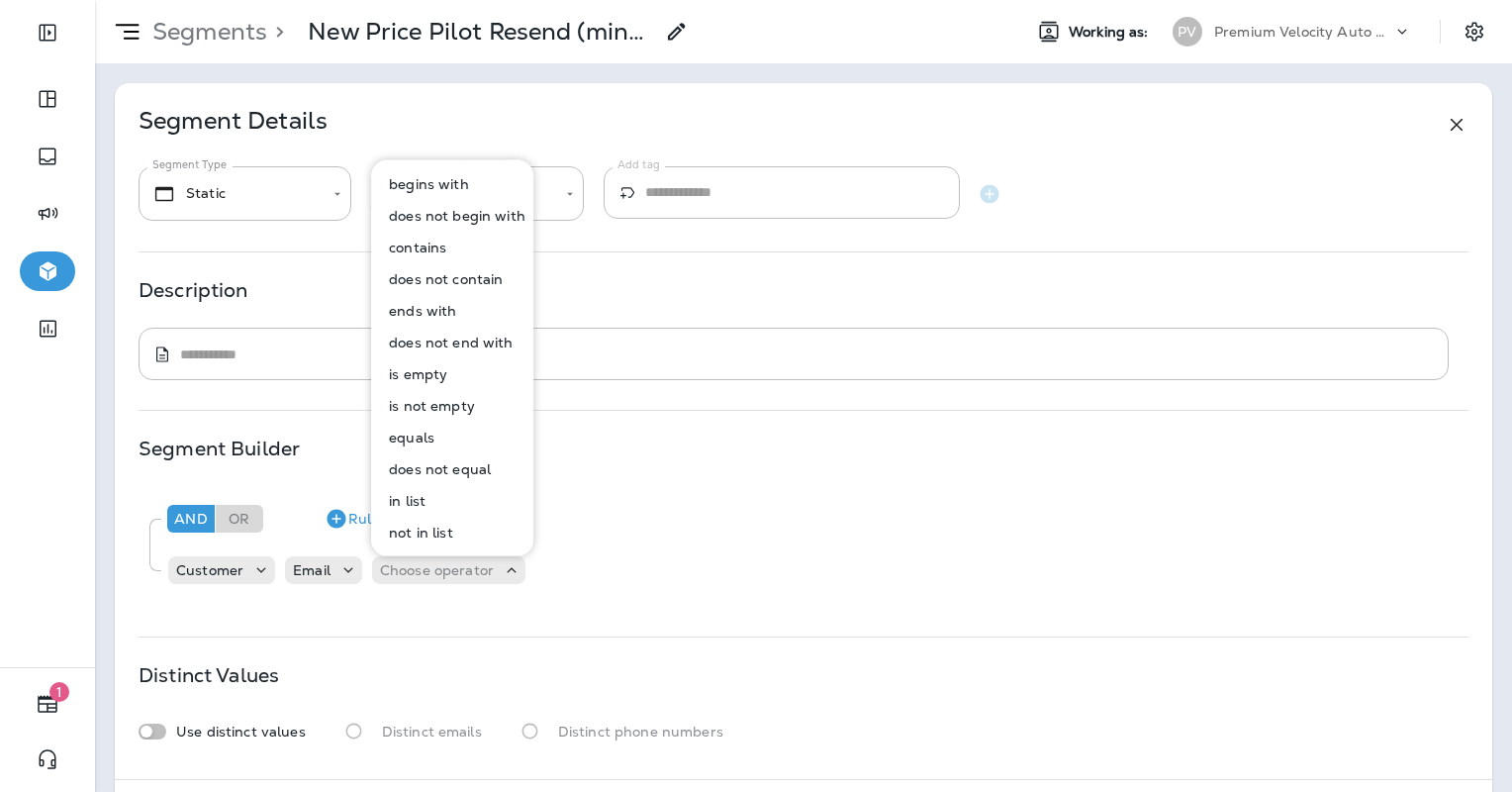 click on "is not empty" at bounding box center [427, 406] 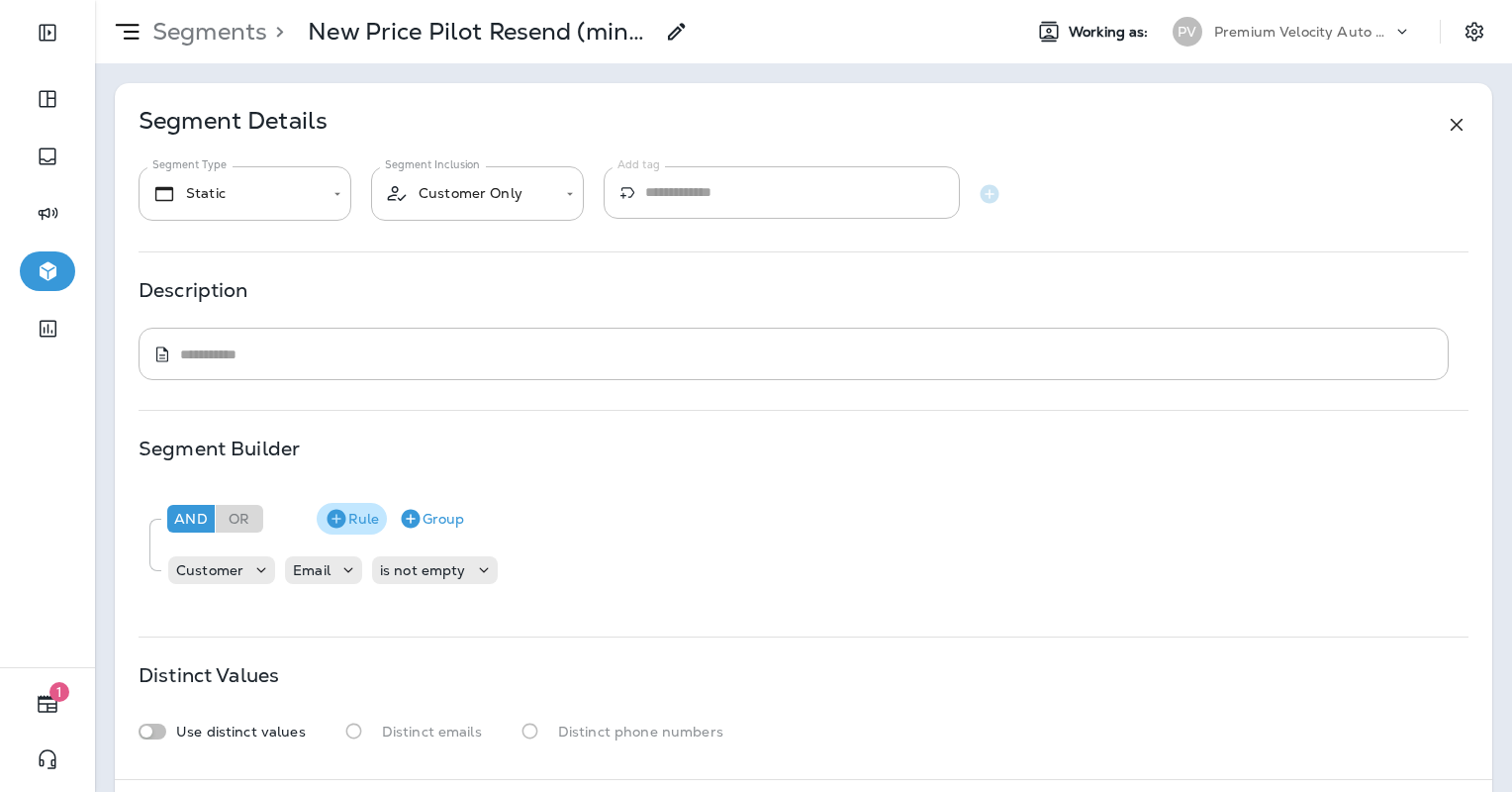 click on "Rule" at bounding box center (351, 519) 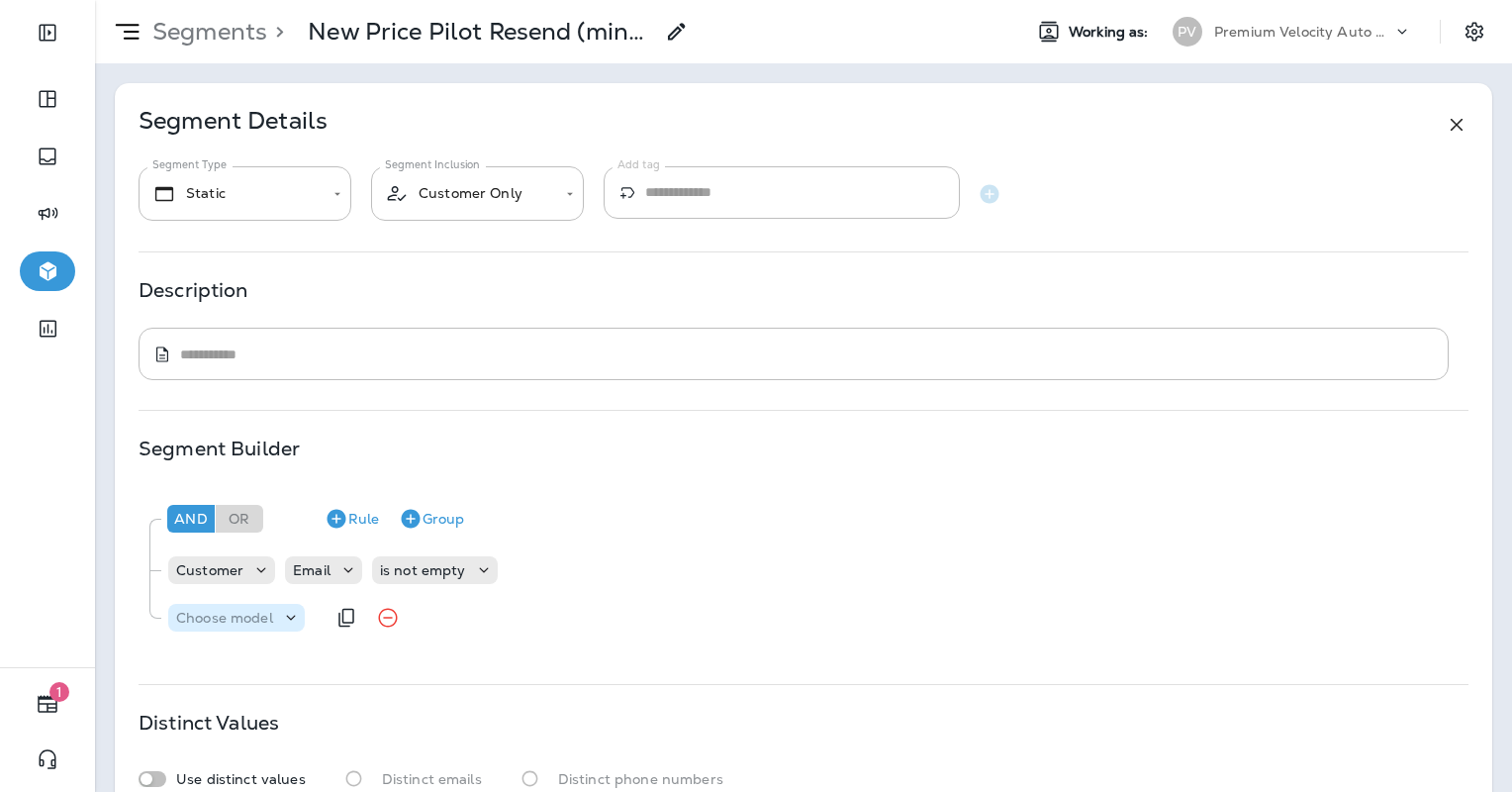 click on "Choose model" at bounding box center (225, 618) 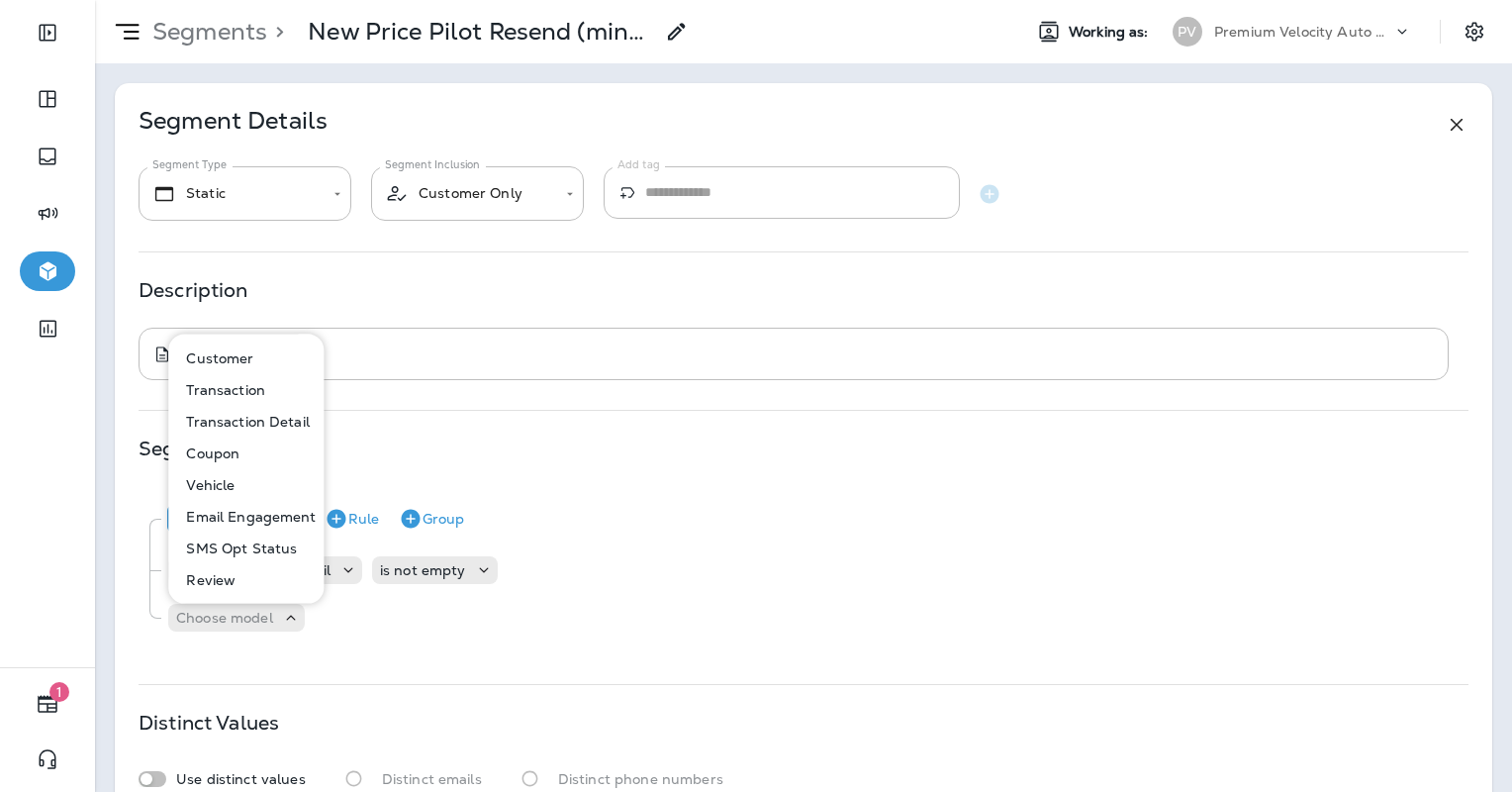 click on "Customer" at bounding box center (216, 358) 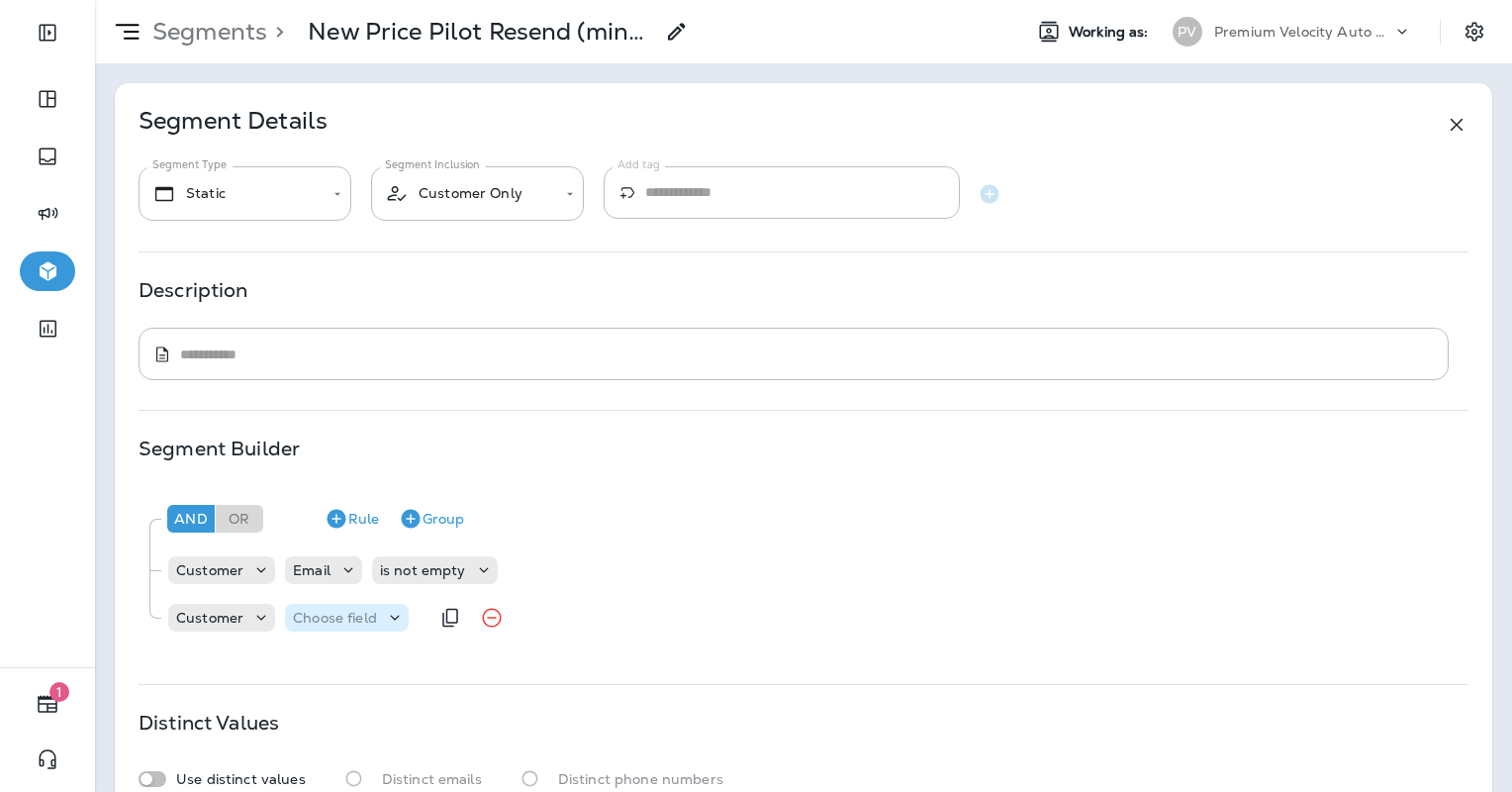click on "Choose field" at bounding box center (346, 618) 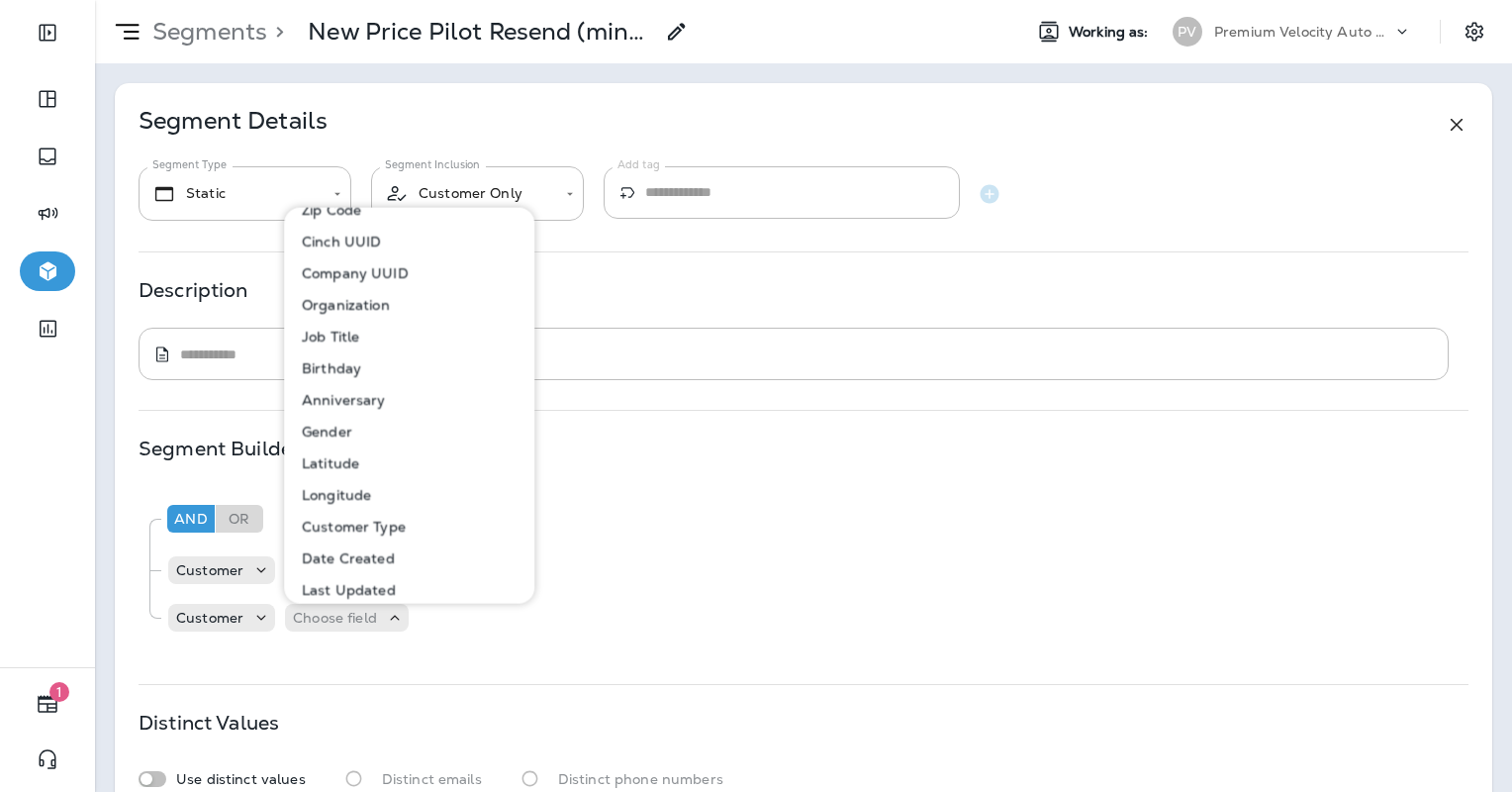scroll, scrollTop: 297, scrollLeft: 0, axis: vertical 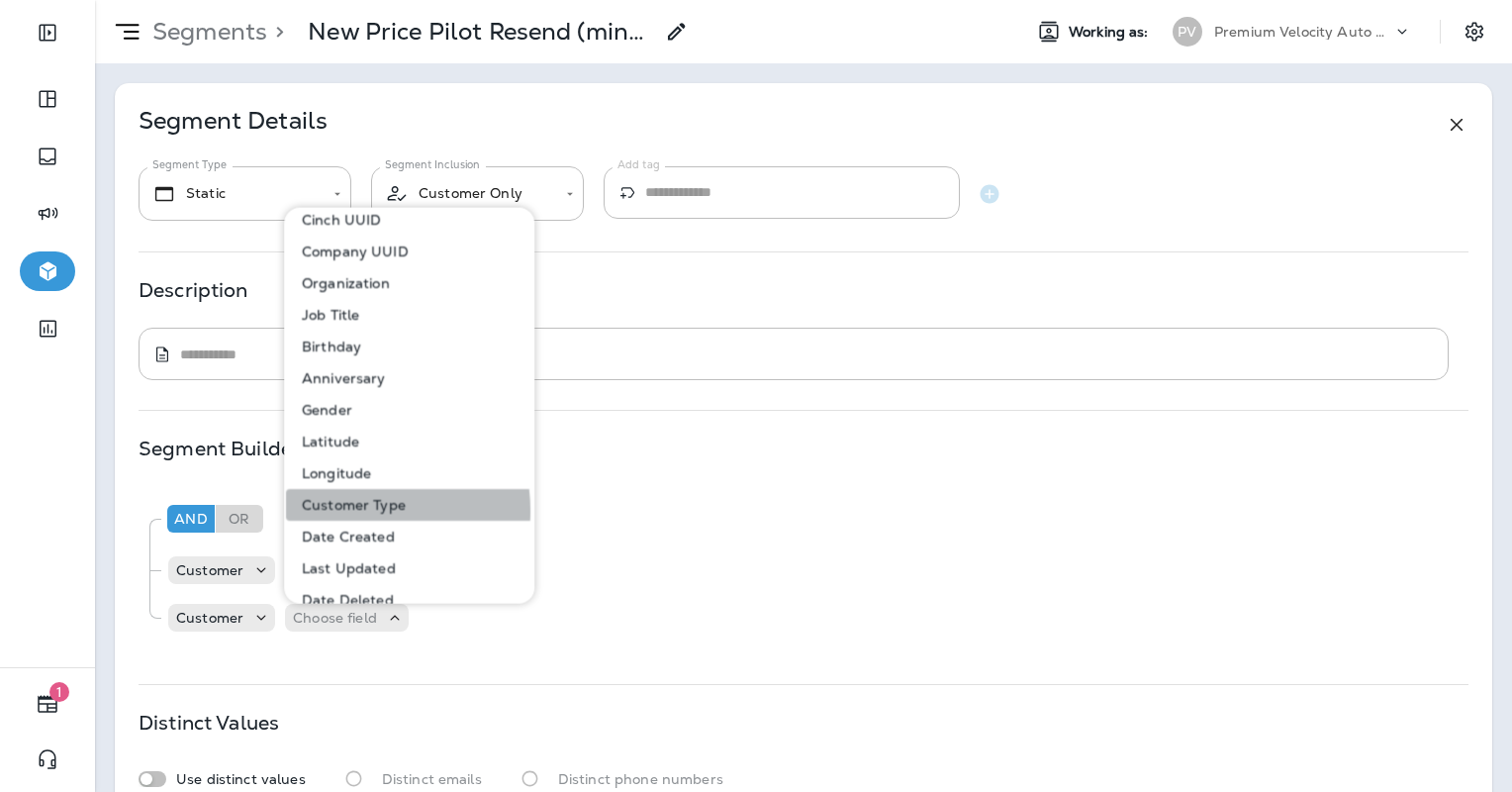 click on "Customer Type" at bounding box center [349, 505] 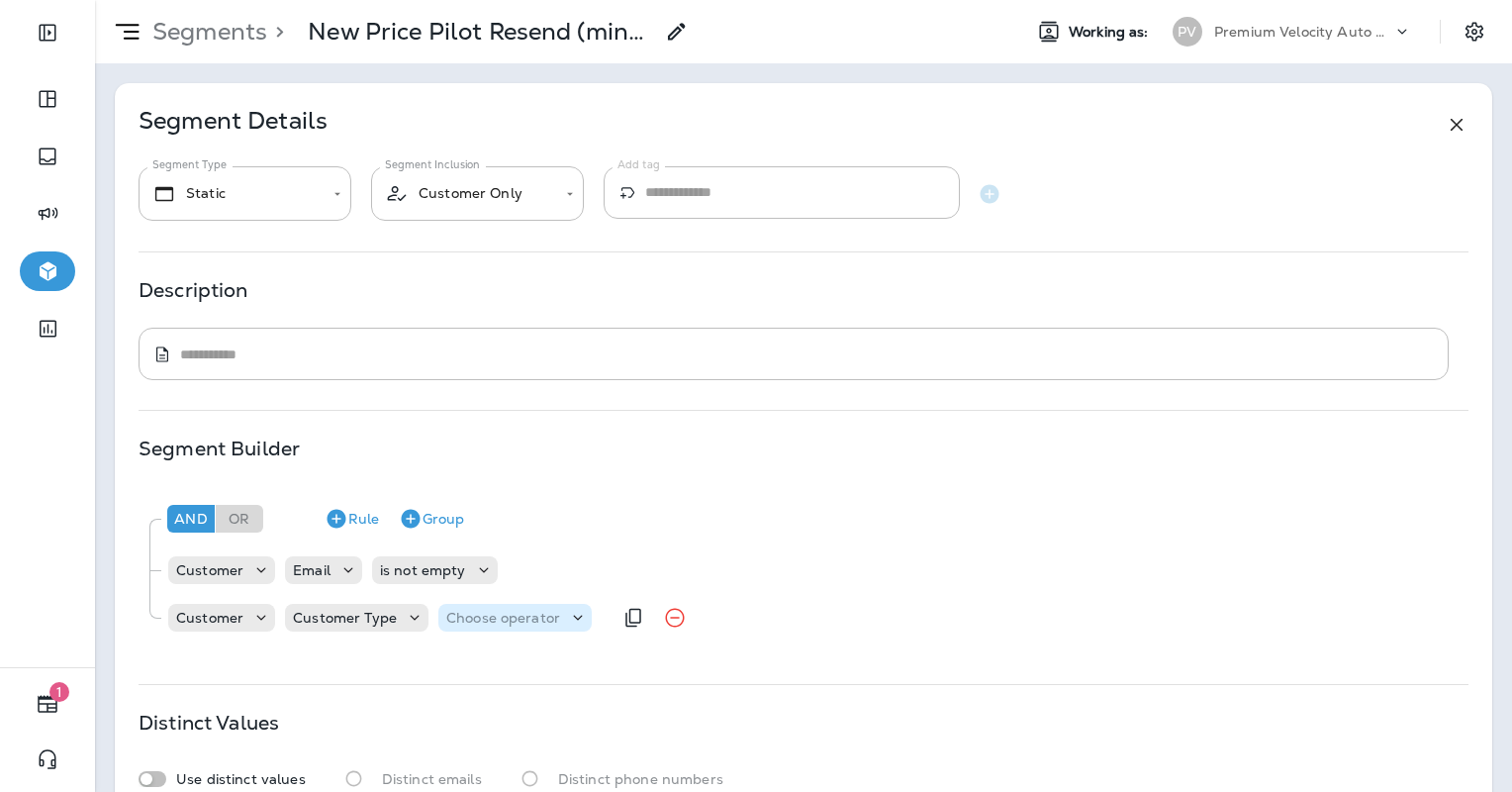 click on "Choose operator" at bounding box center [515, 618] 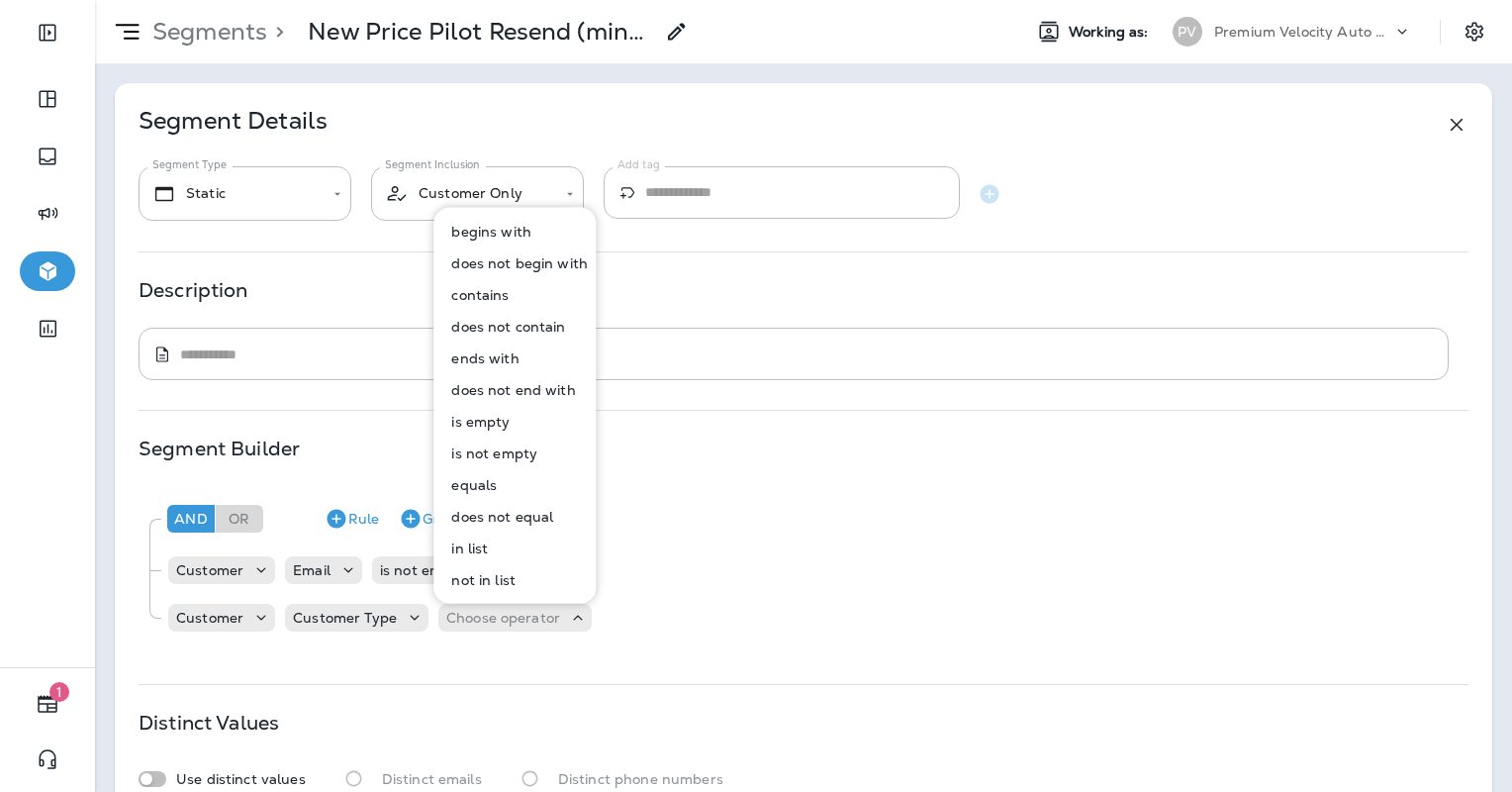 click on "is empty" at bounding box center [476, 422] 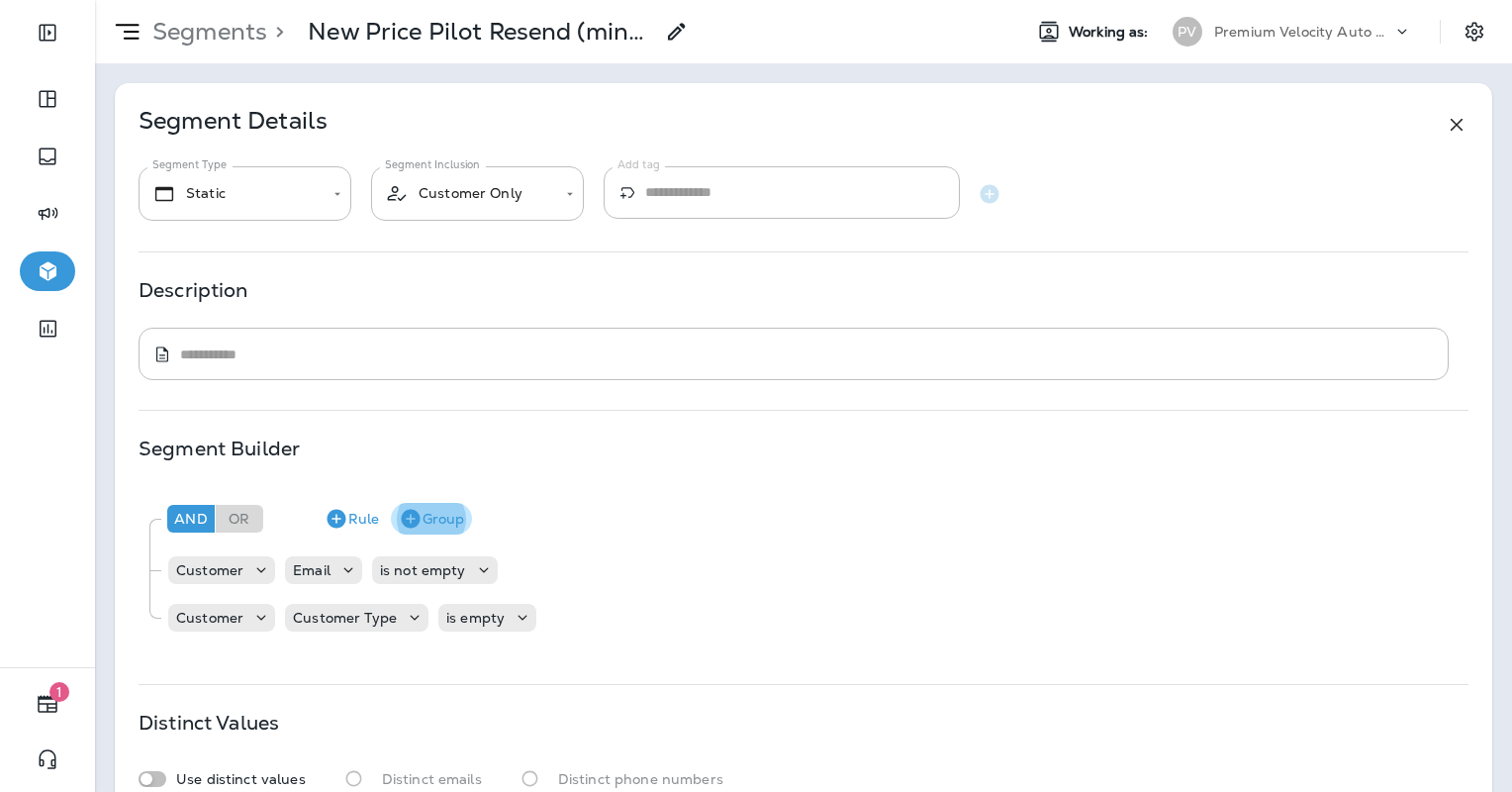 click on "Group" at bounding box center [431, 519] 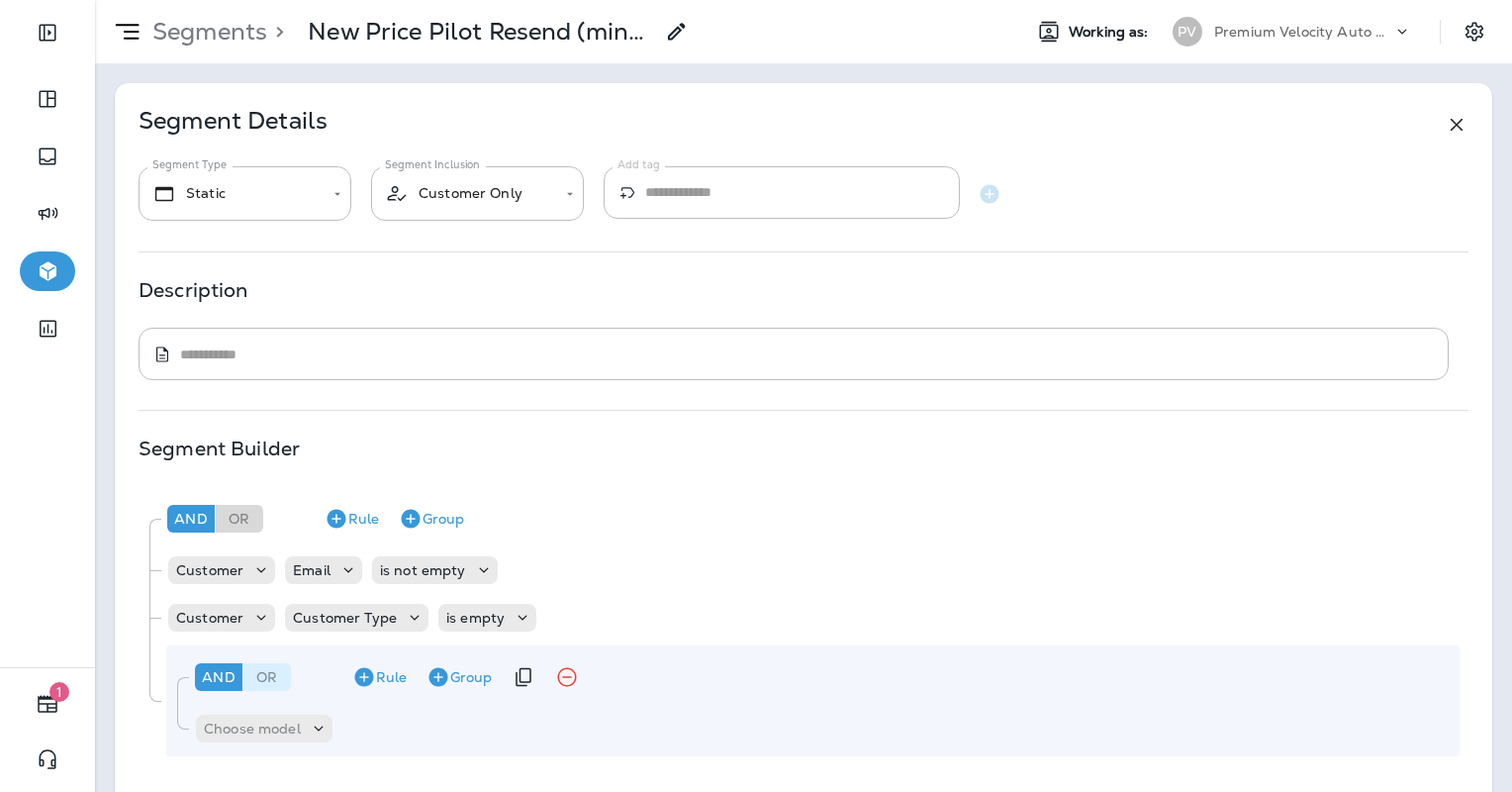 click on "Or" at bounding box center (267, 677) 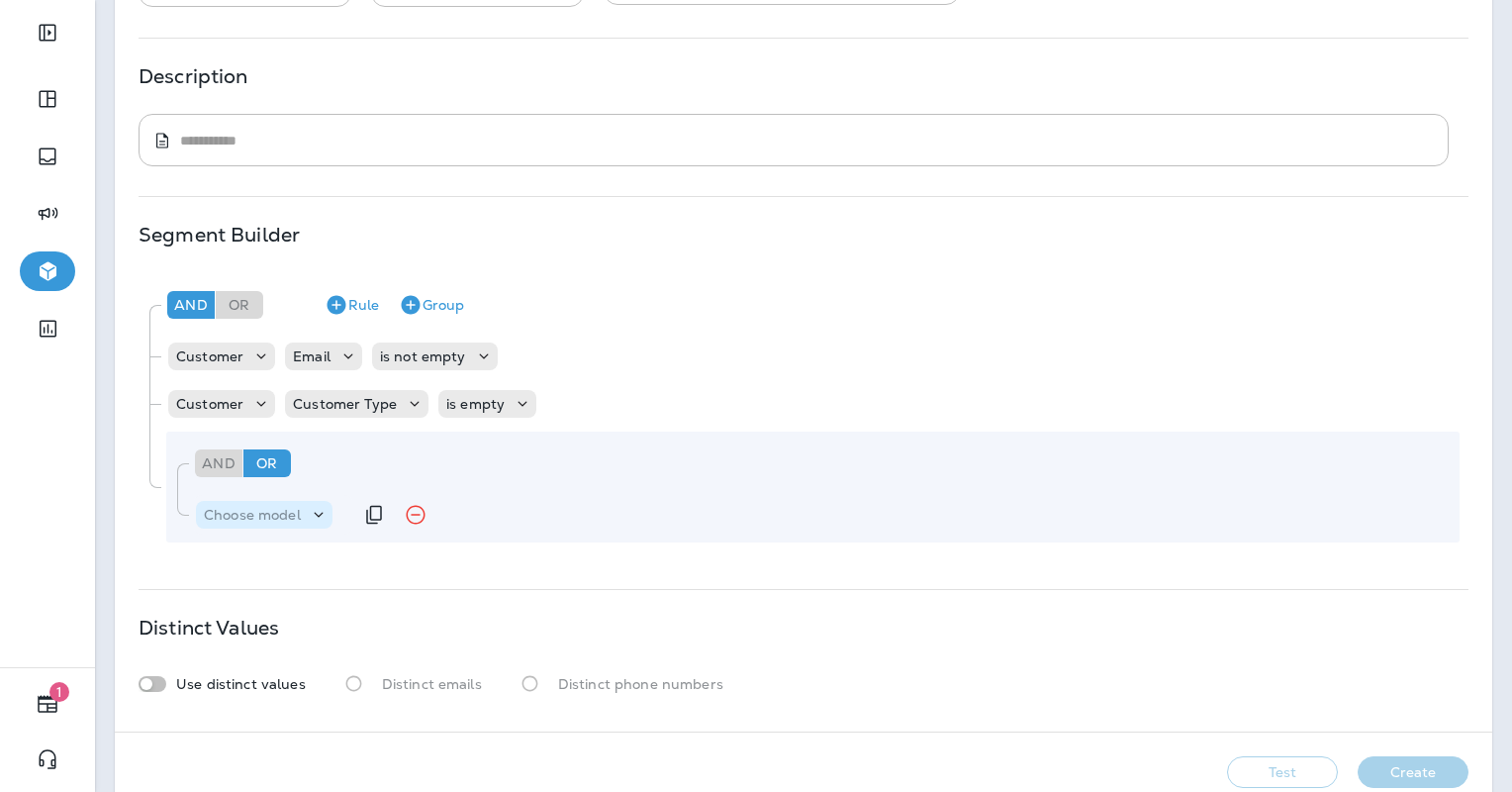 scroll, scrollTop: 252, scrollLeft: 0, axis: vertical 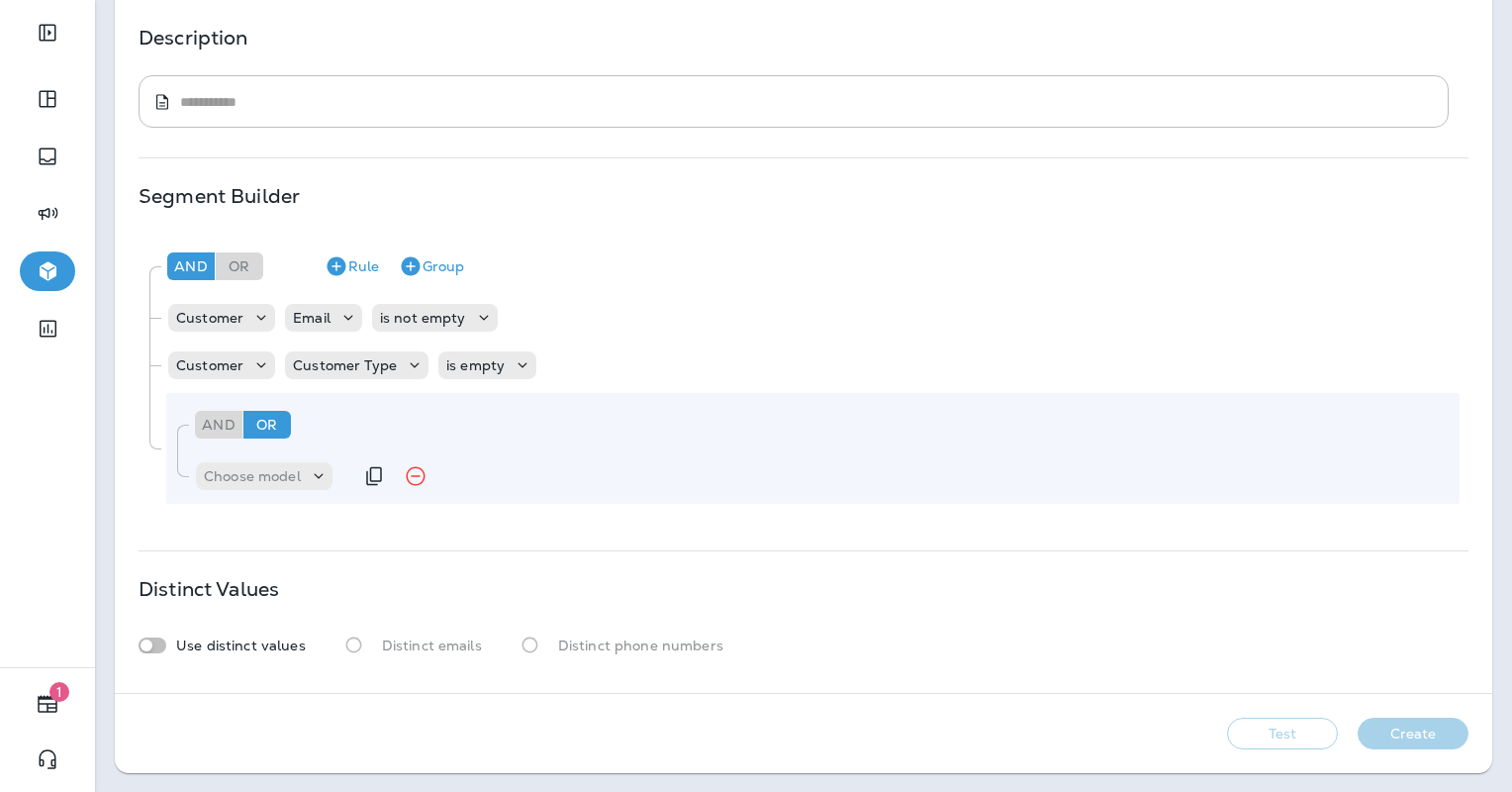 click on "Choose model" at bounding box center (273, 476) 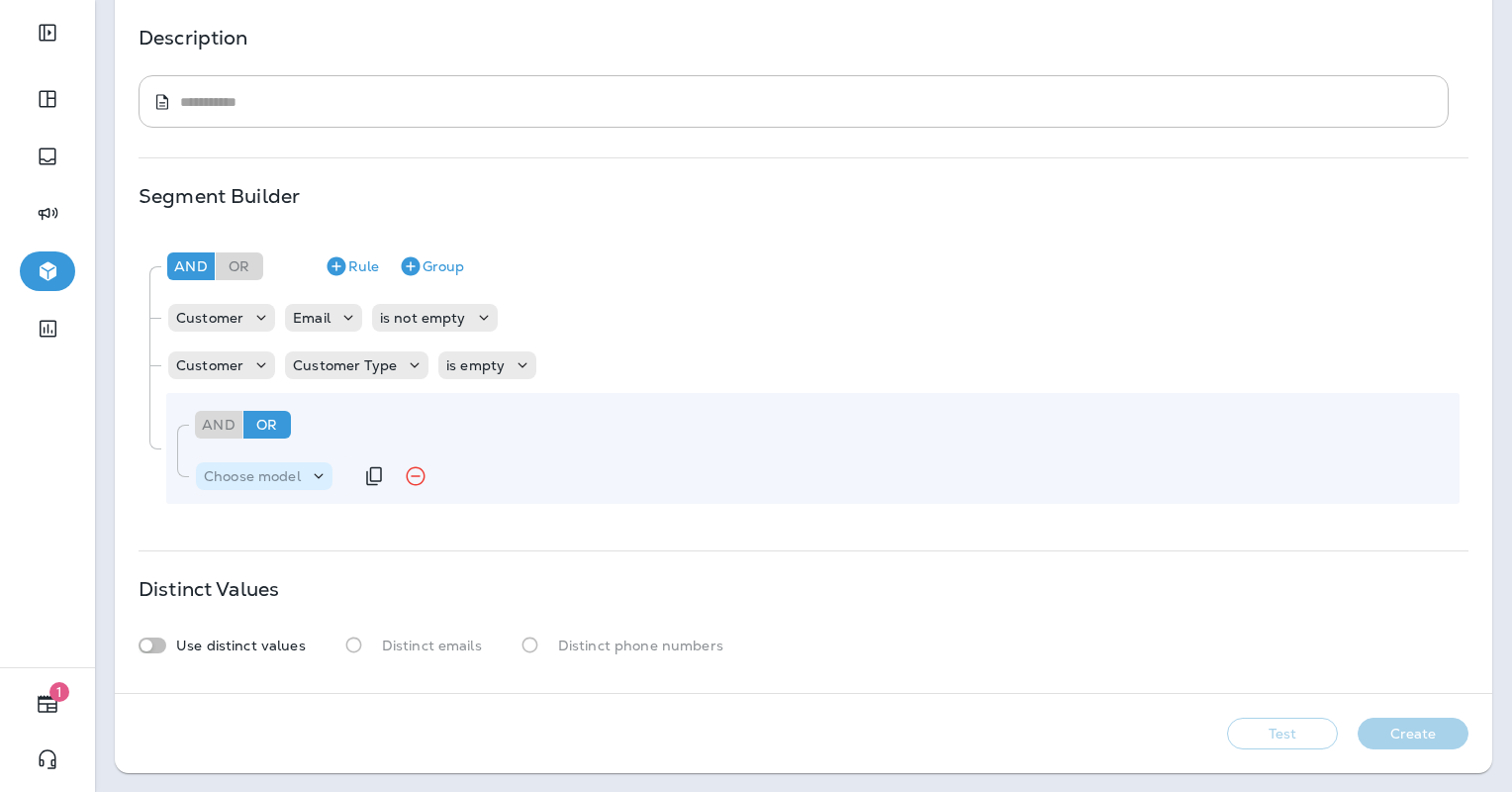 click on "Choose model" at bounding box center (252, 476) 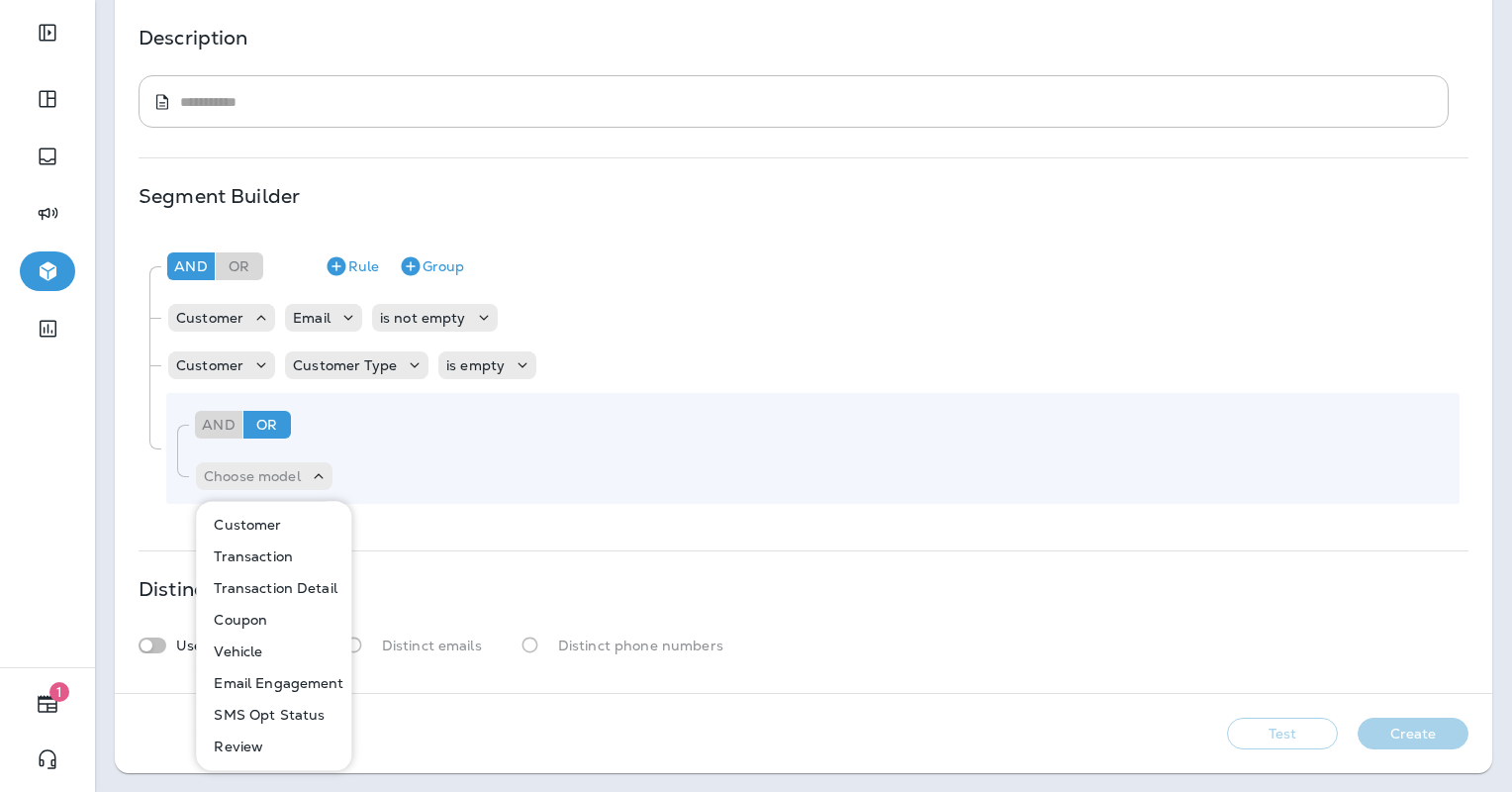 click on "Customer" at bounding box center (243, 525) 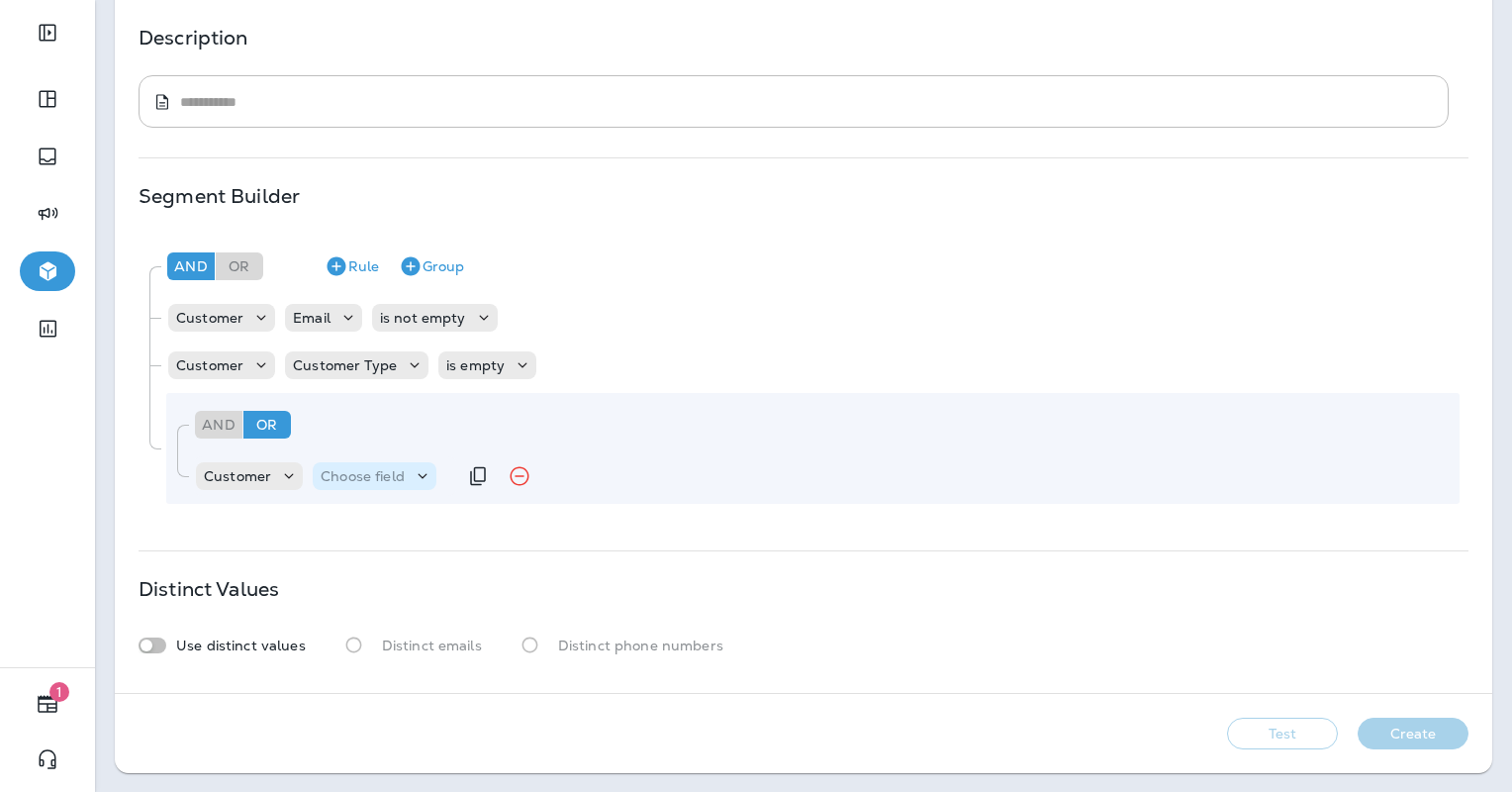 click on "Choose field" at bounding box center [362, 476] 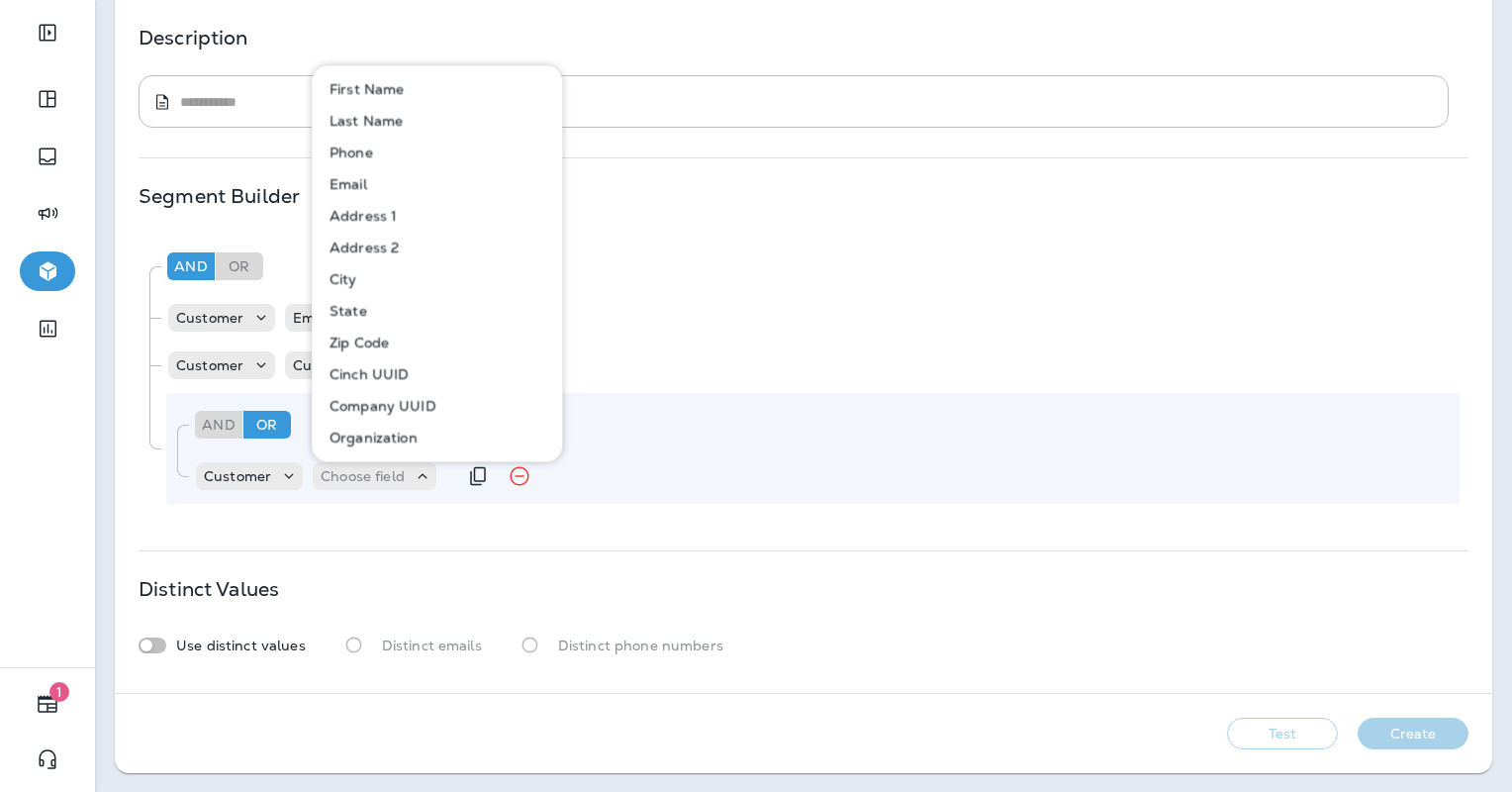 click on "Customer   Choose field" at bounding box center [325, 476] 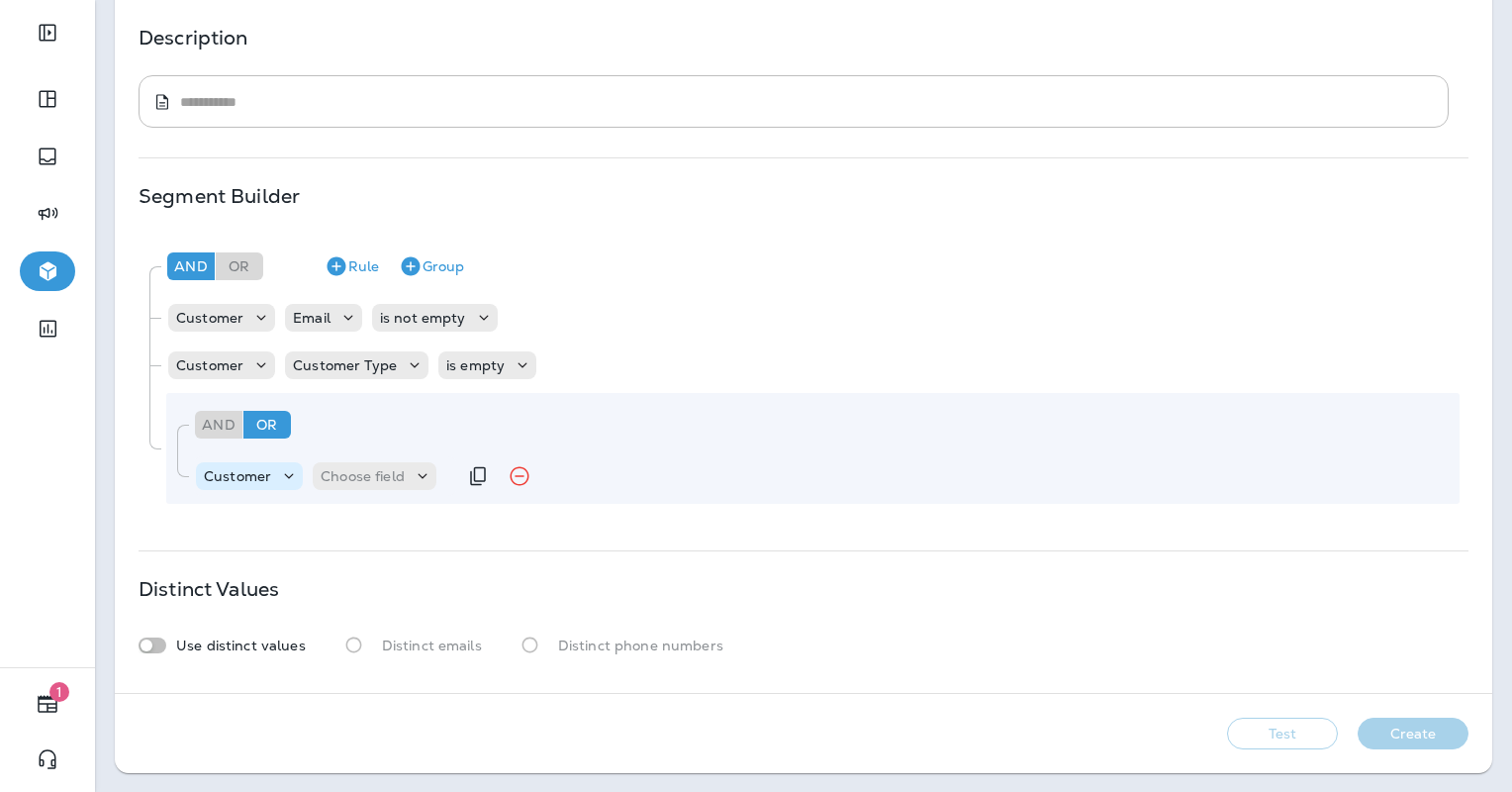 click on "Customer" at bounding box center [237, 476] 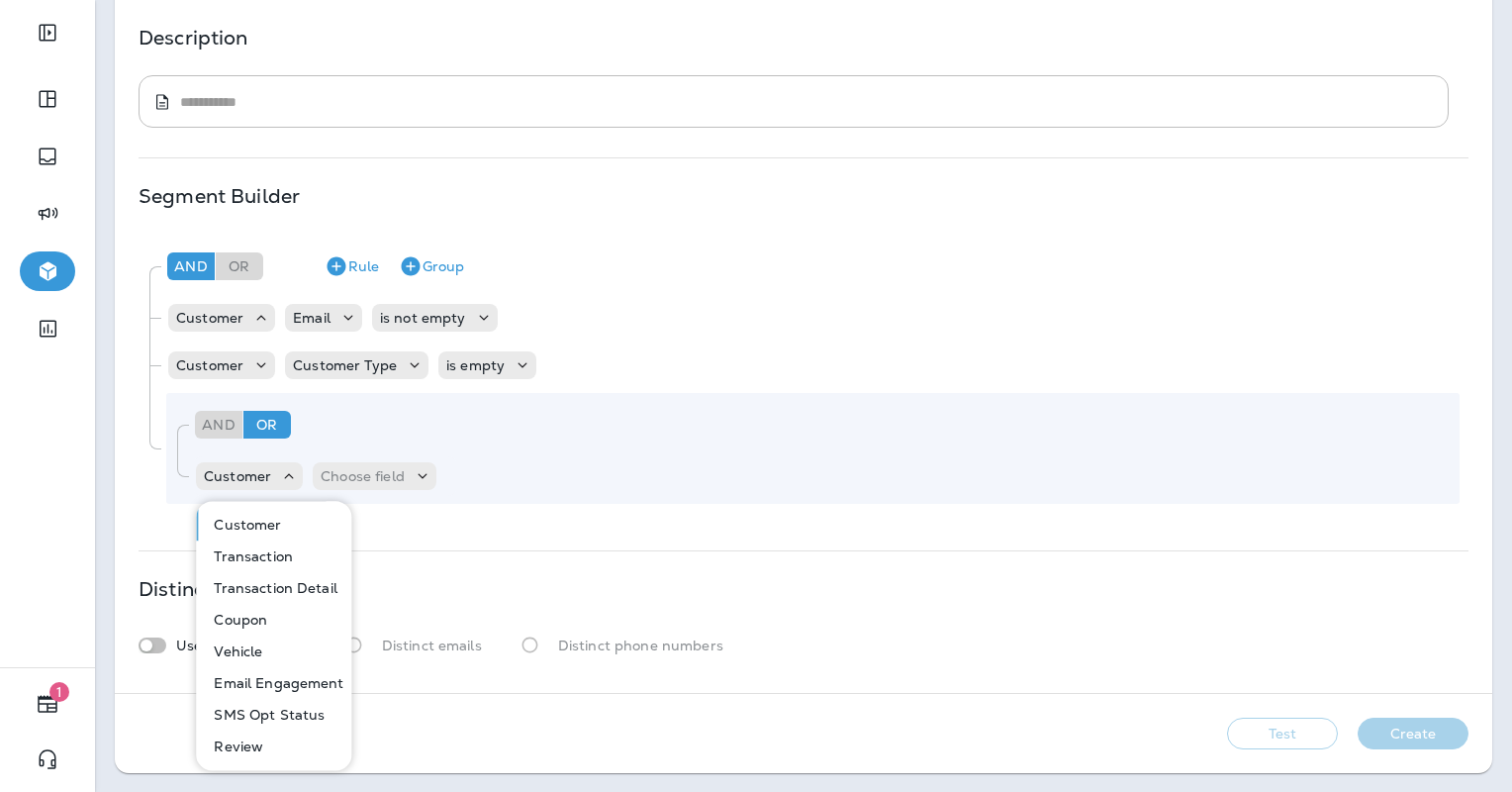 click on "Email Engagement" at bounding box center (274, 683) 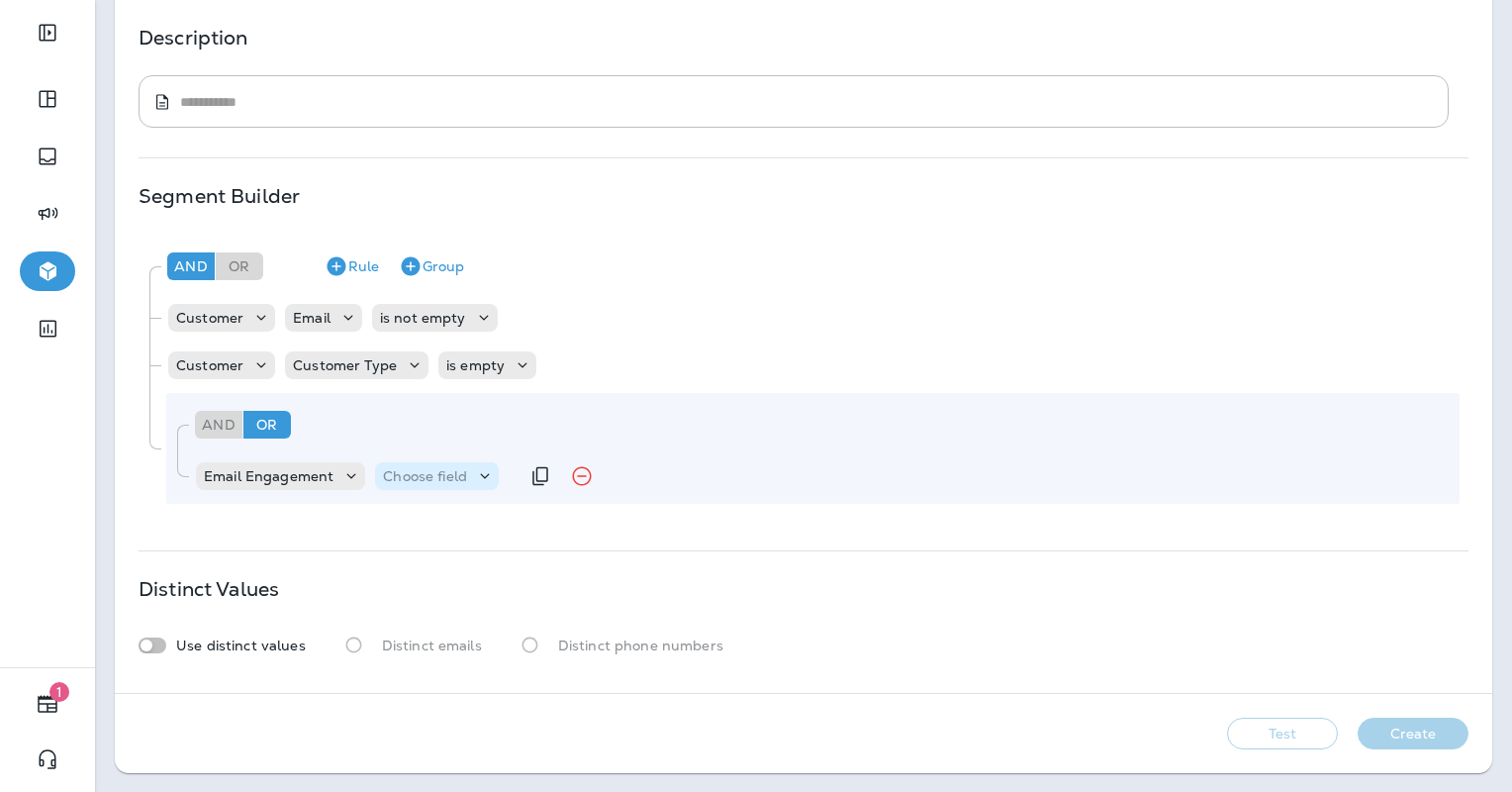 click on "Choose field" at bounding box center [425, 476] 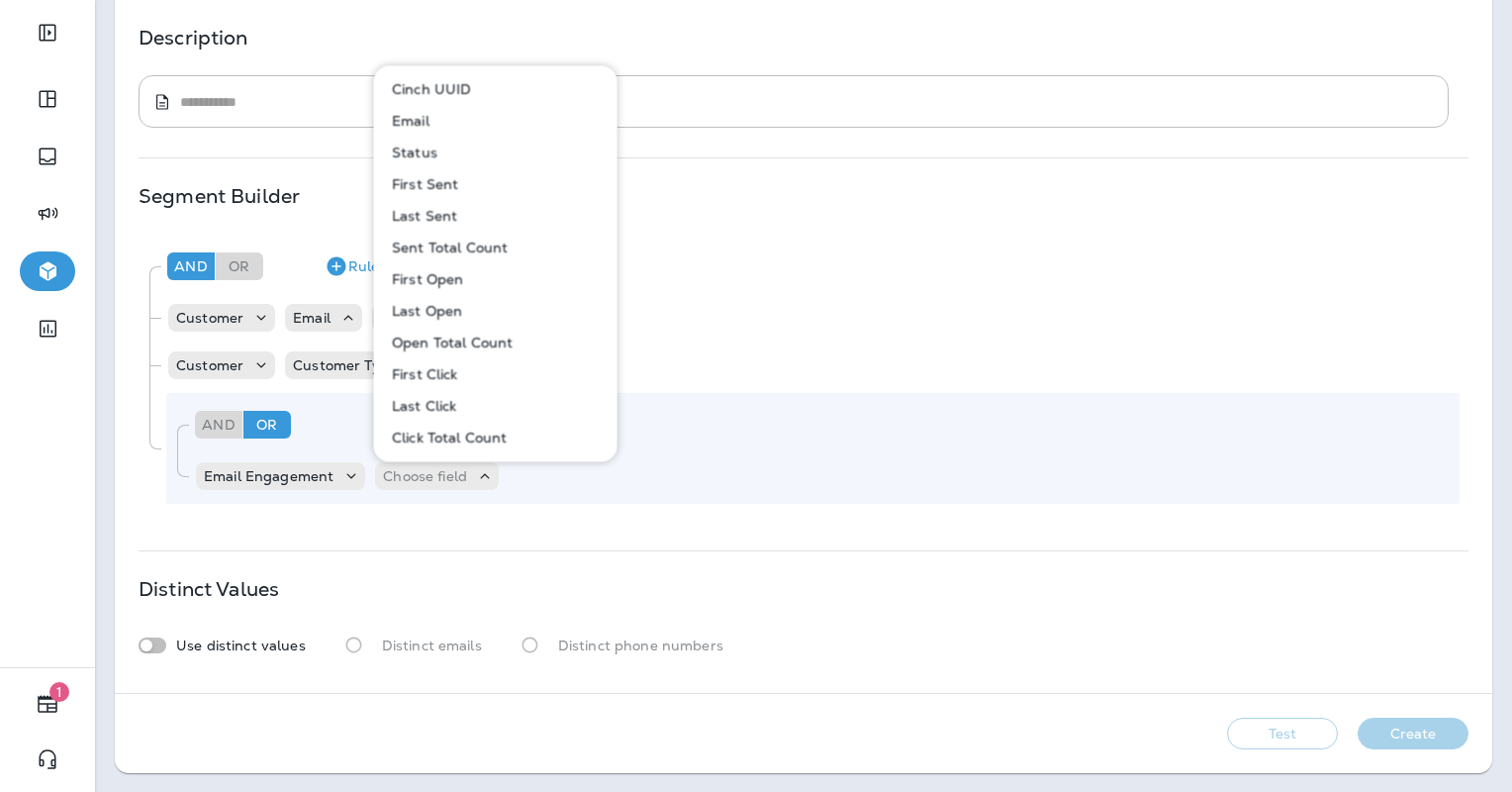 click on "Status" at bounding box center (497, 152) 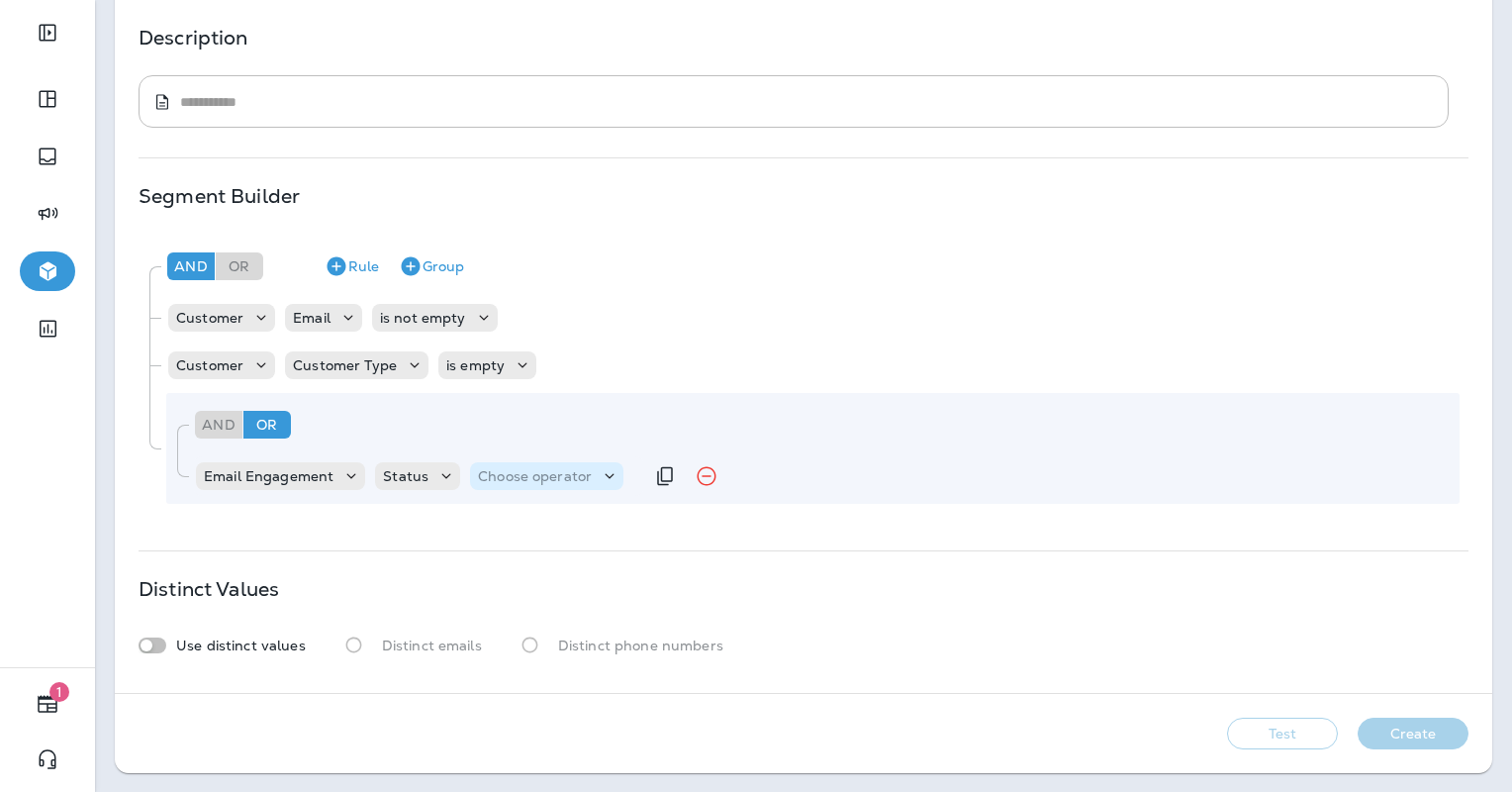 click on "Choose operator" at bounding box center (534, 476) 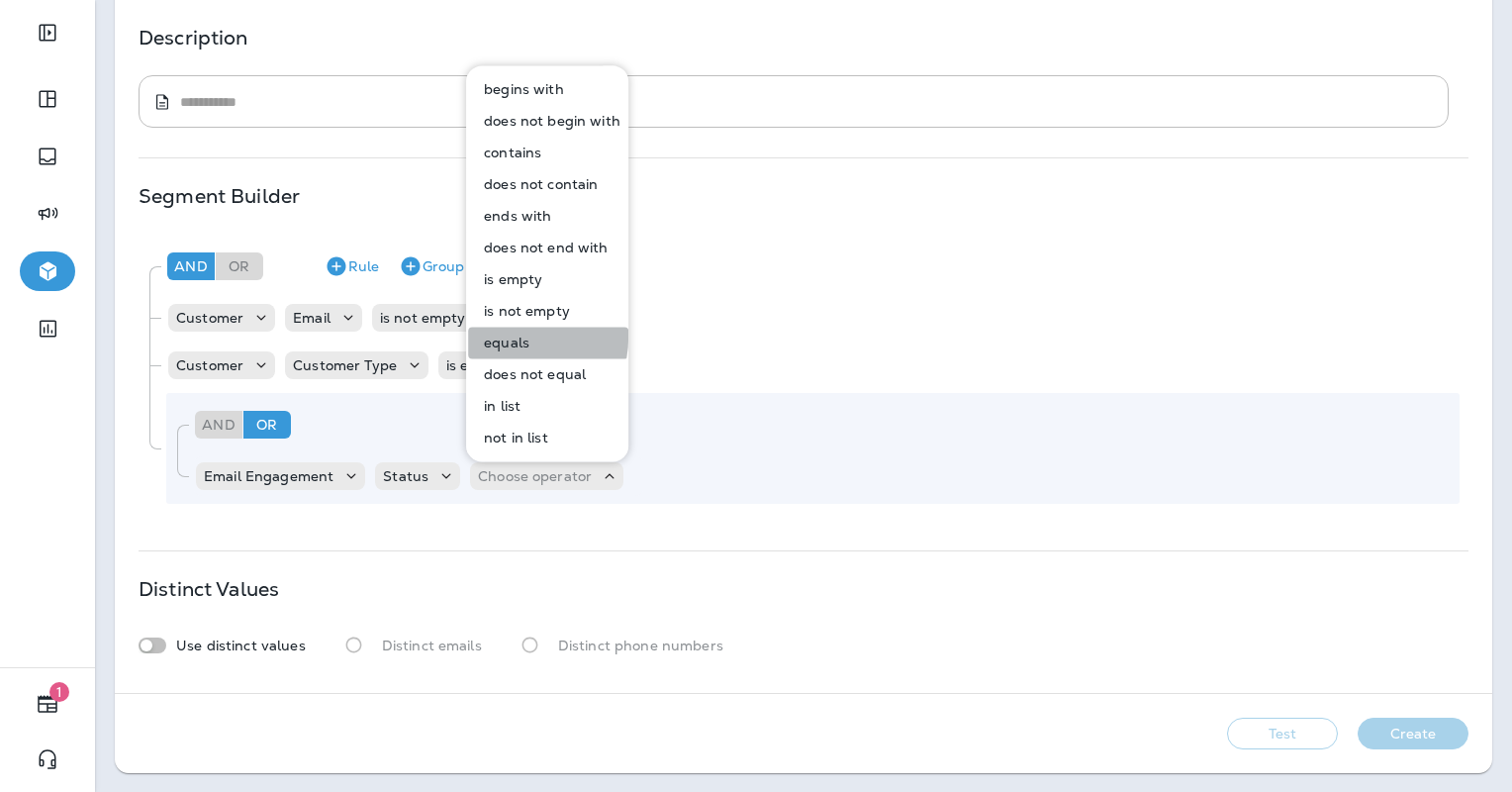 click on "equals" at bounding box center (503, 343) 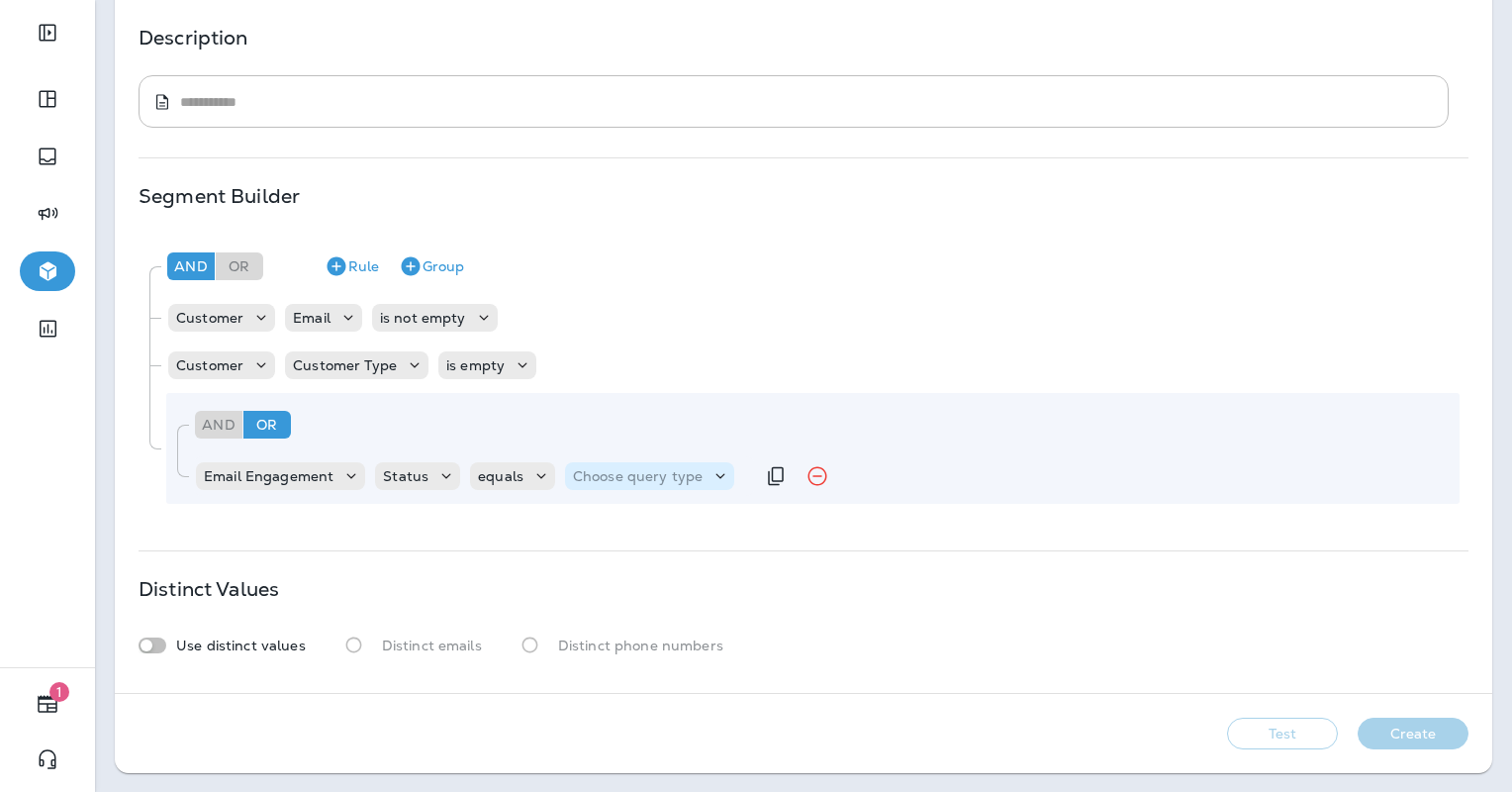 click on "Choose query type" at bounding box center [637, 476] 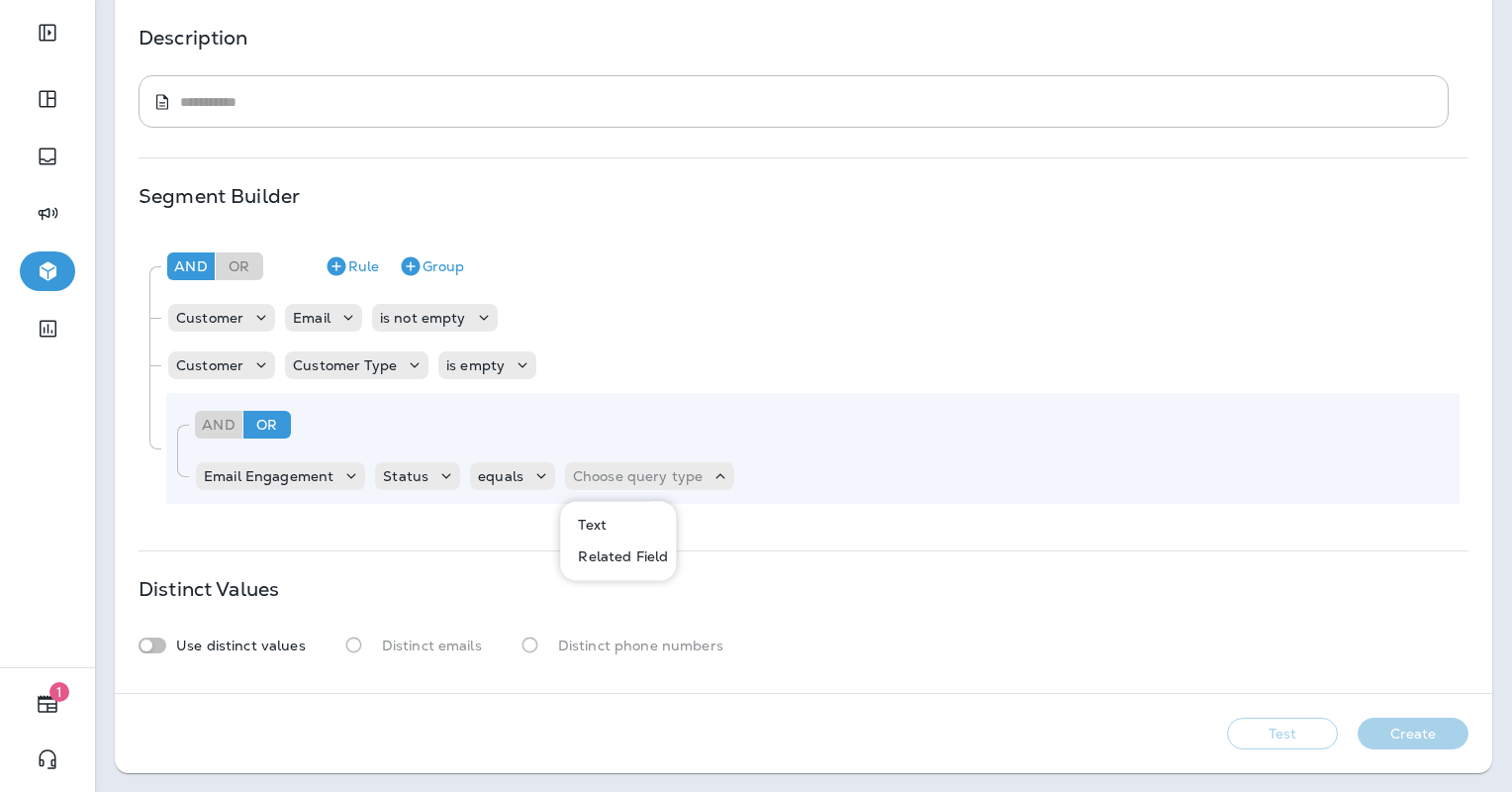click on "Text" at bounding box center [588, 525] 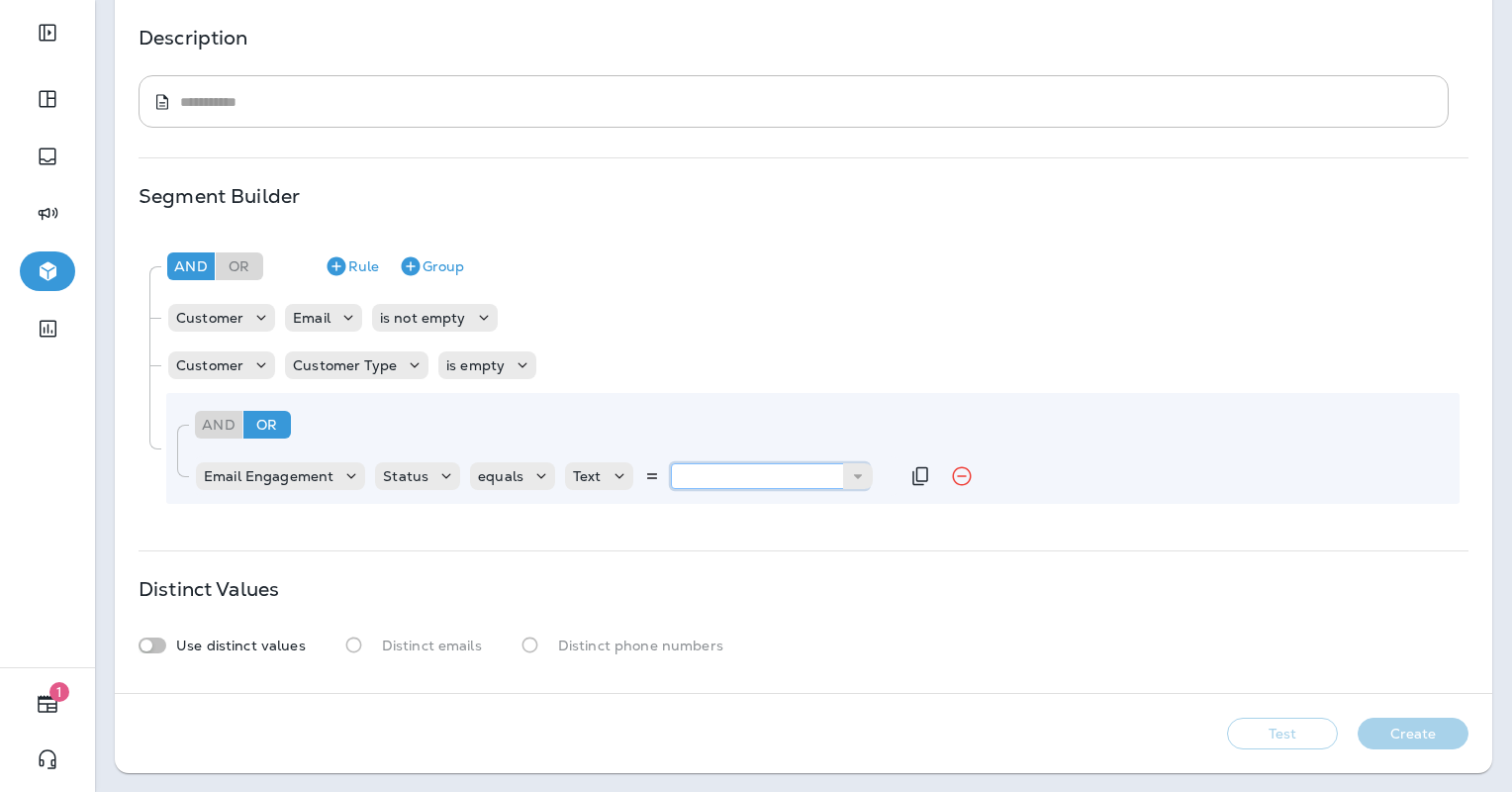 click at bounding box center (770, 476) 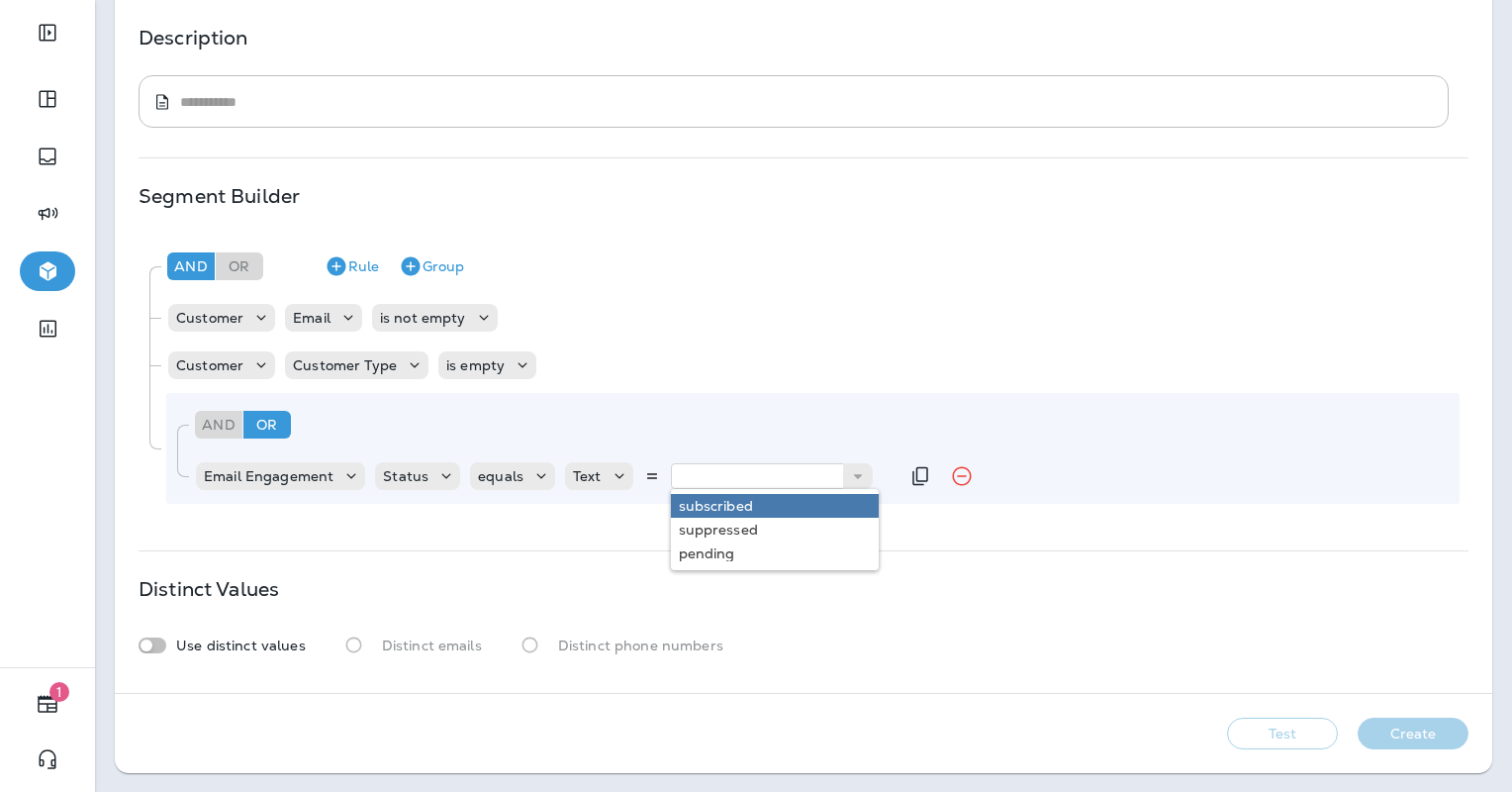 type on "**********" 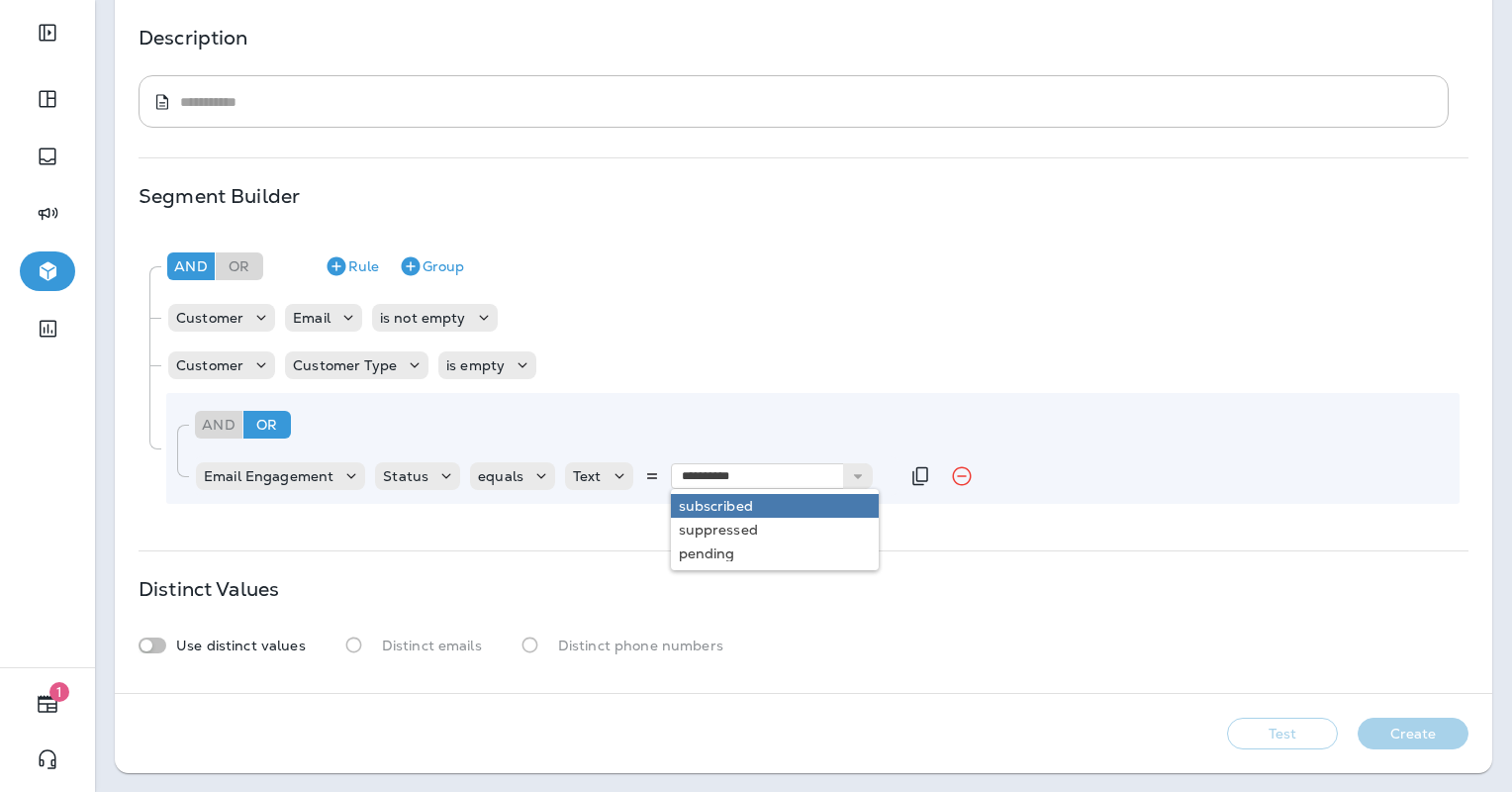 click on "**********" at bounding box center (803, 373) 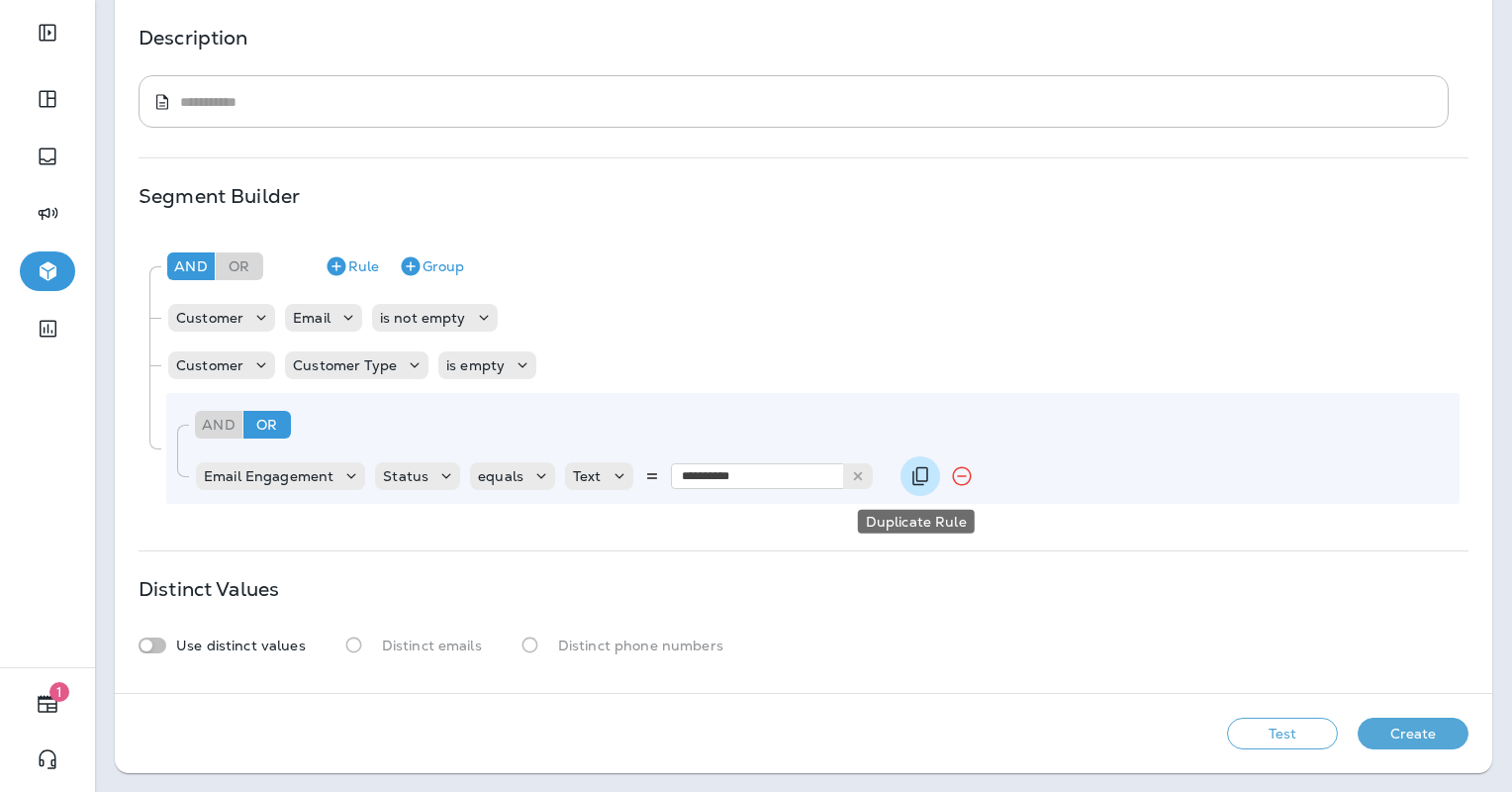 click 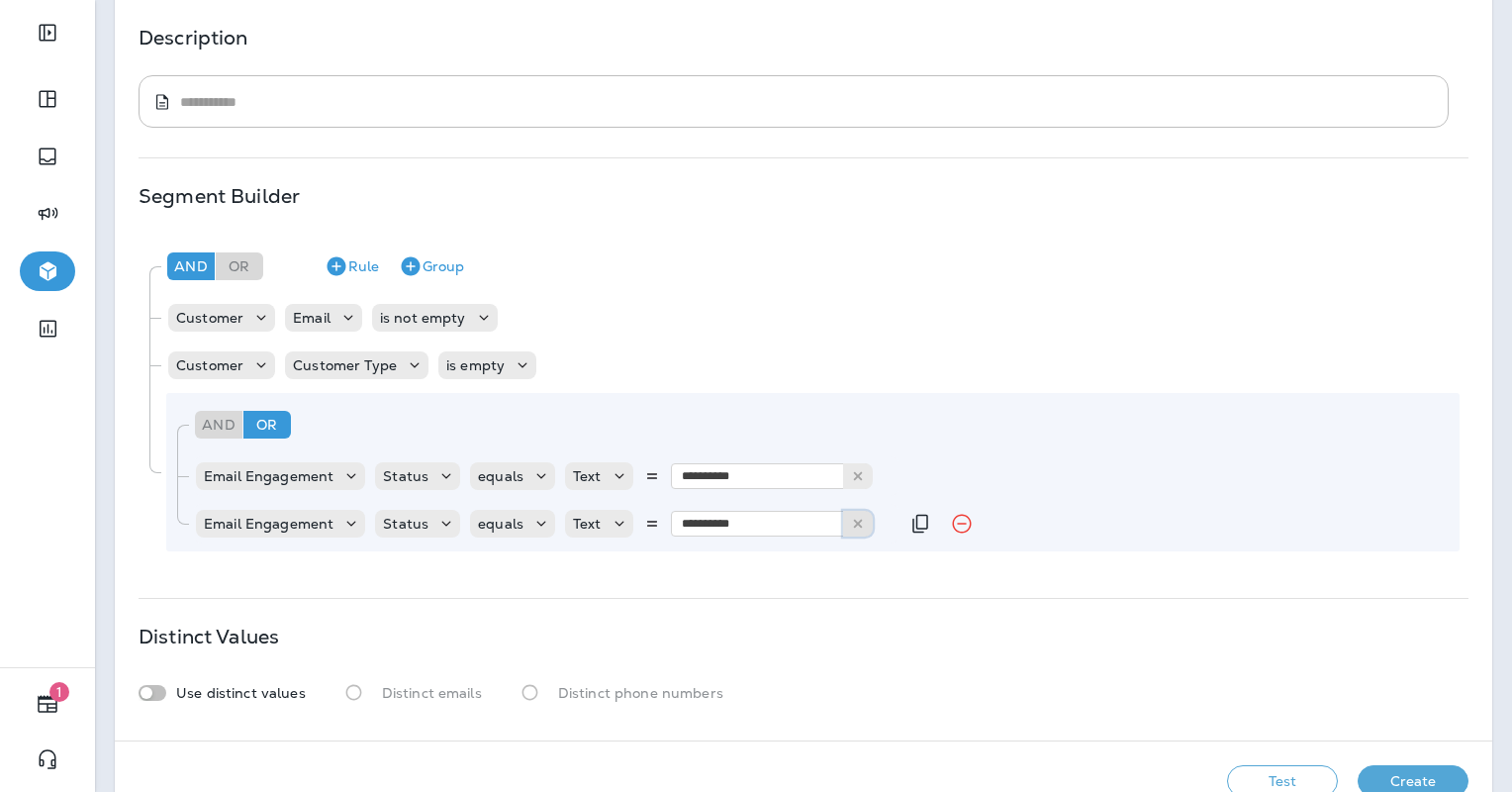 click 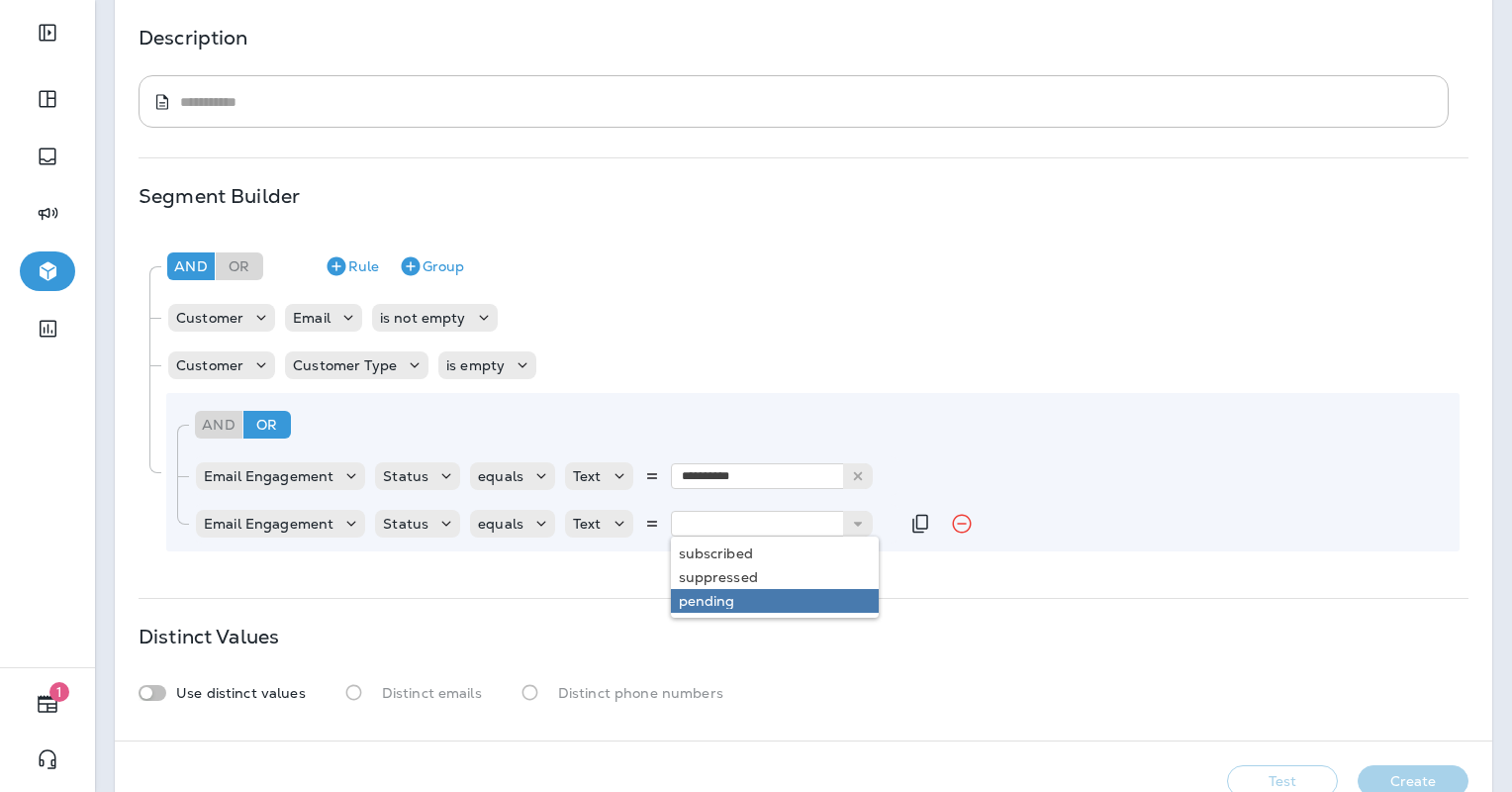type on "*******" 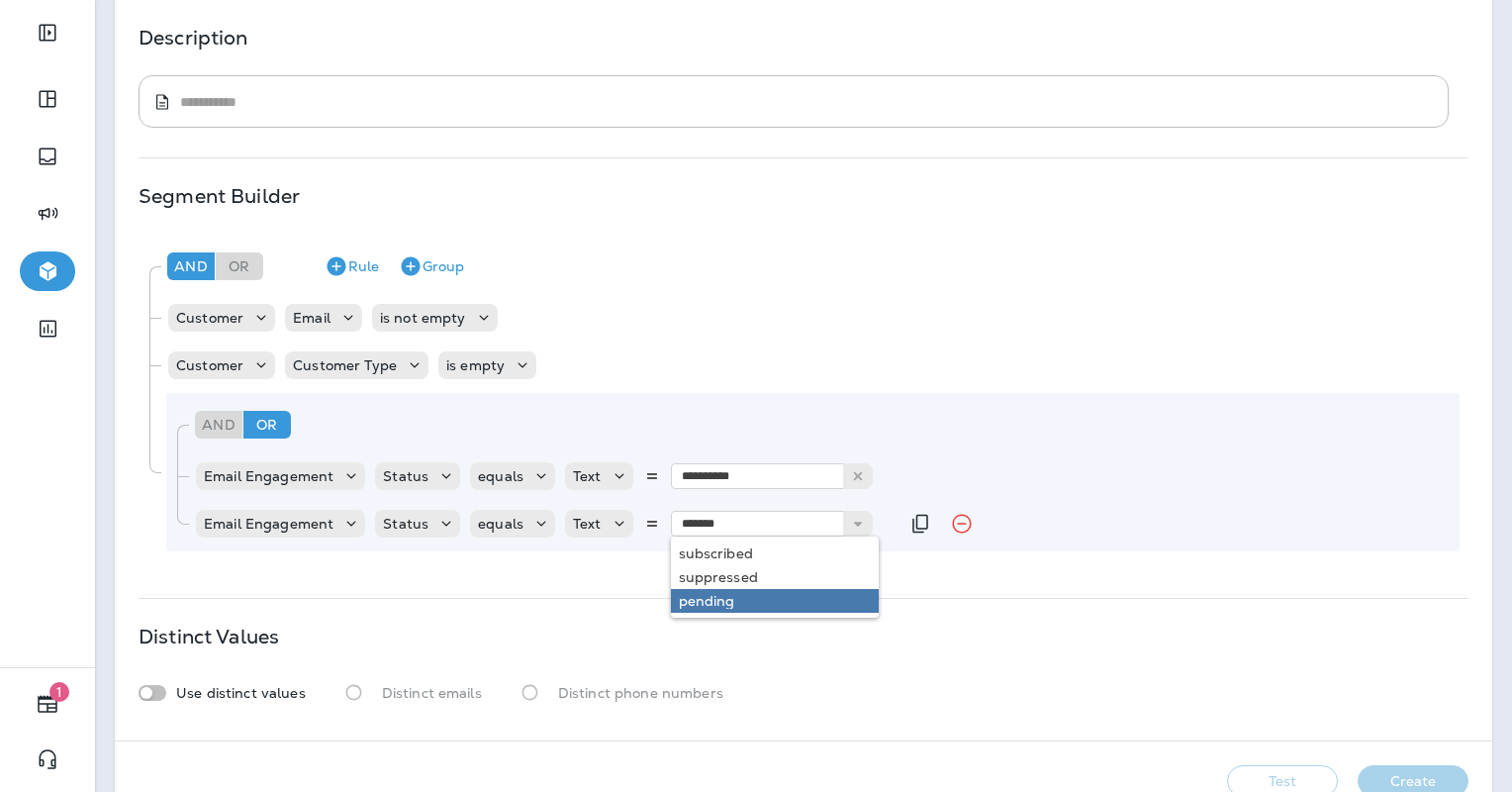 click on "**********" at bounding box center (803, 285) 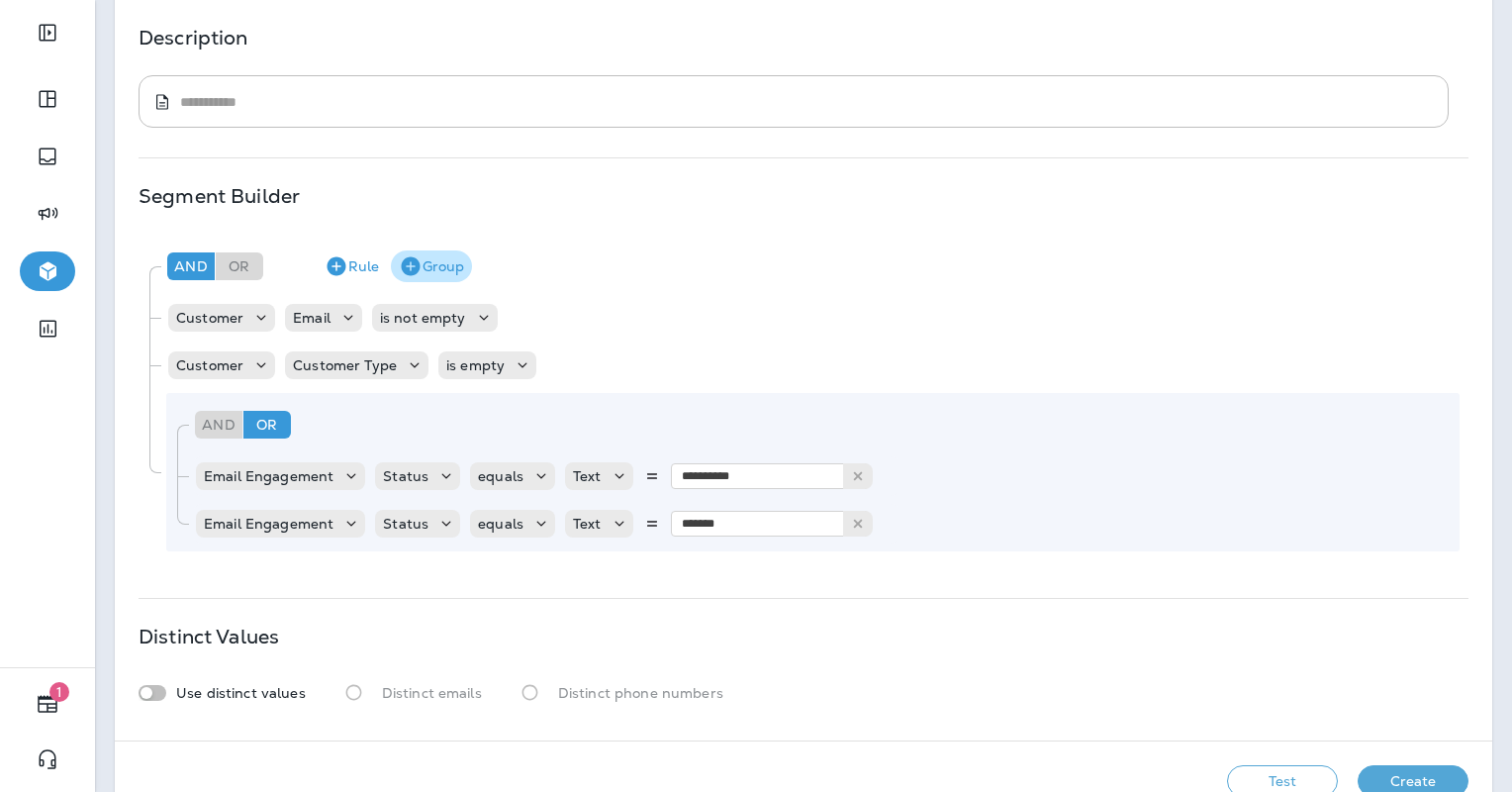 click 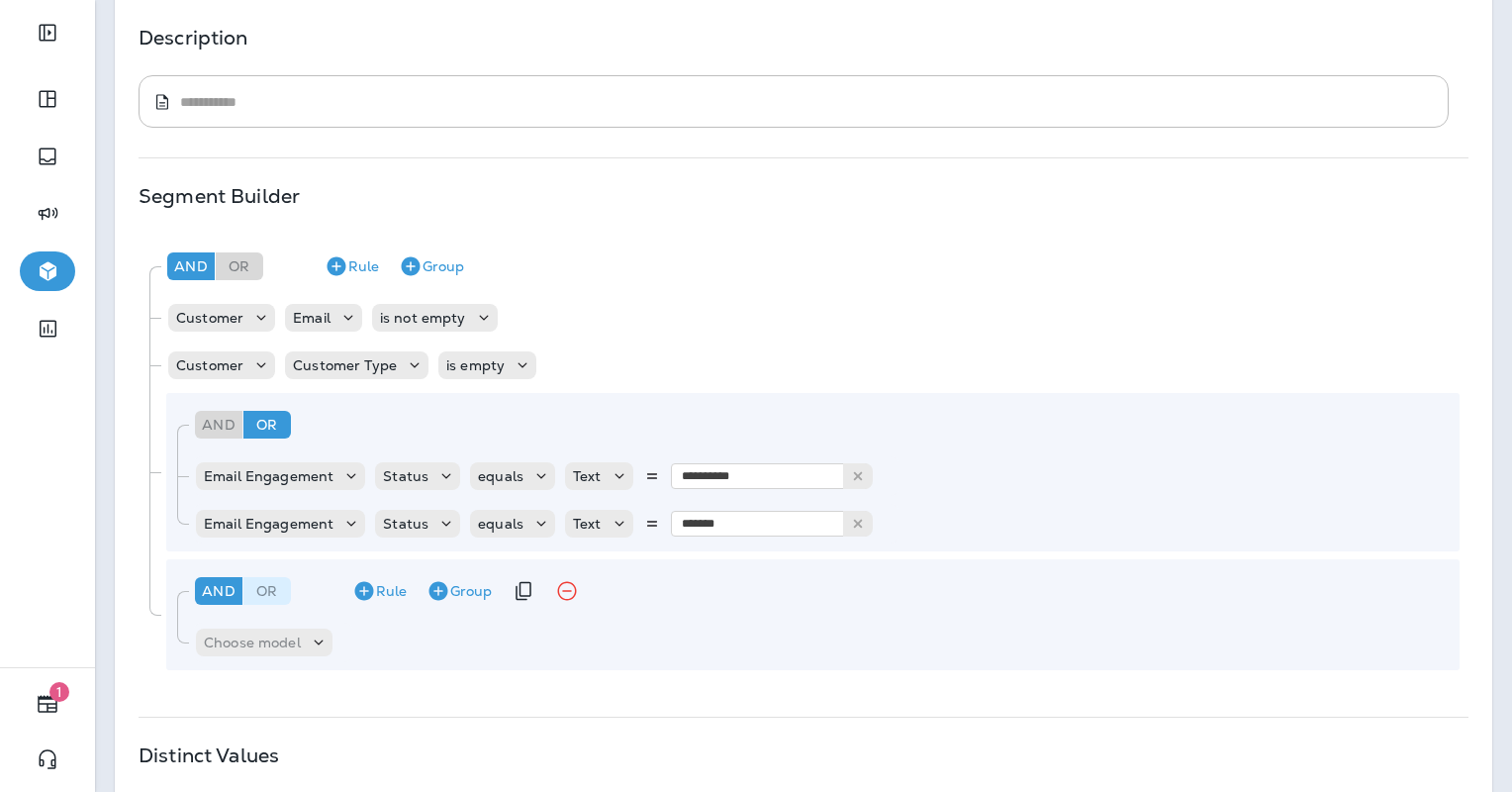 click on "Or" at bounding box center [267, 591] 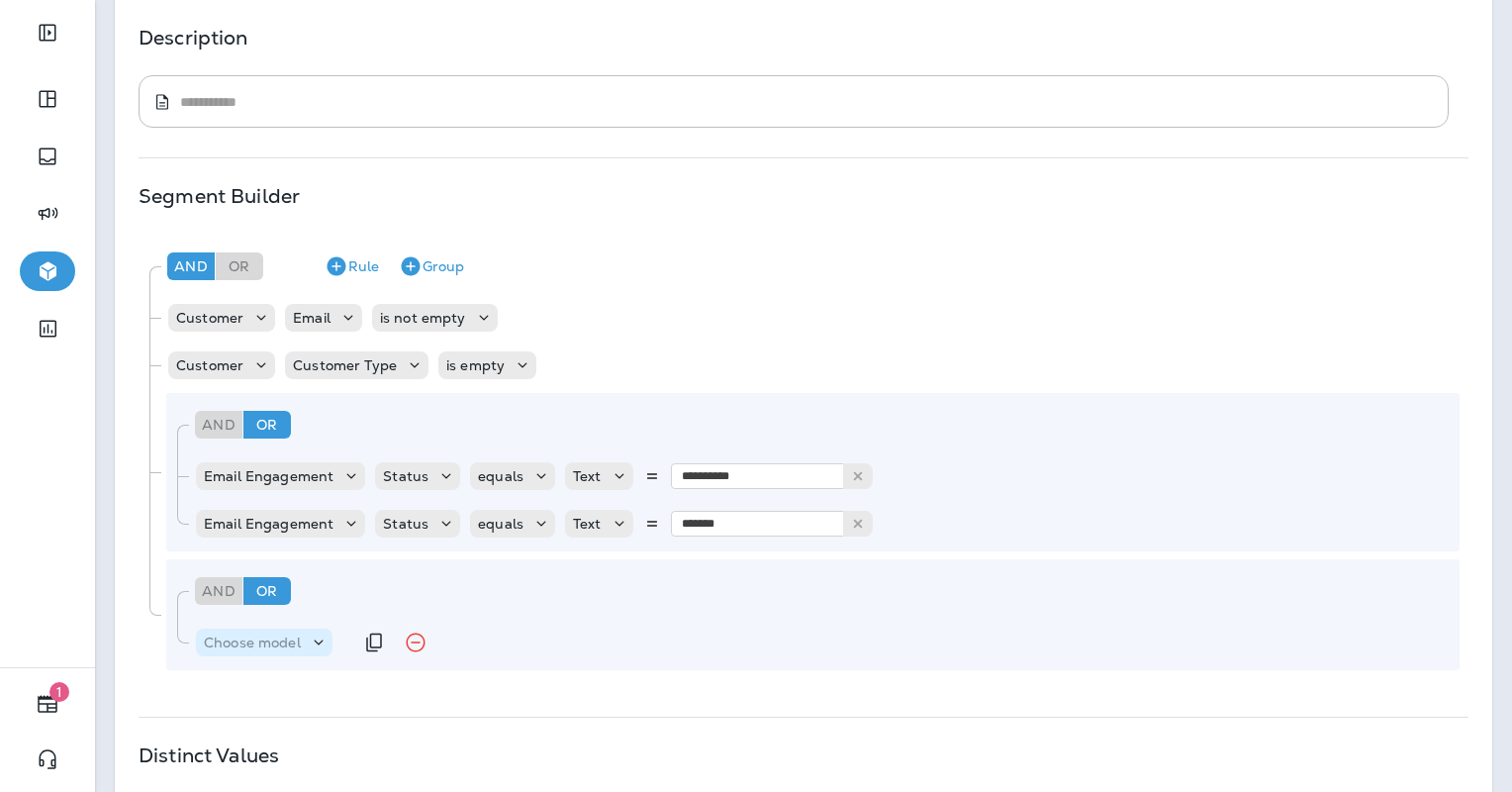 click 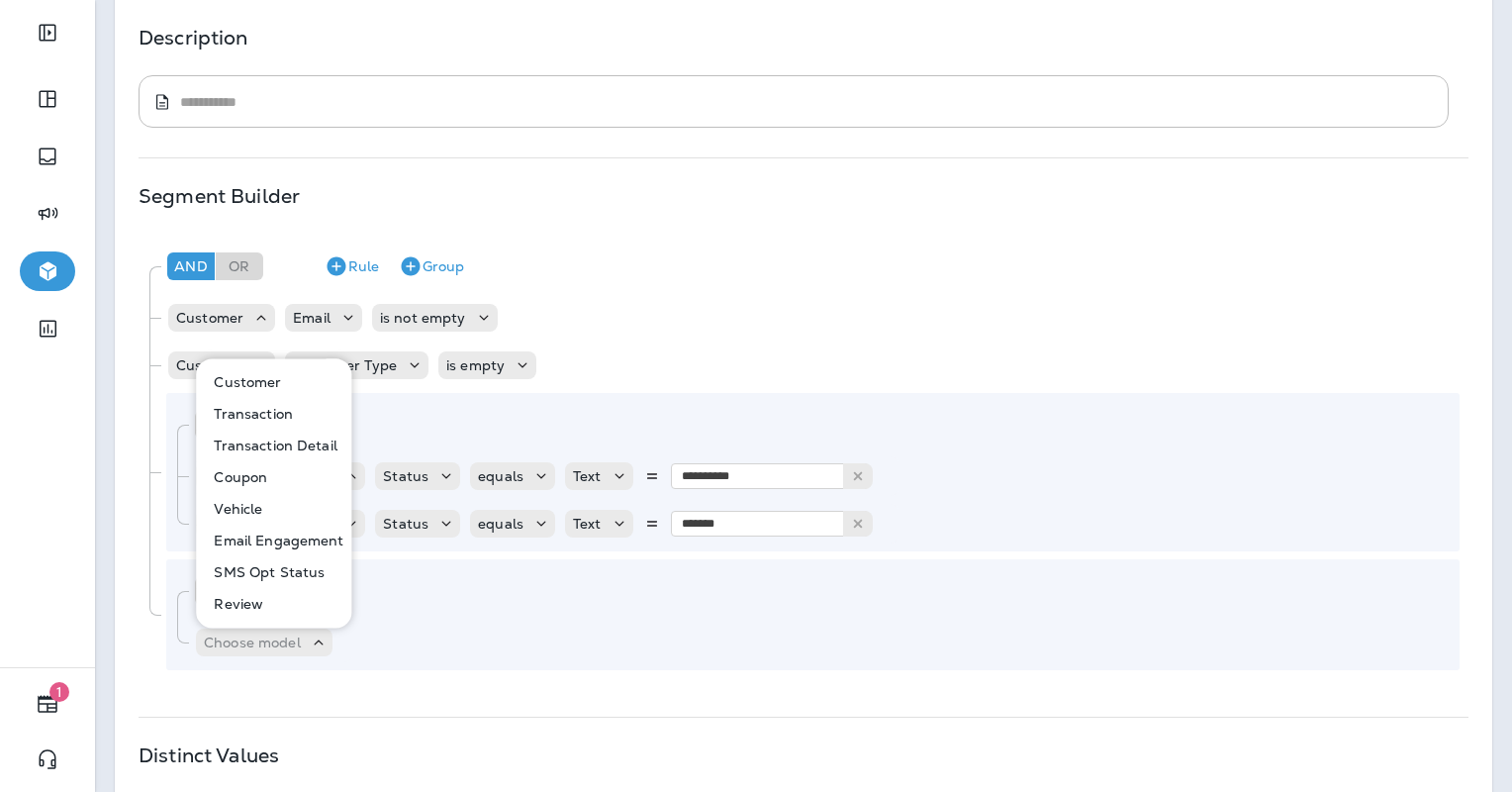 click on "Customer" at bounding box center (274, 382) 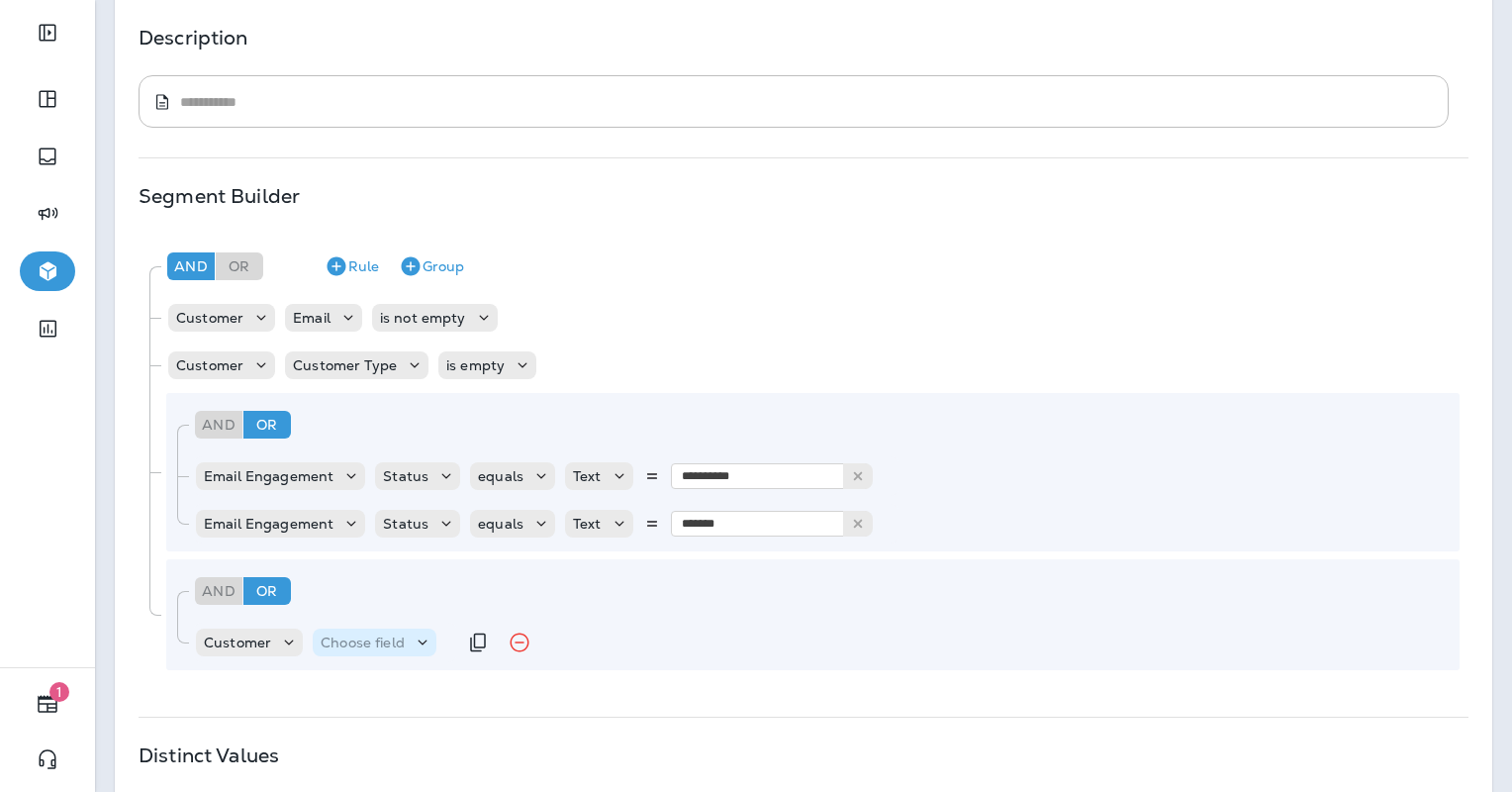 click on "Choose field" at bounding box center (362, 643) 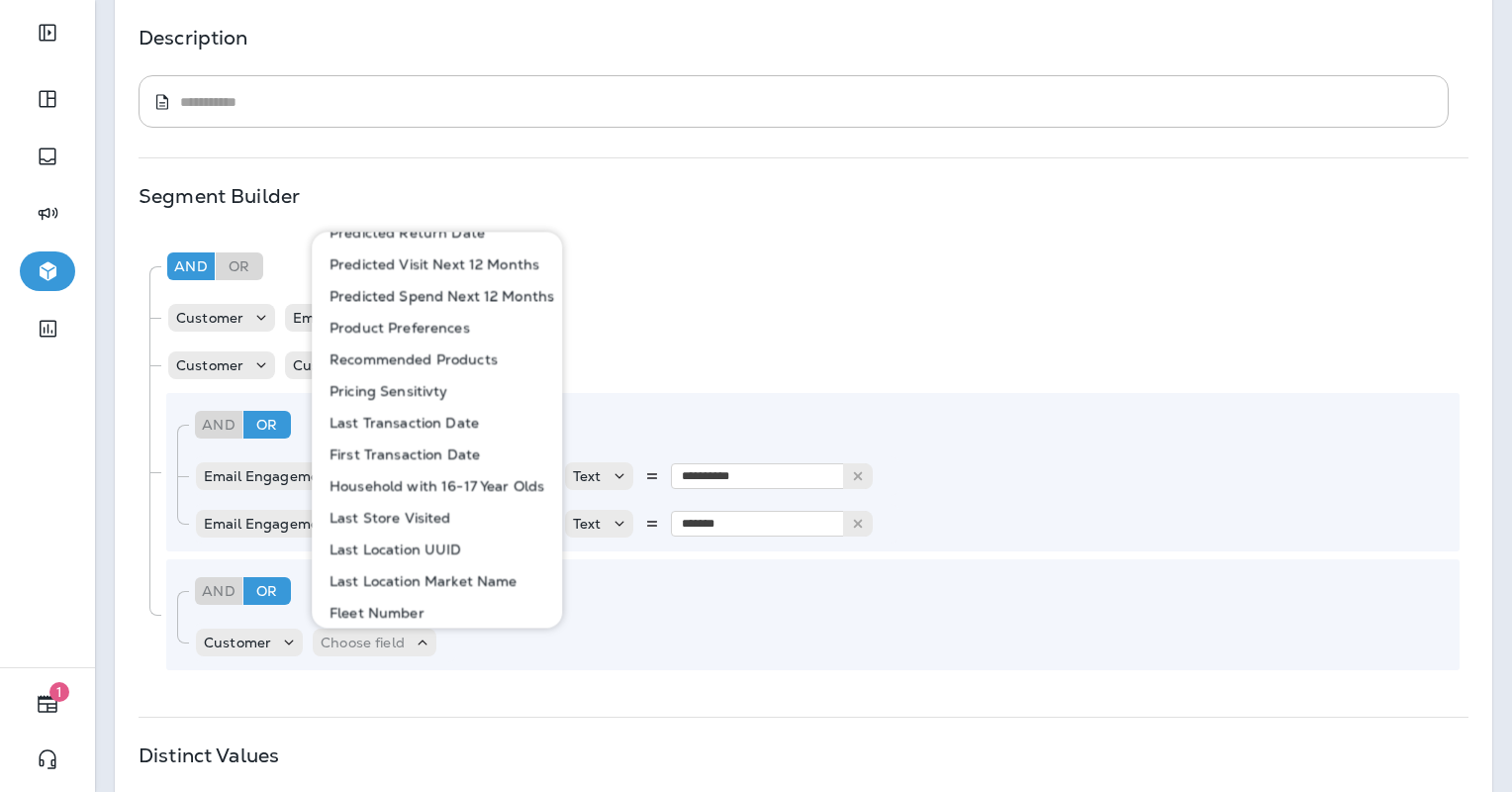 scroll, scrollTop: 982, scrollLeft: 0, axis: vertical 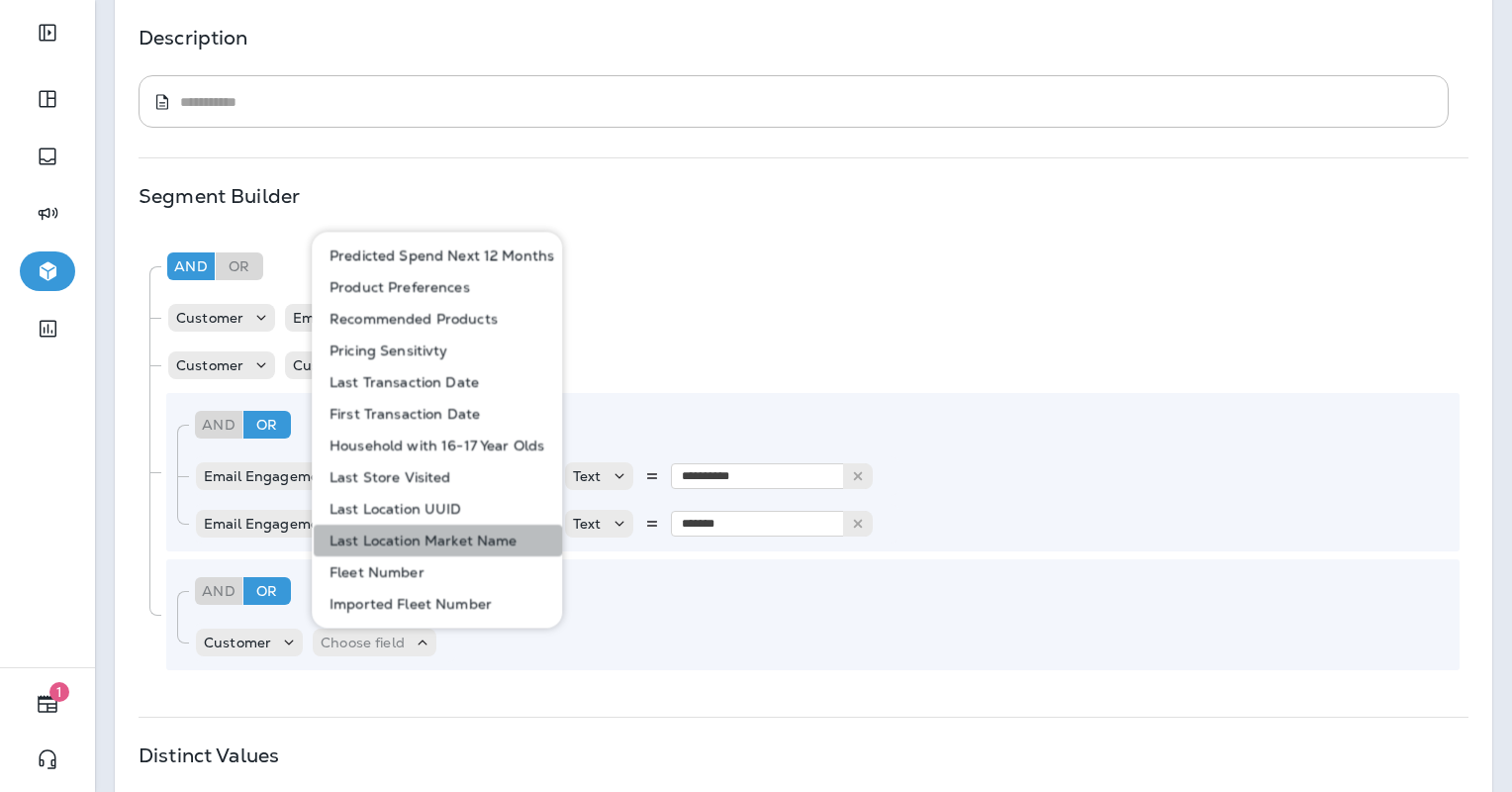 click on "Last Location Market Name" at bounding box center [420, 541] 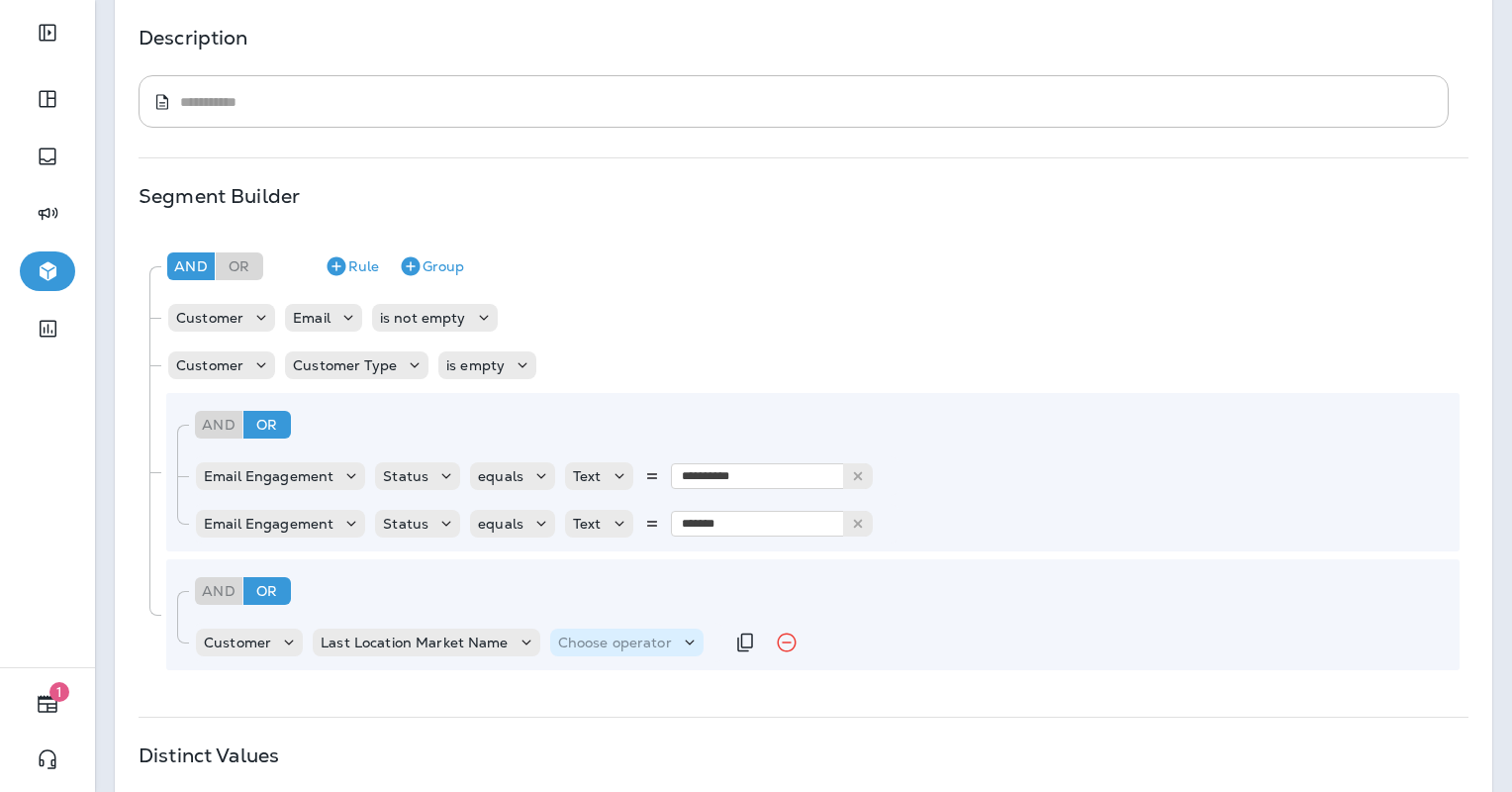 click on "Choose operator" at bounding box center [614, 643] 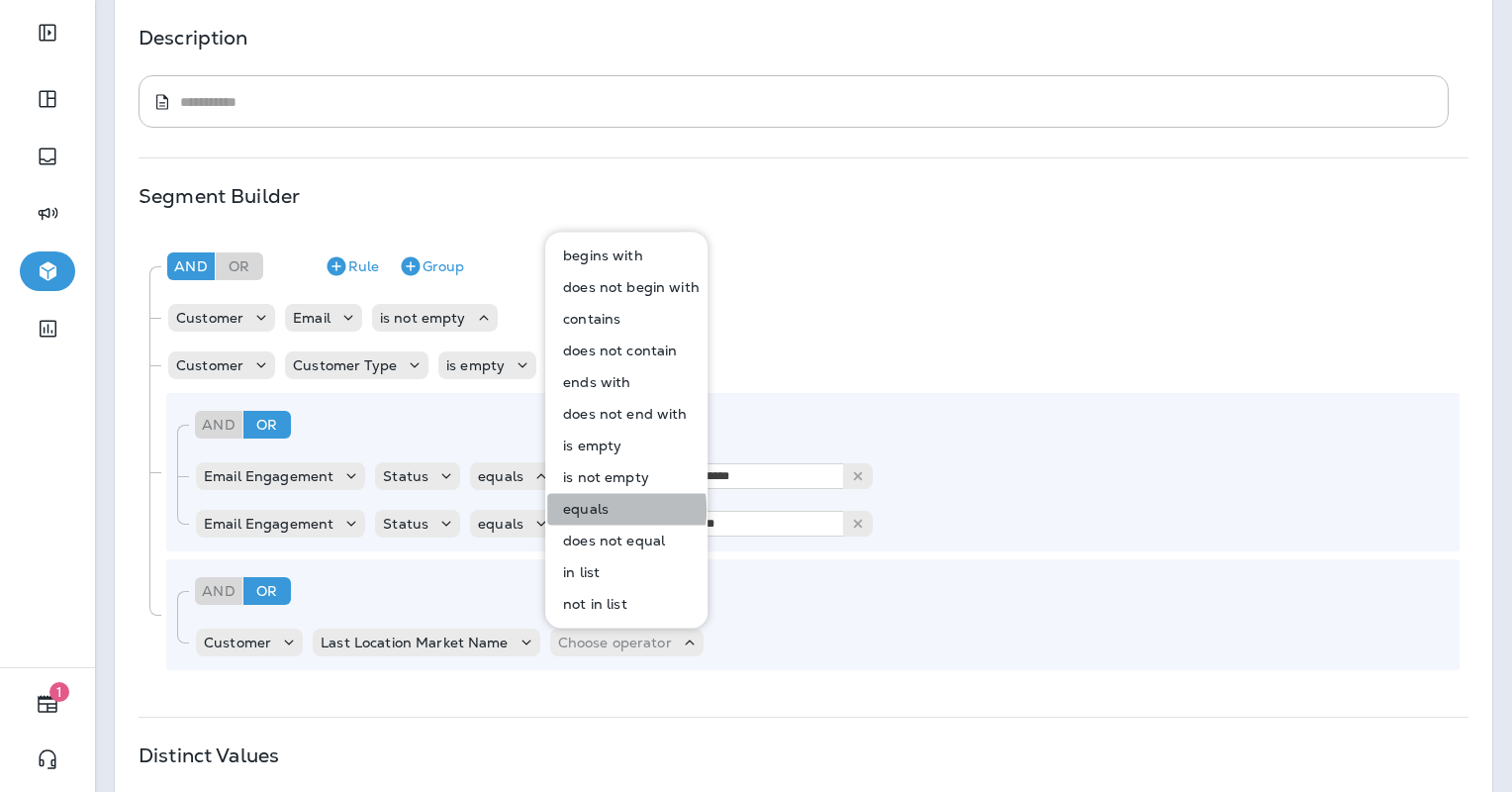 click on "equals" at bounding box center (582, 509) 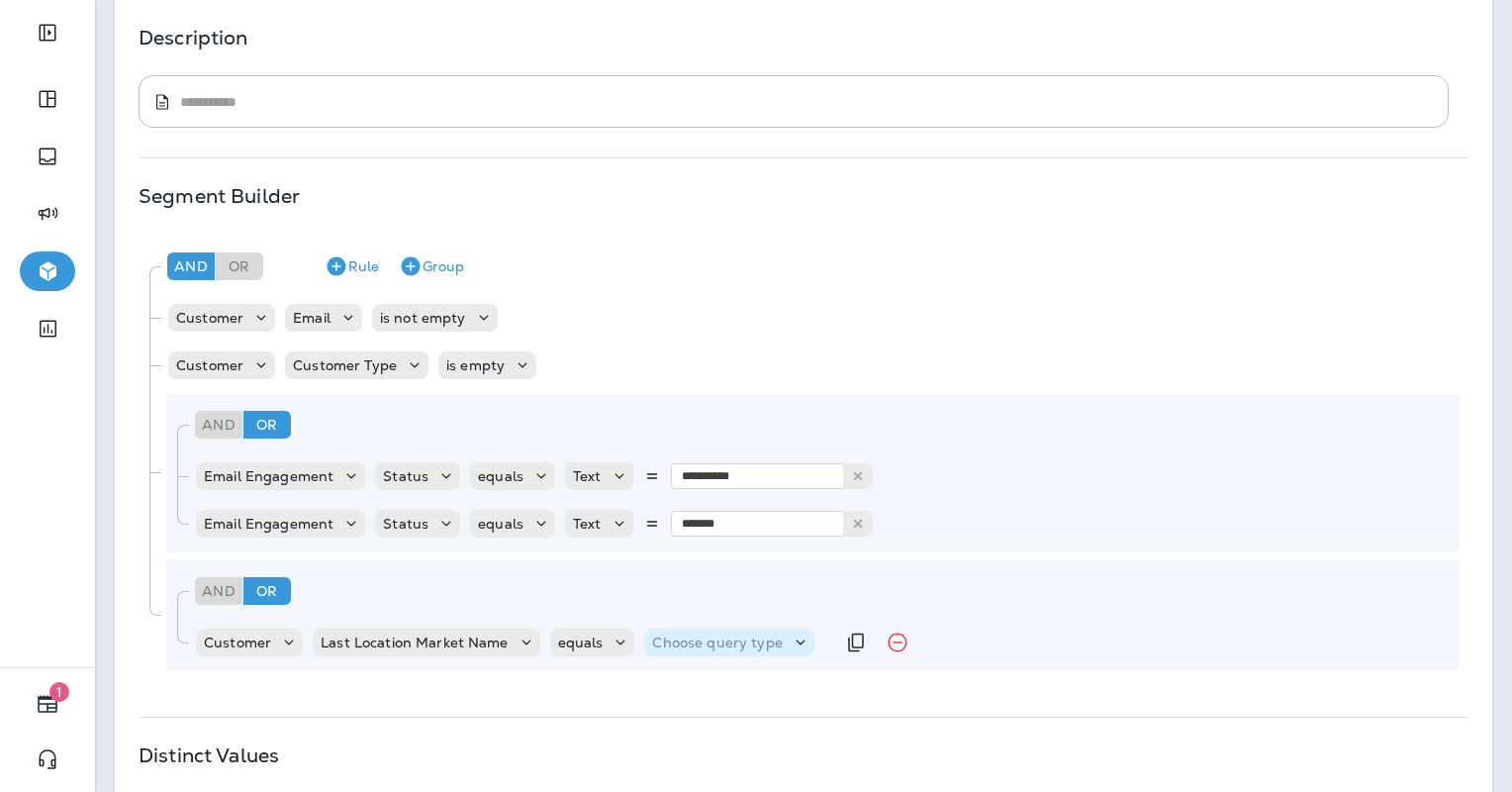 click on "Choose query type" at bounding box center (728, 643) 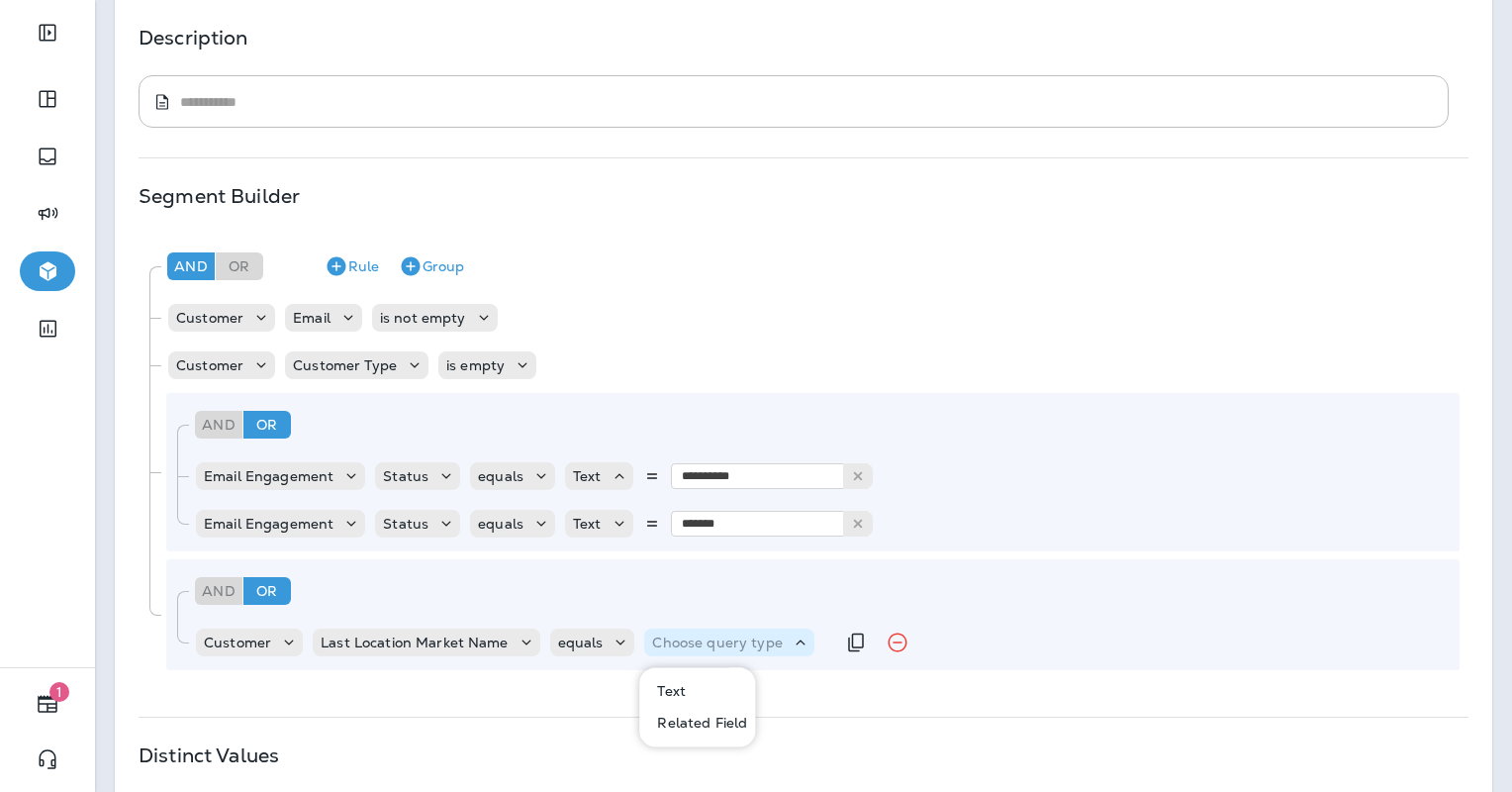 click on "Choose query type" at bounding box center [716, 643] 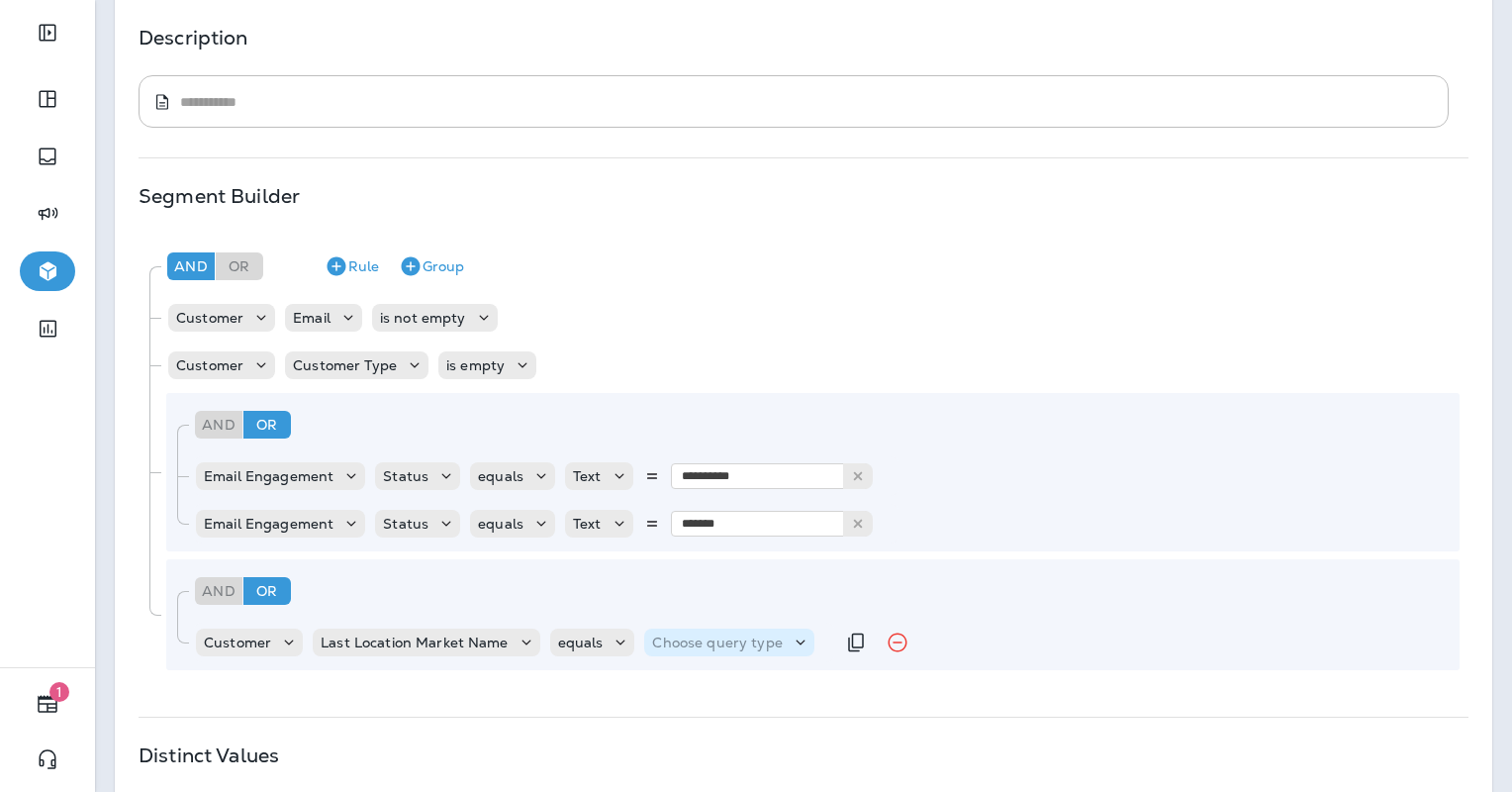 click on "Choose query type" at bounding box center [716, 643] 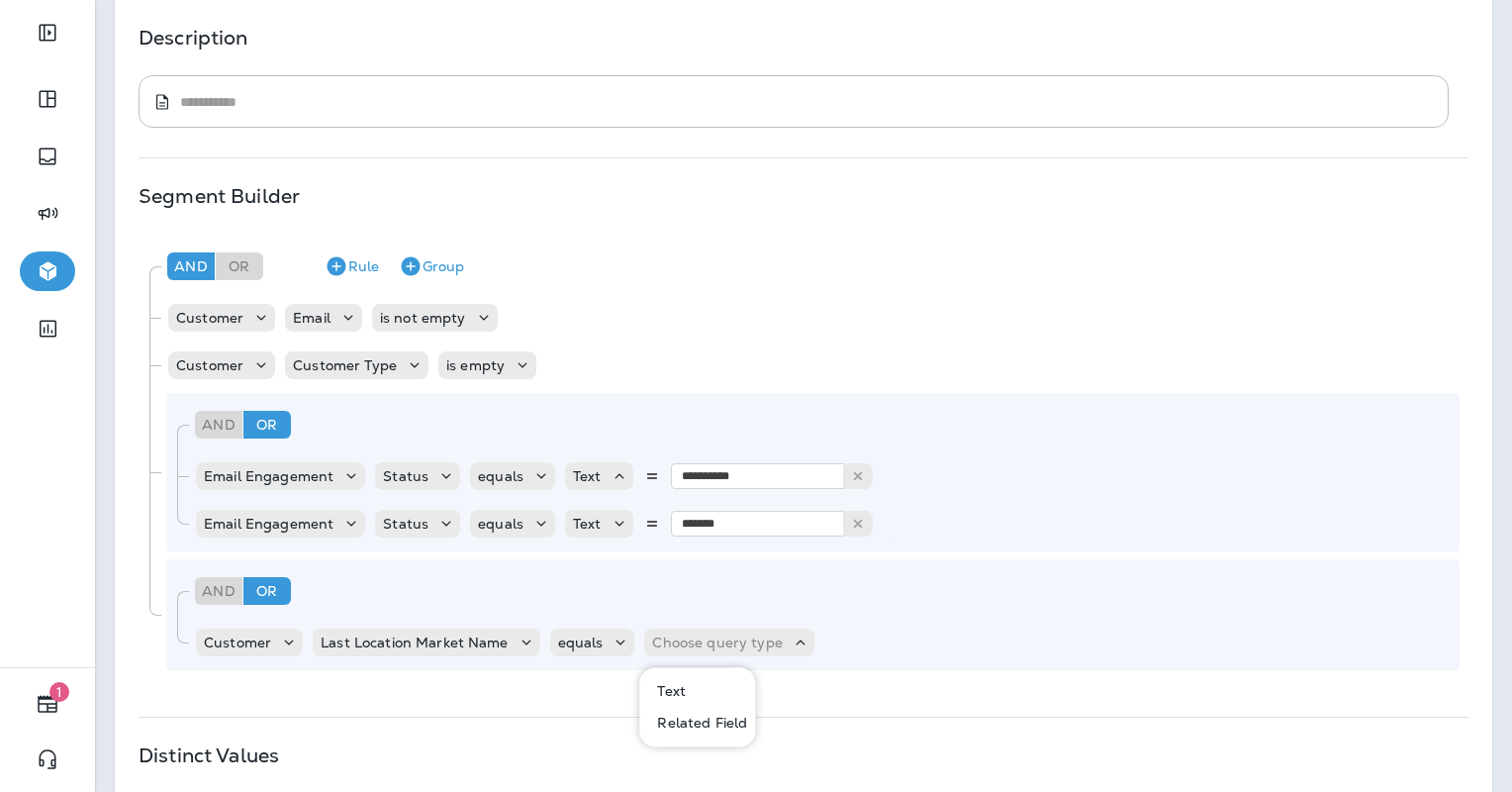 click on "Text" at bounding box center (667, 691) 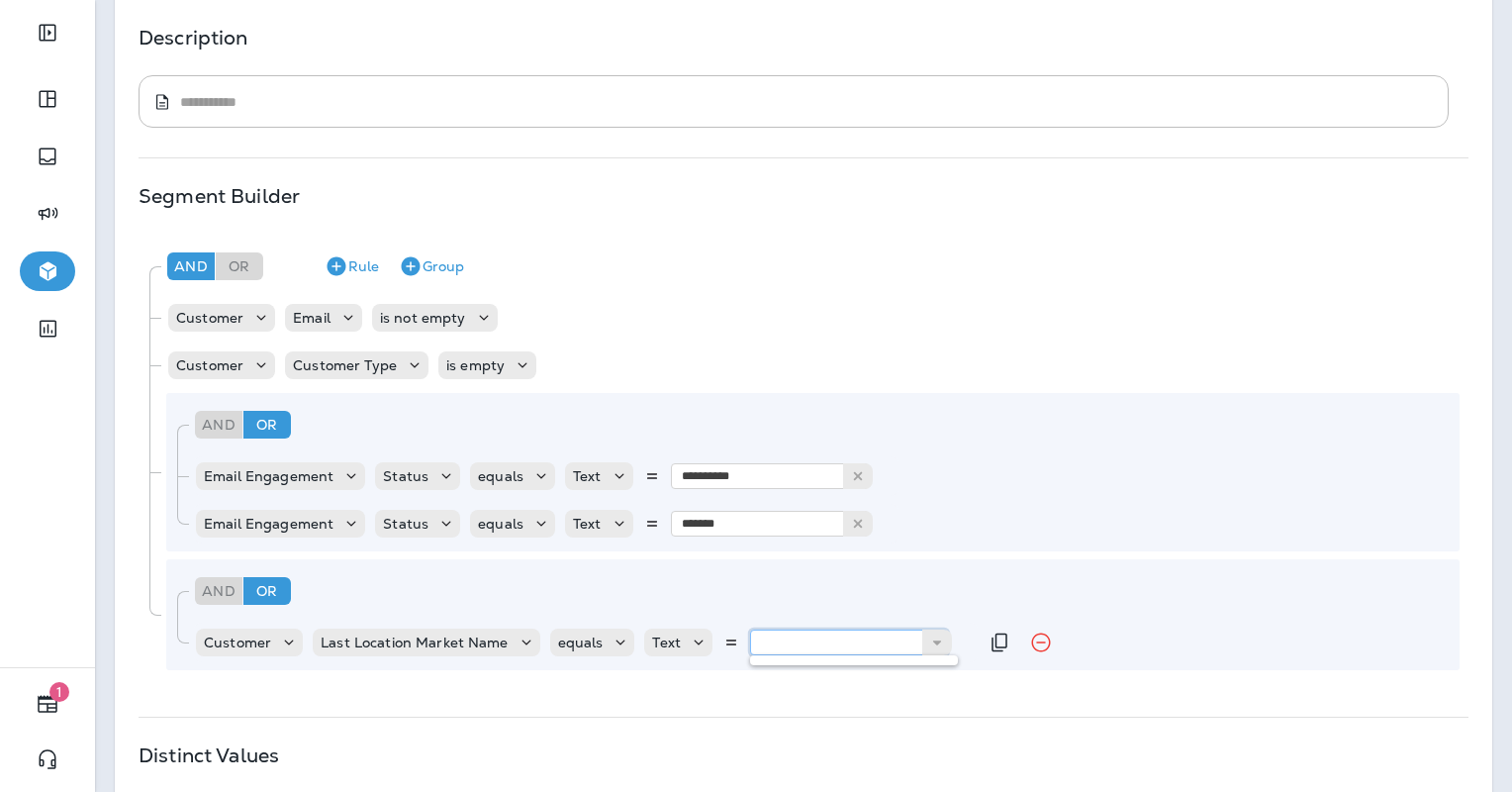 click at bounding box center (849, 643) 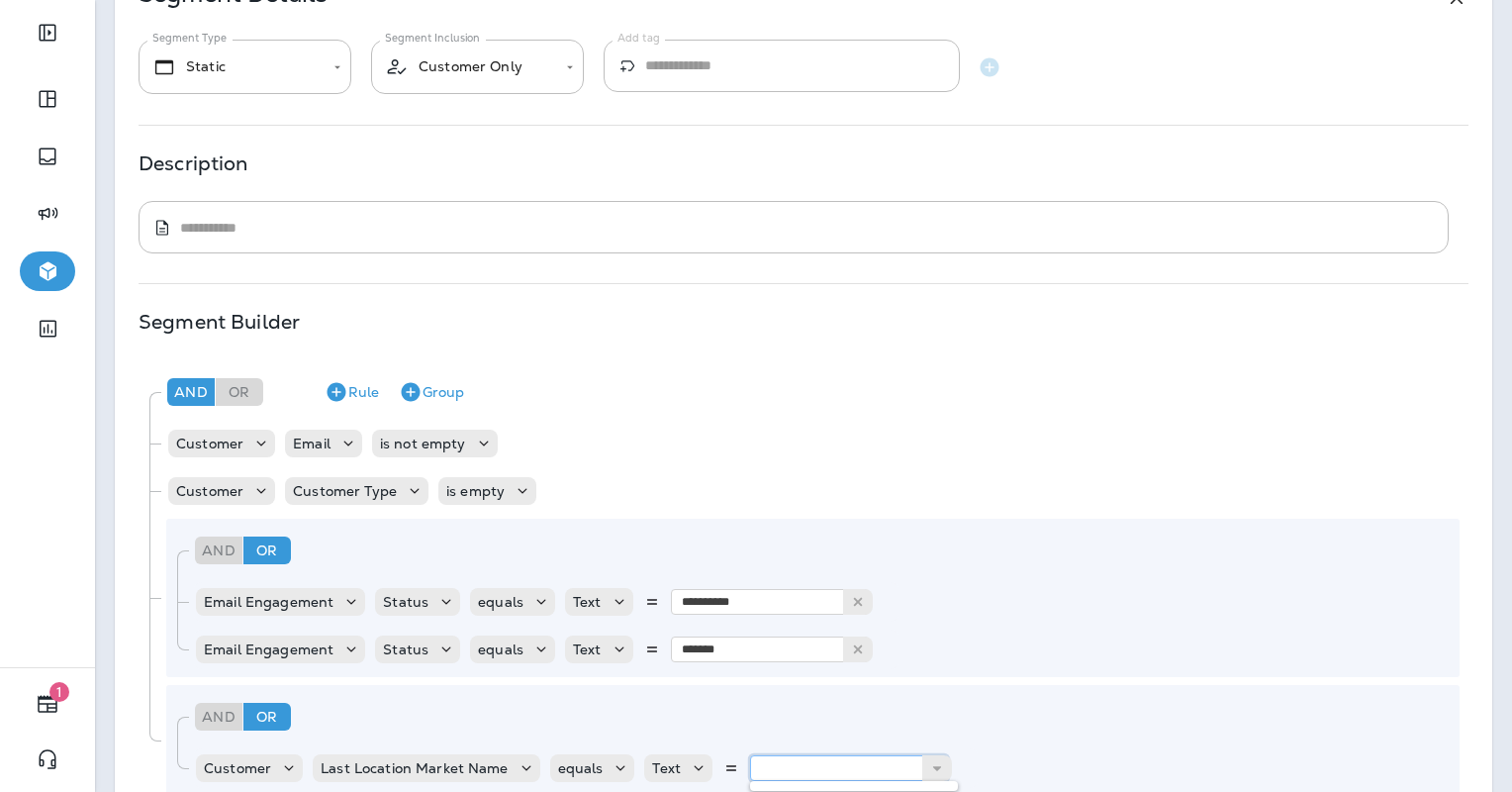 scroll, scrollTop: 0, scrollLeft: 0, axis: both 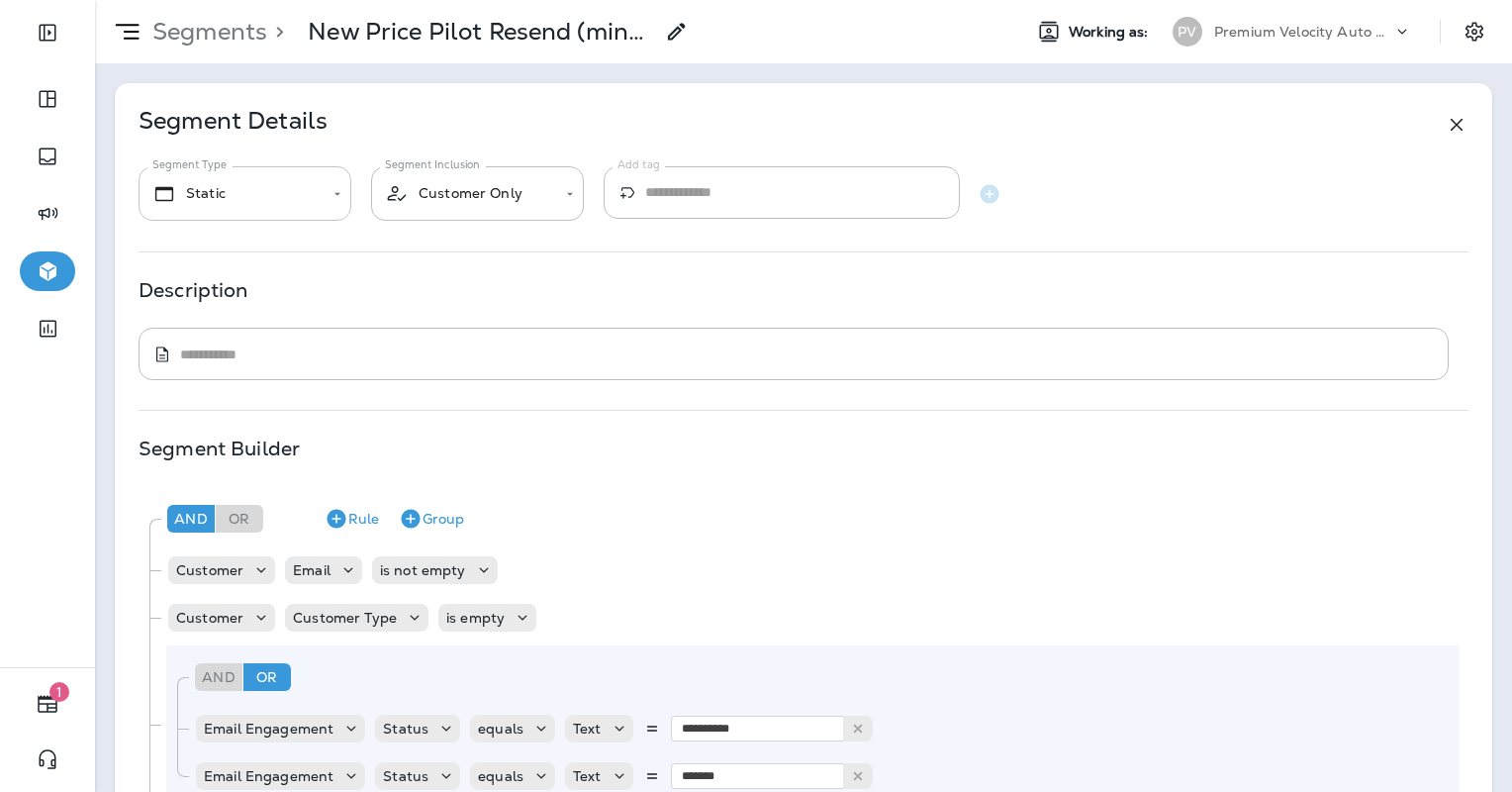 click on "**********" at bounding box center [756, 0] 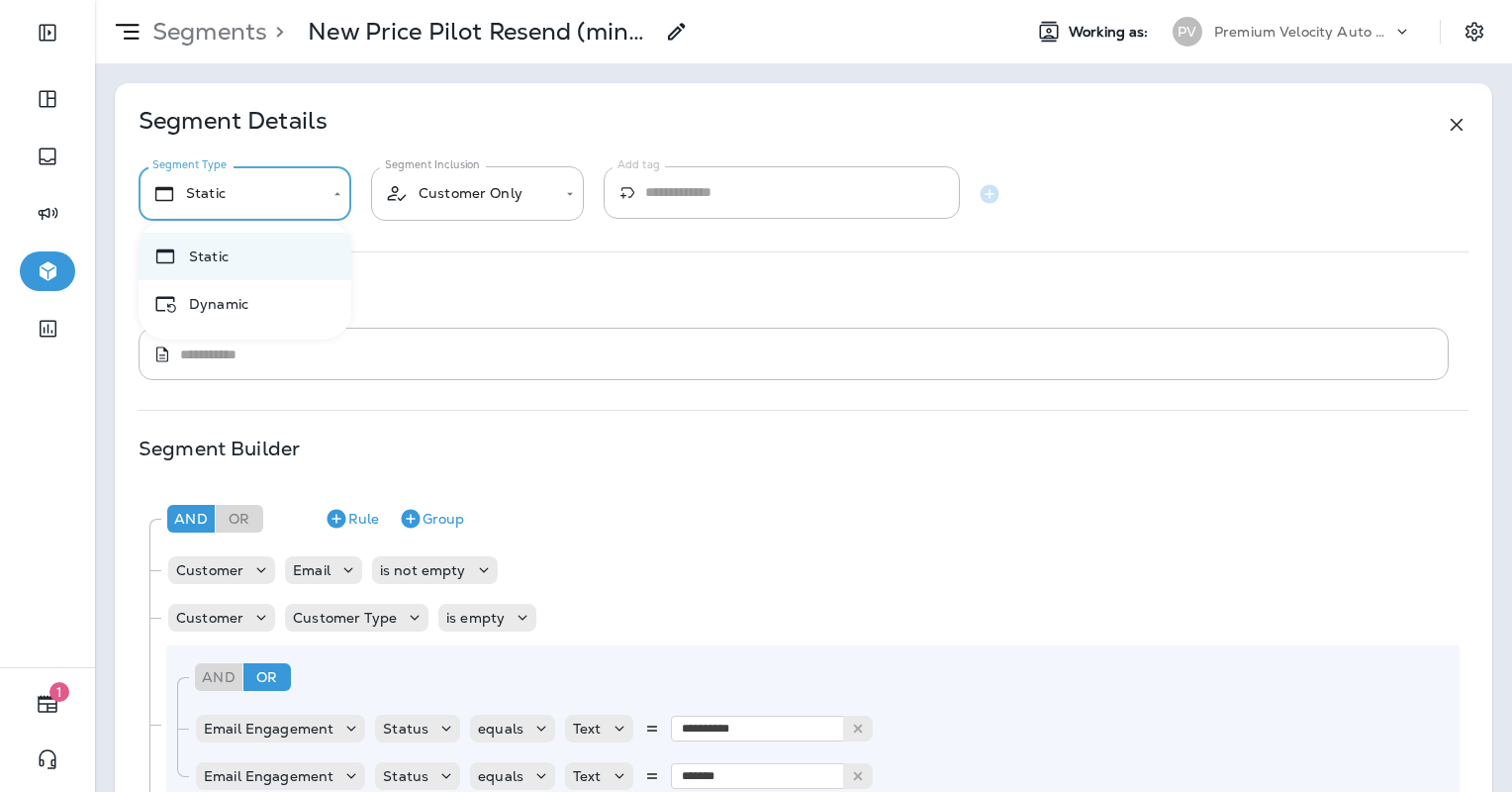 click on "Static" at bounding box center [244, 256] 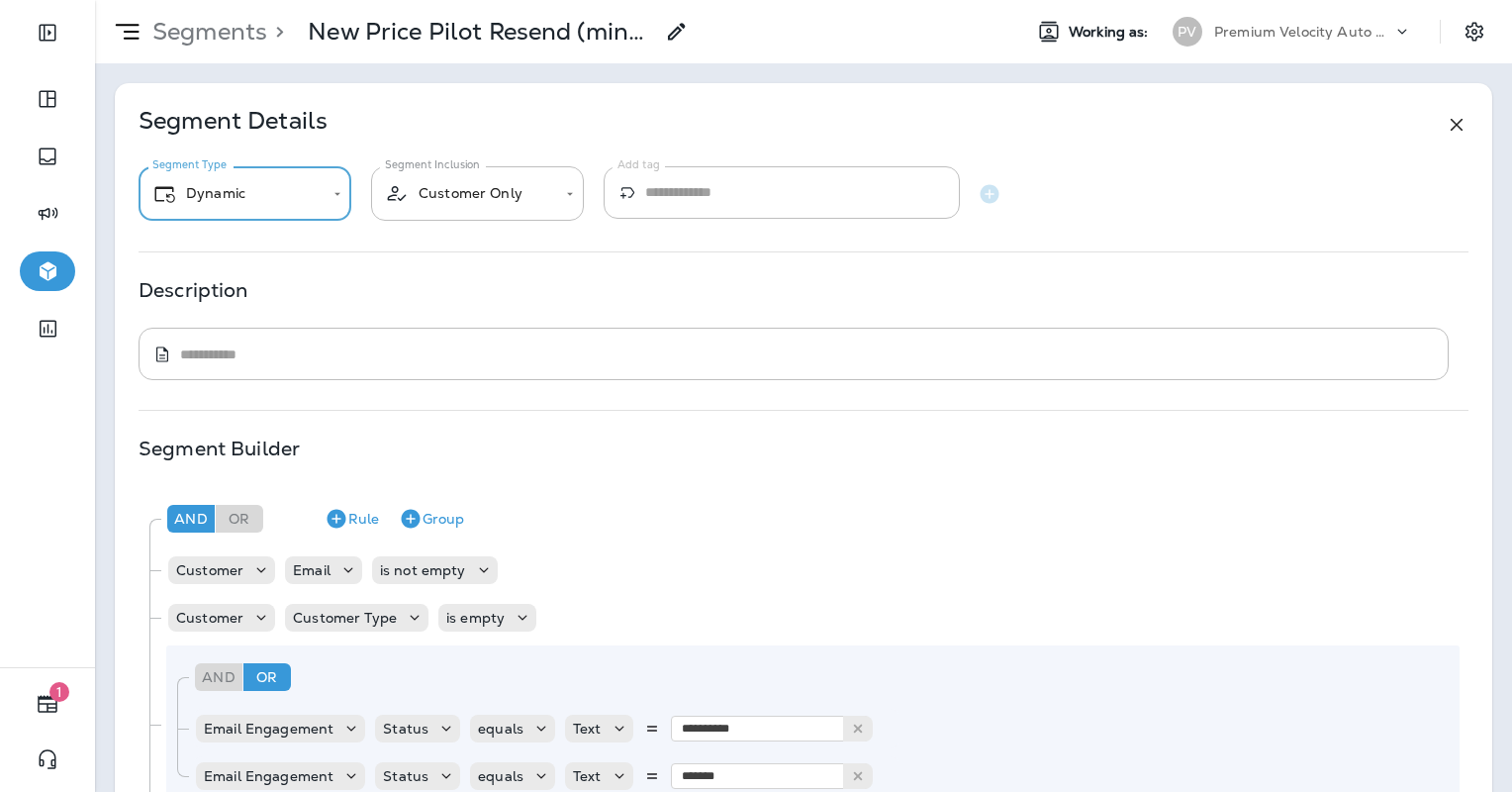 click on "Description" at bounding box center [803, 290] 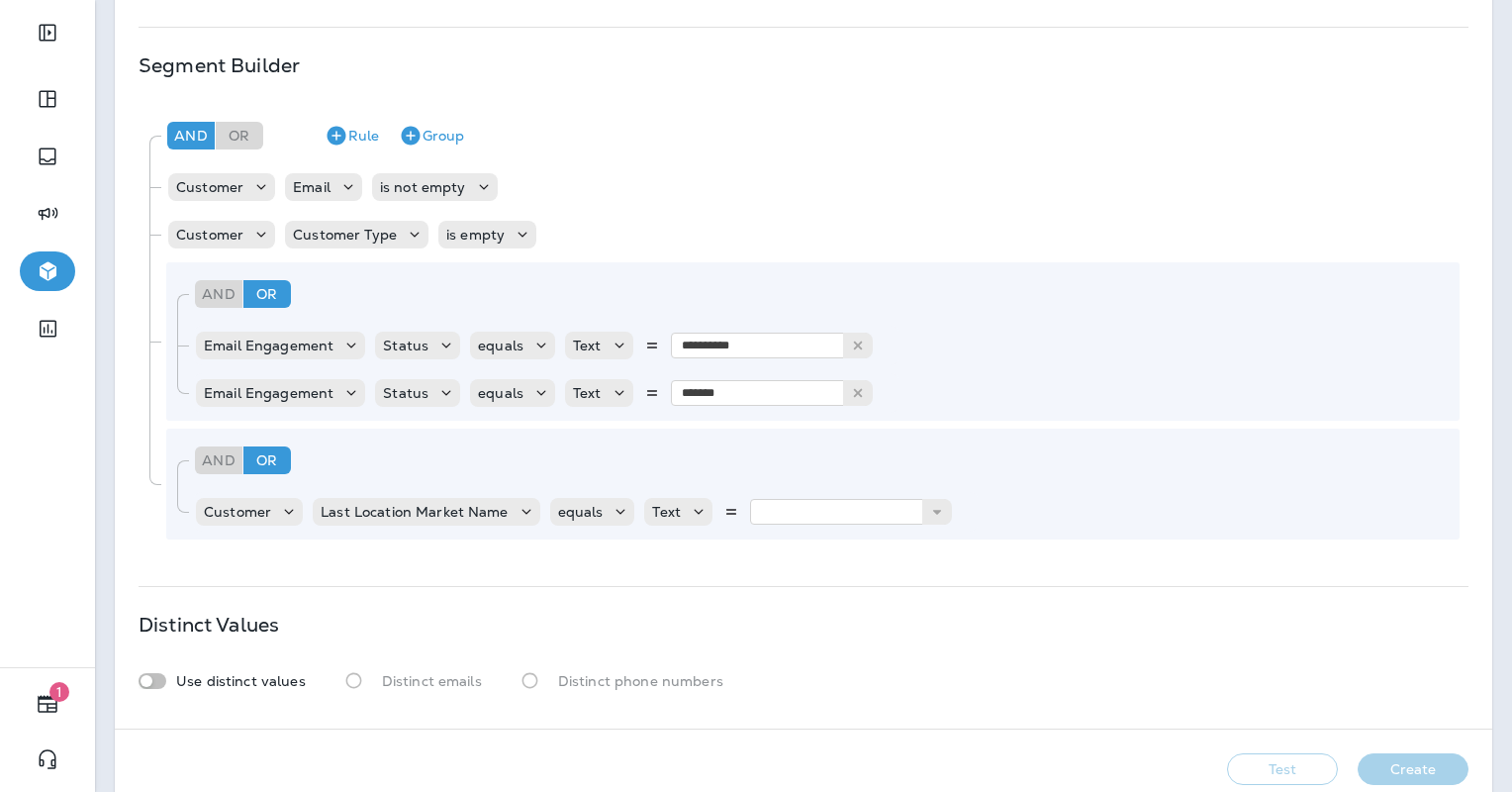 scroll, scrollTop: 419, scrollLeft: 0, axis: vertical 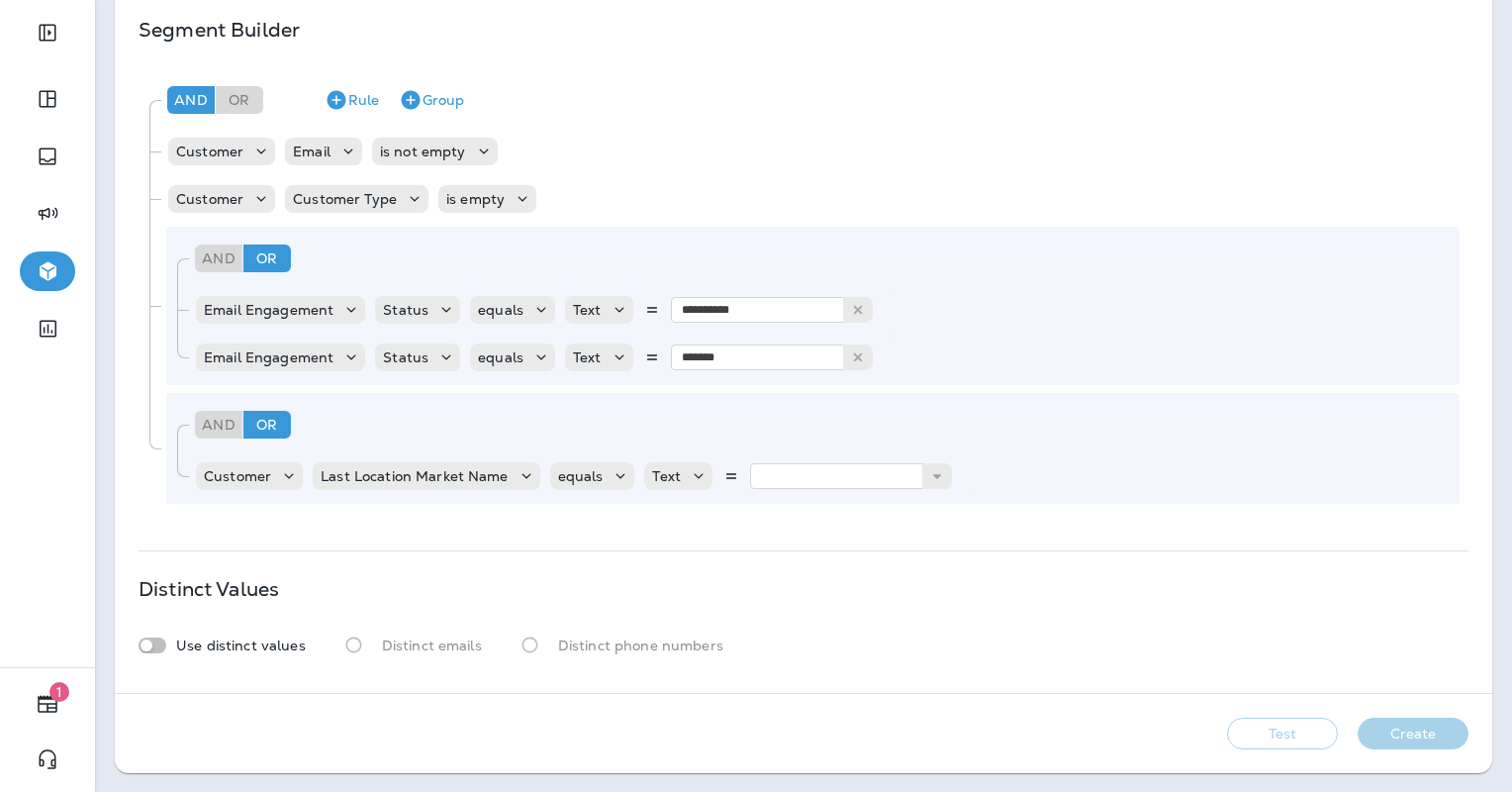 click on "Use distinct values  Distinct emails   Distinct phone numbers" at bounding box center (803, 644) 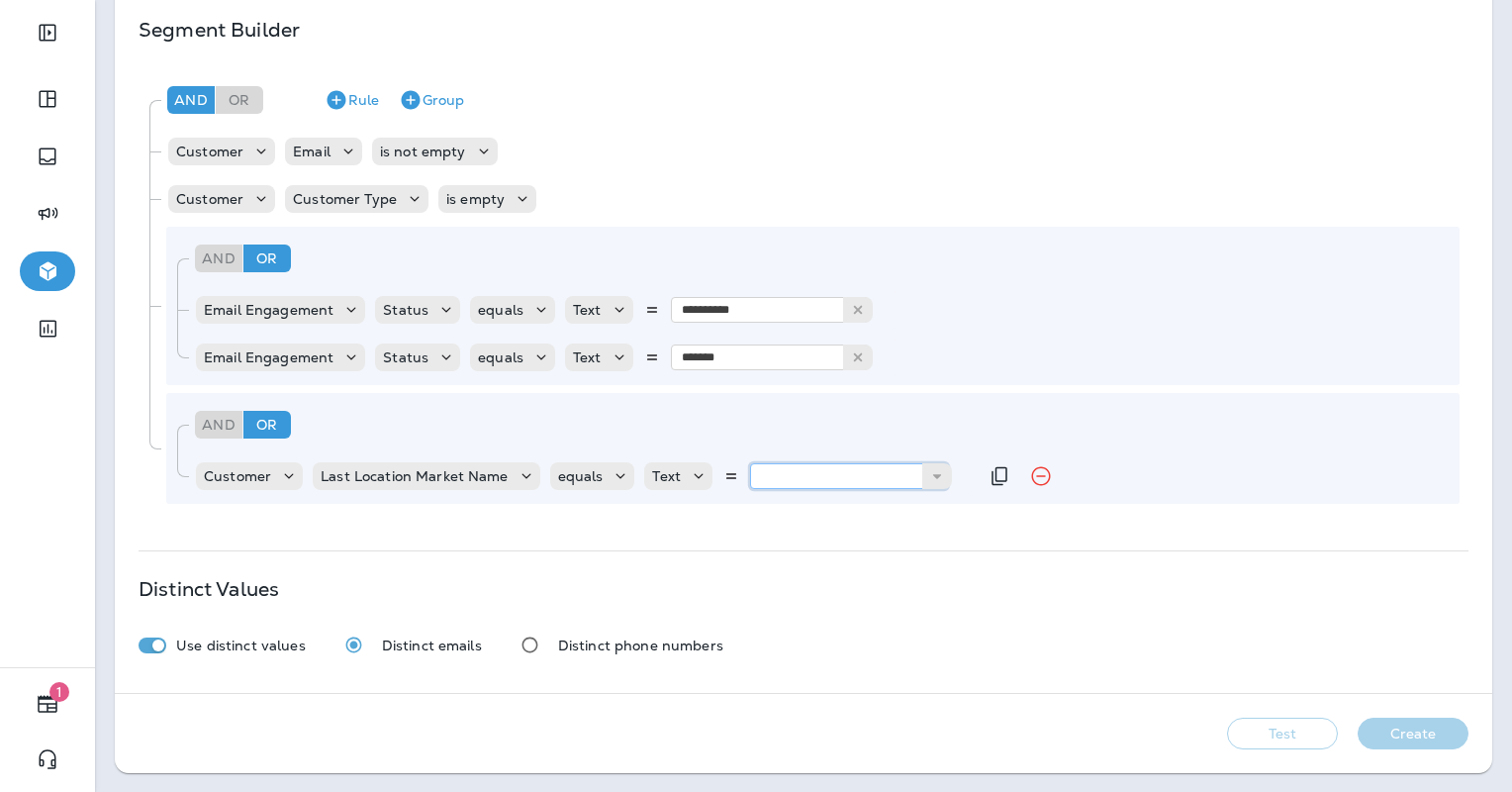 click at bounding box center (849, 476) 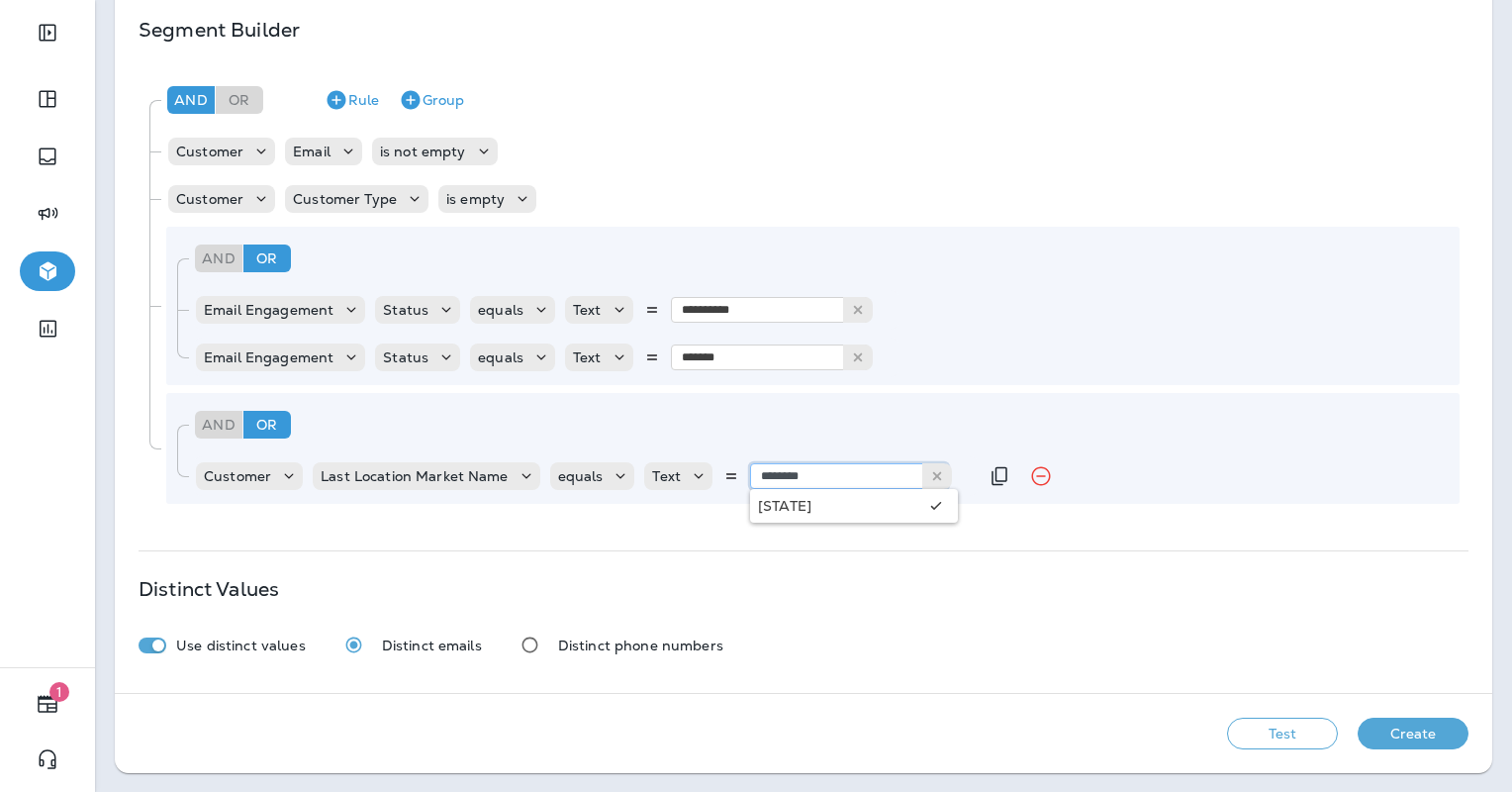 type on "********" 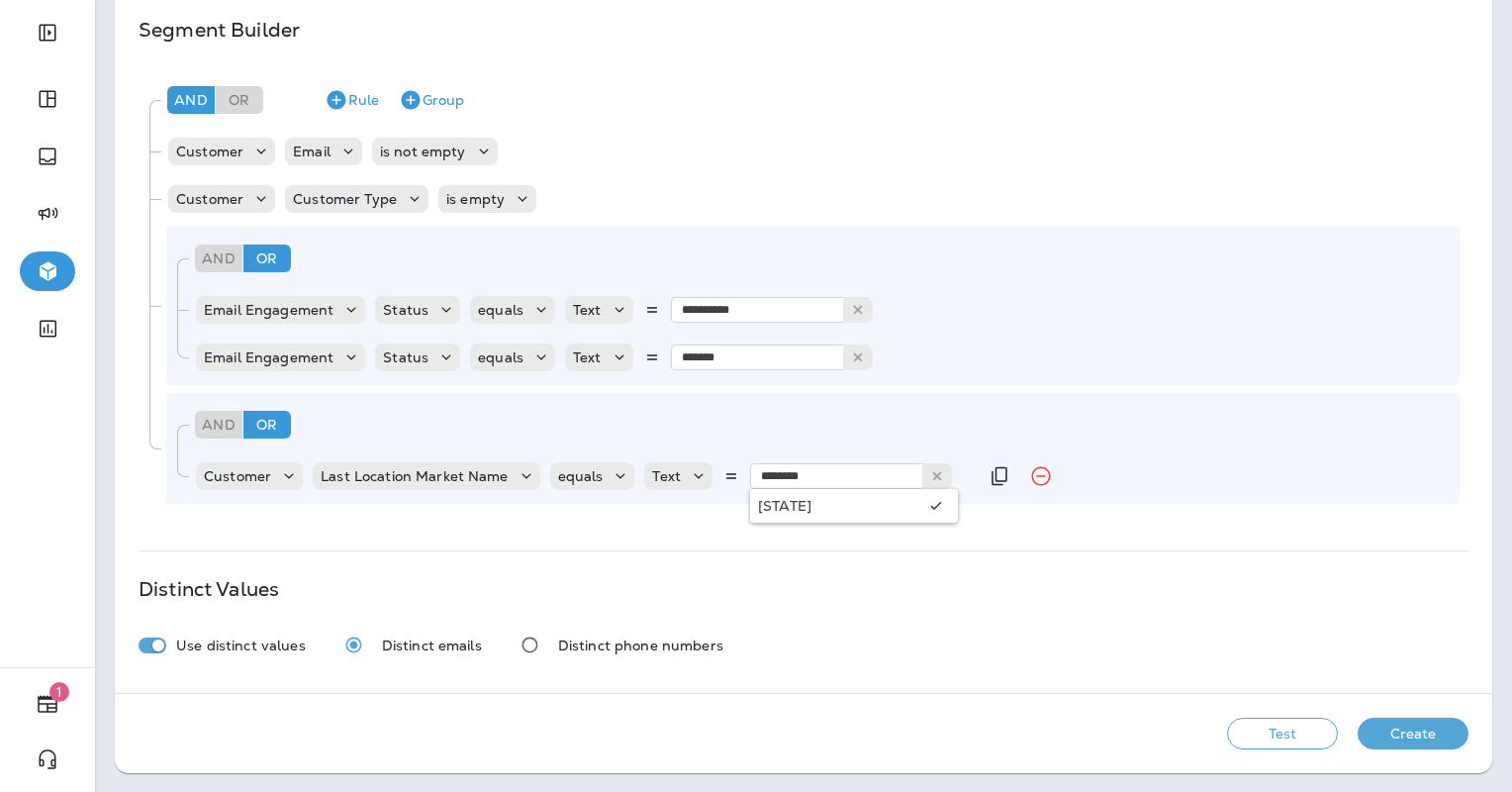 type 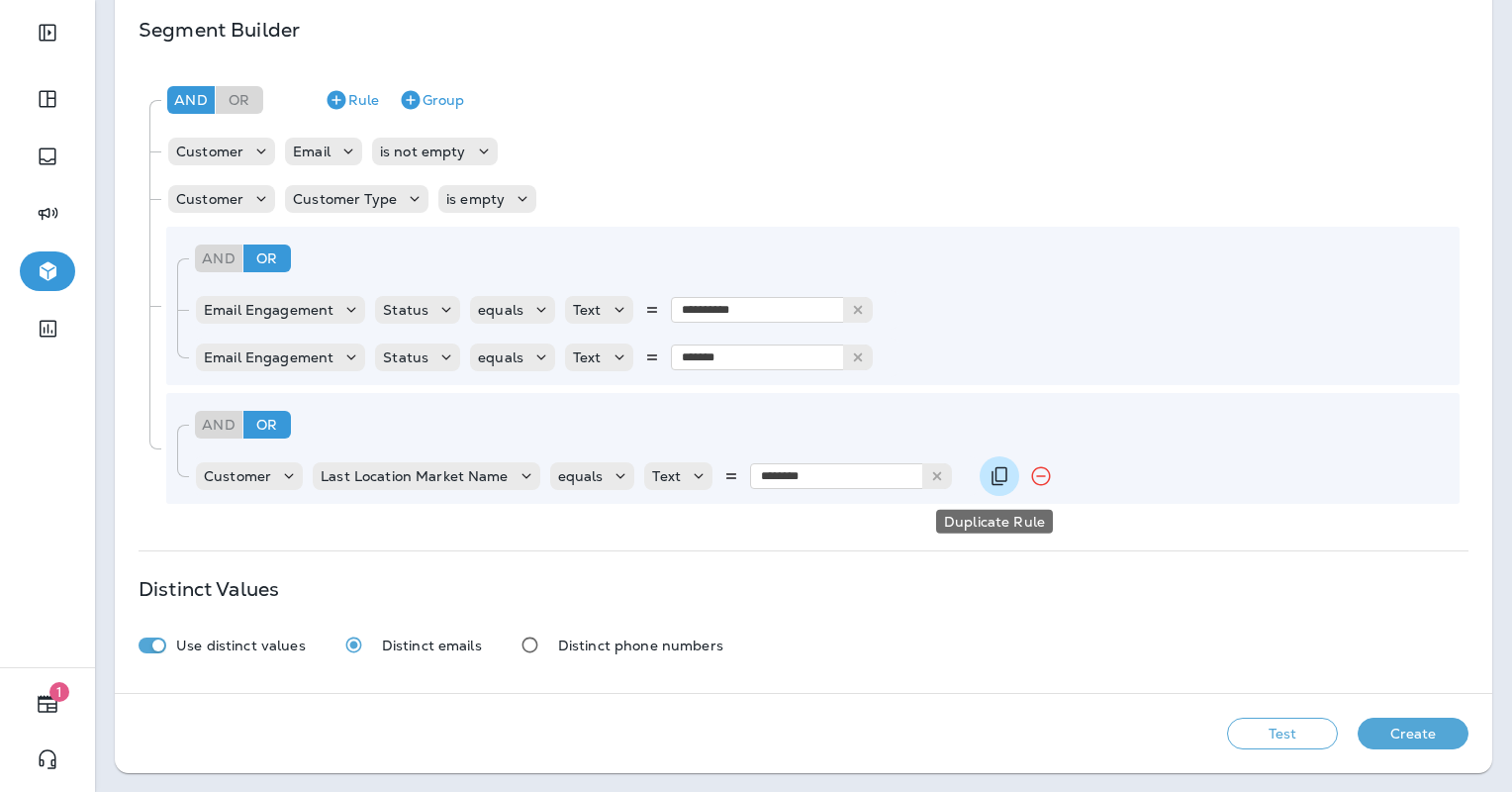 click 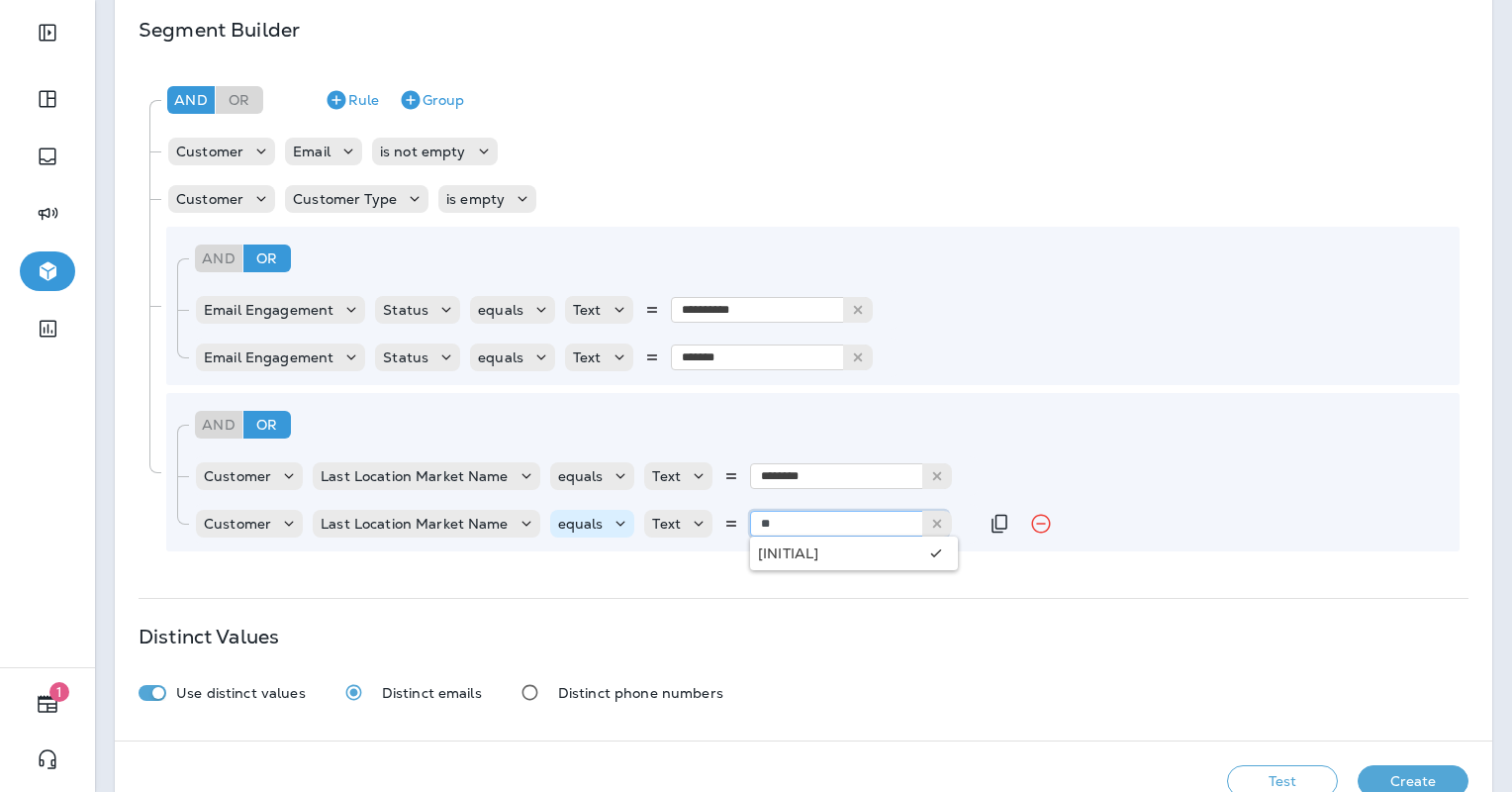type on "*" 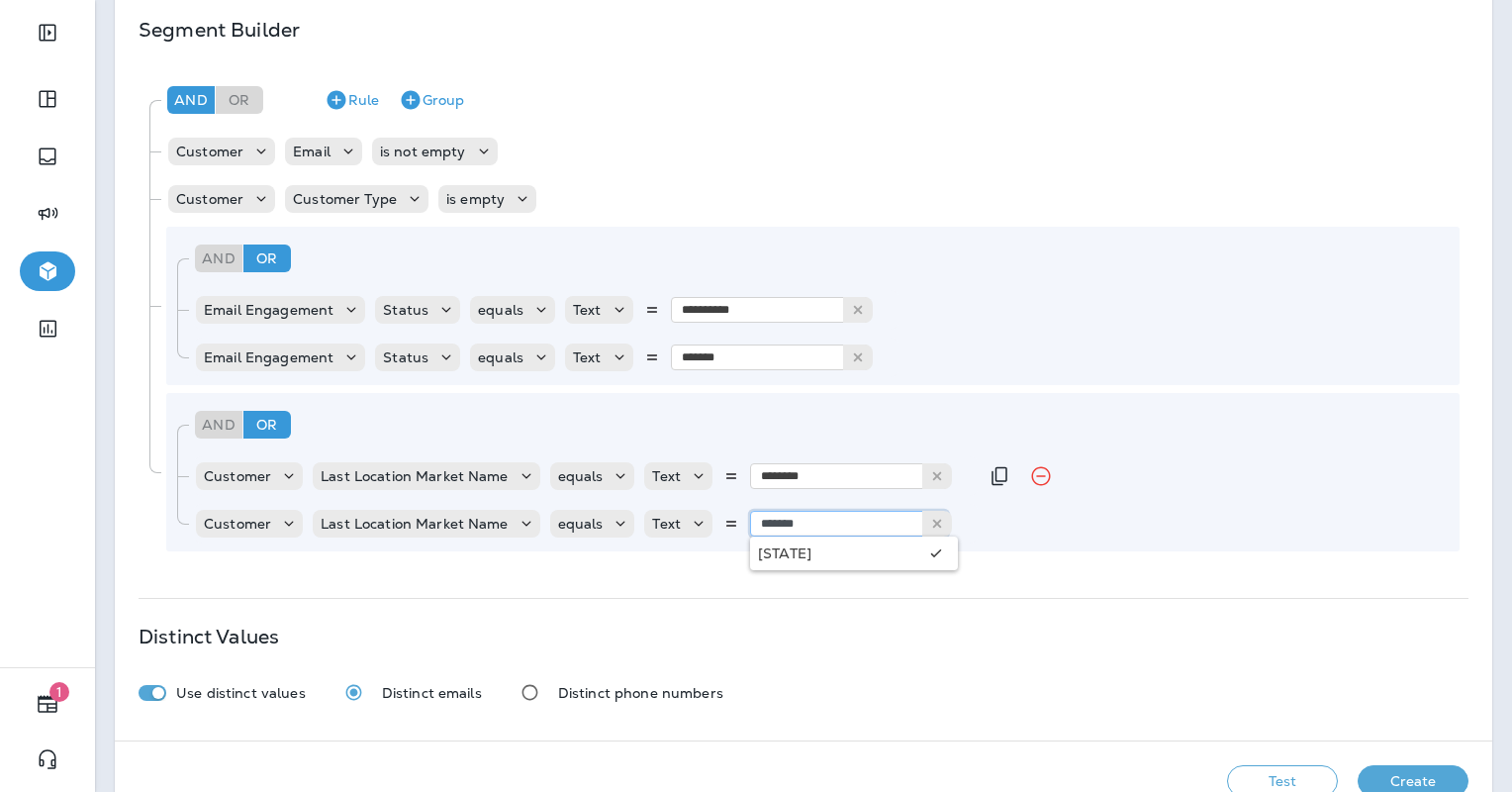 type on "*******" 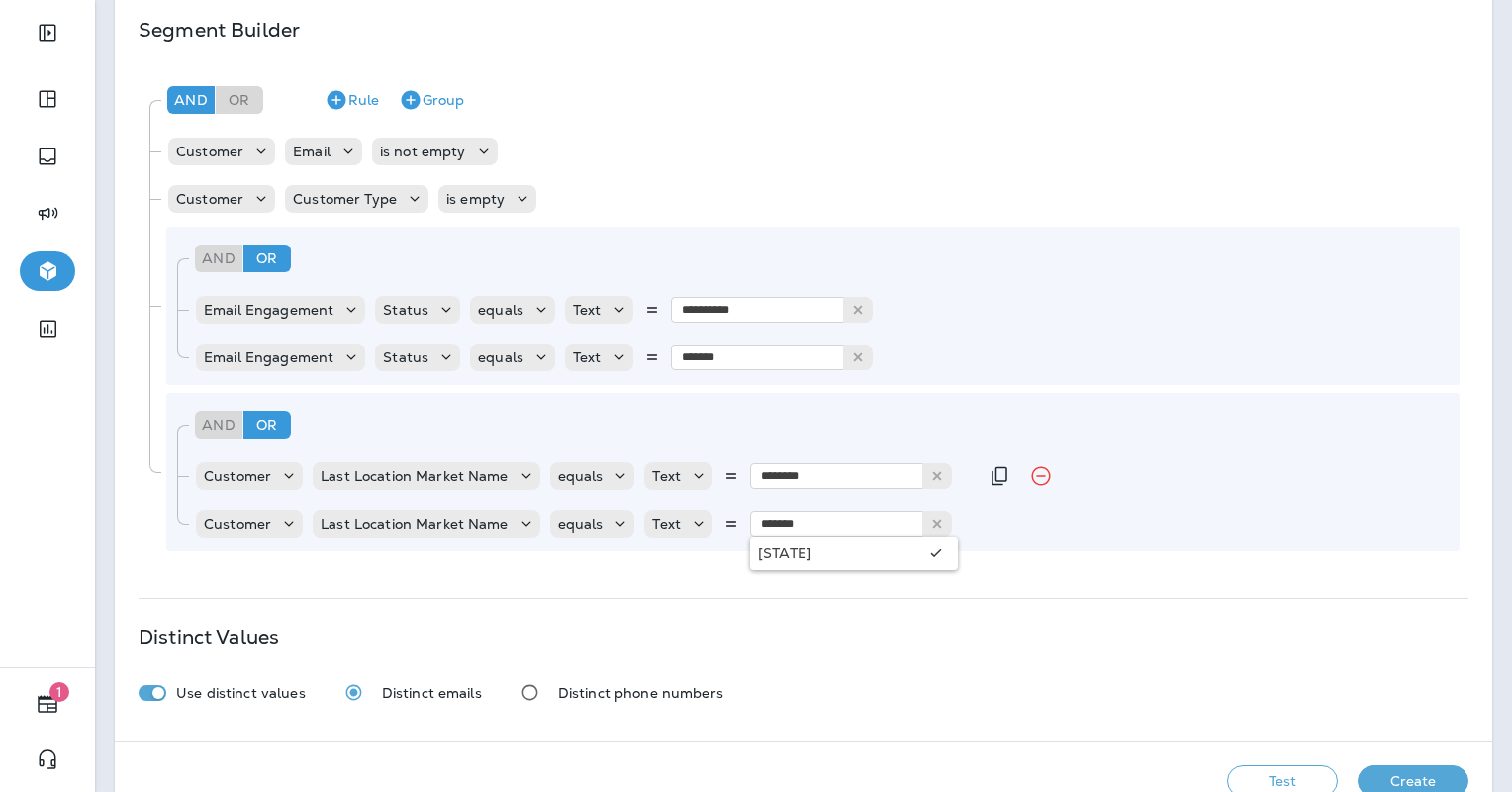 type 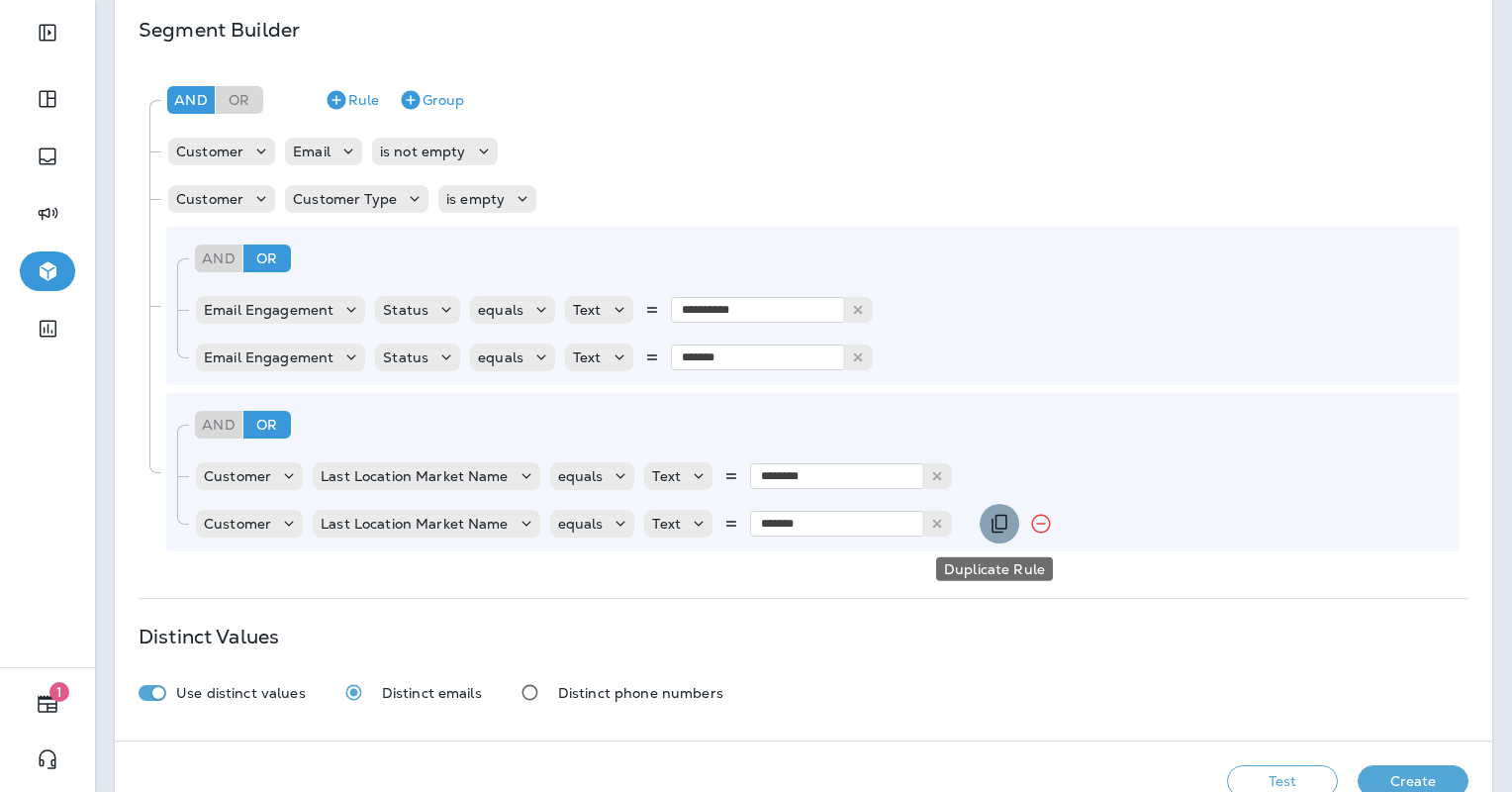 click 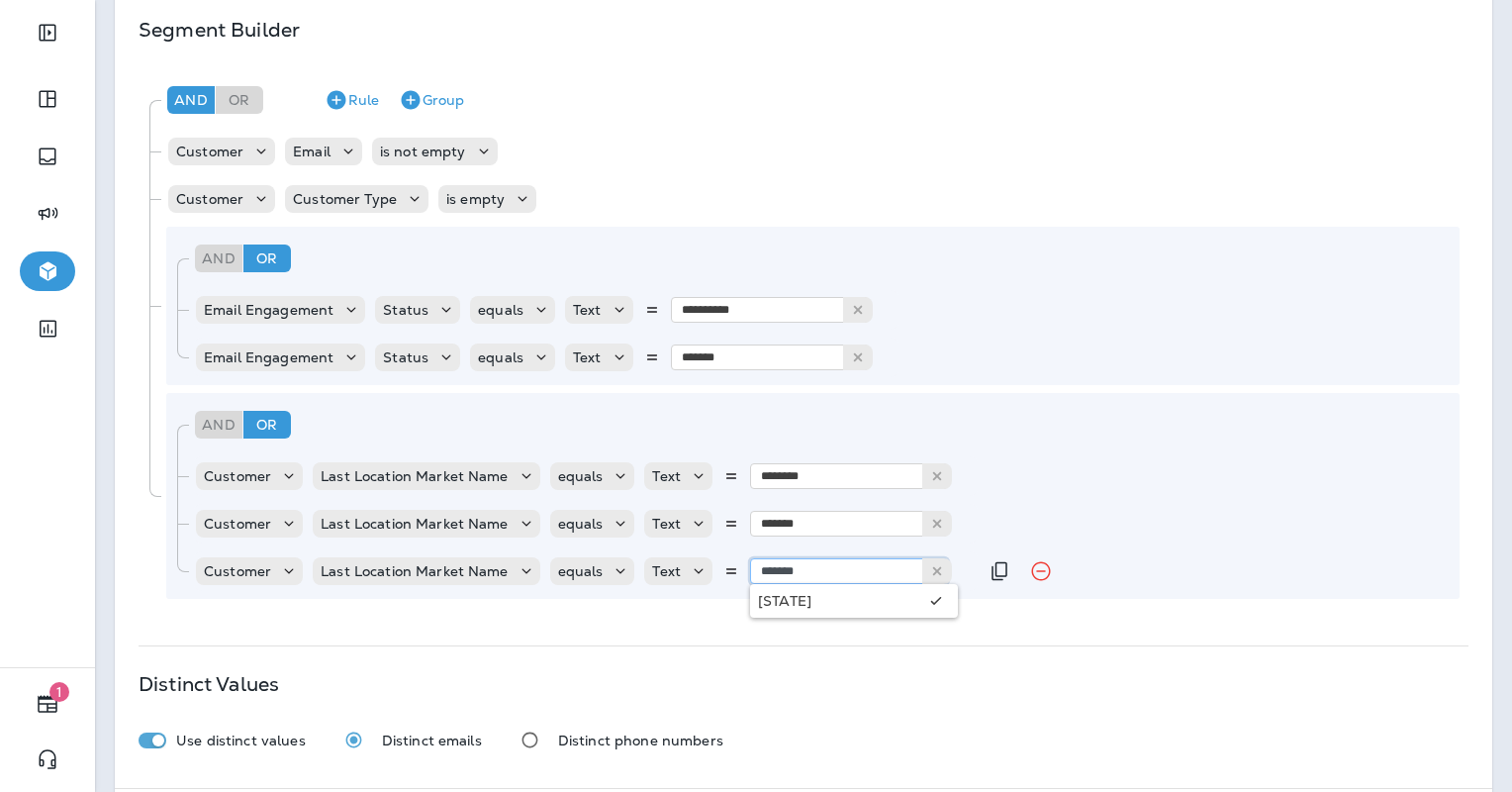 click on "*******" at bounding box center (849, 571) 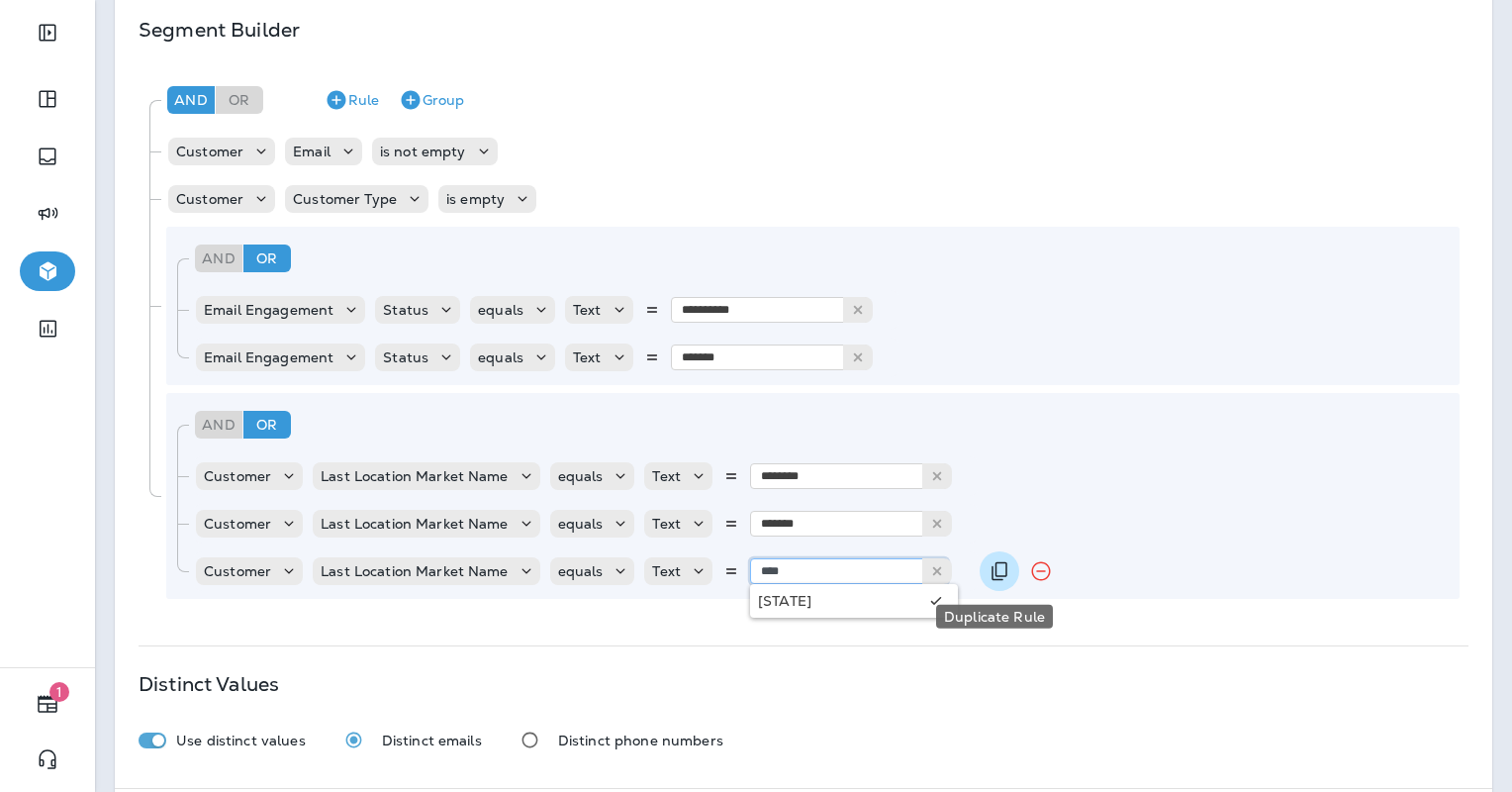 type on "****" 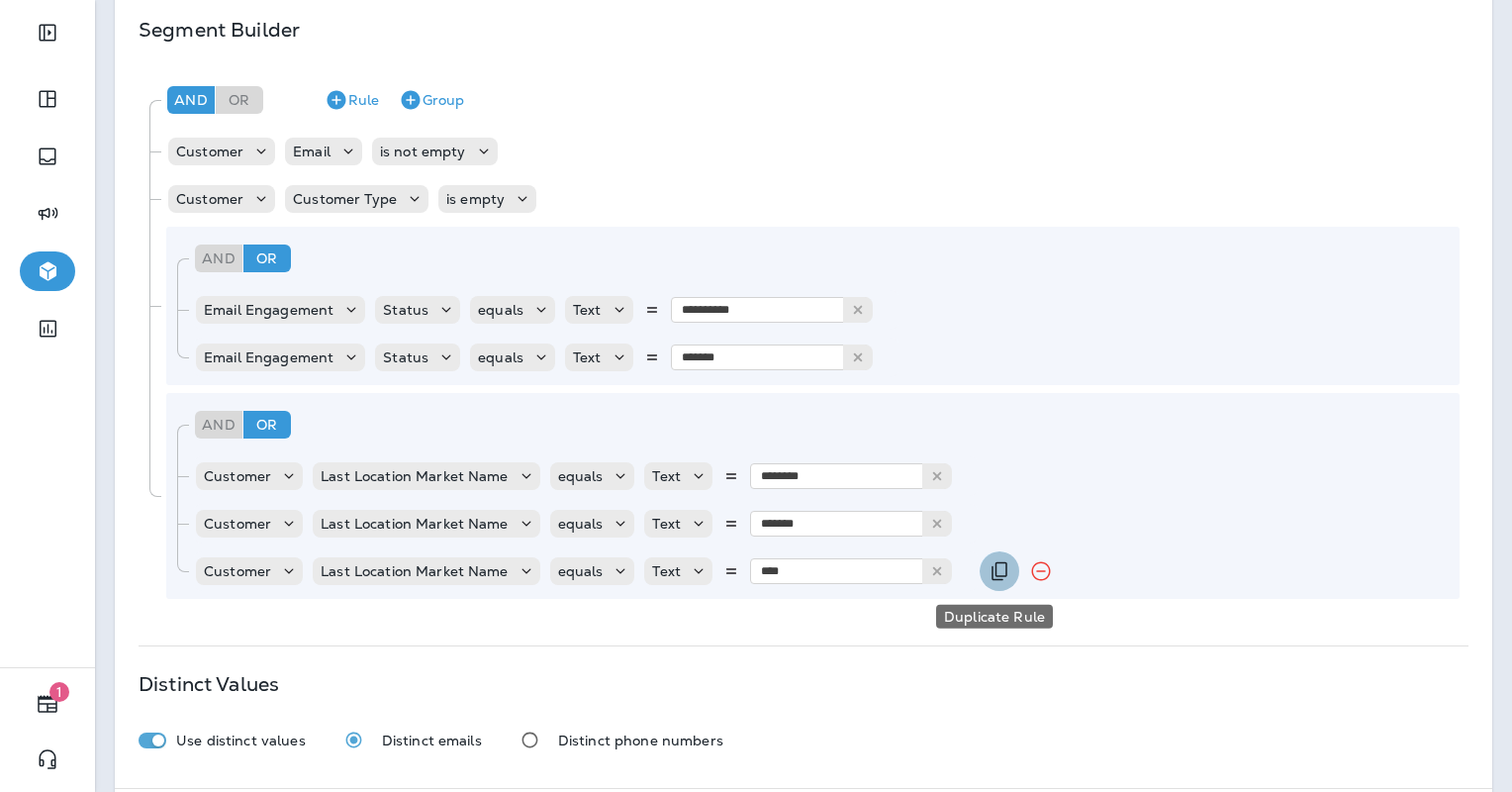 click 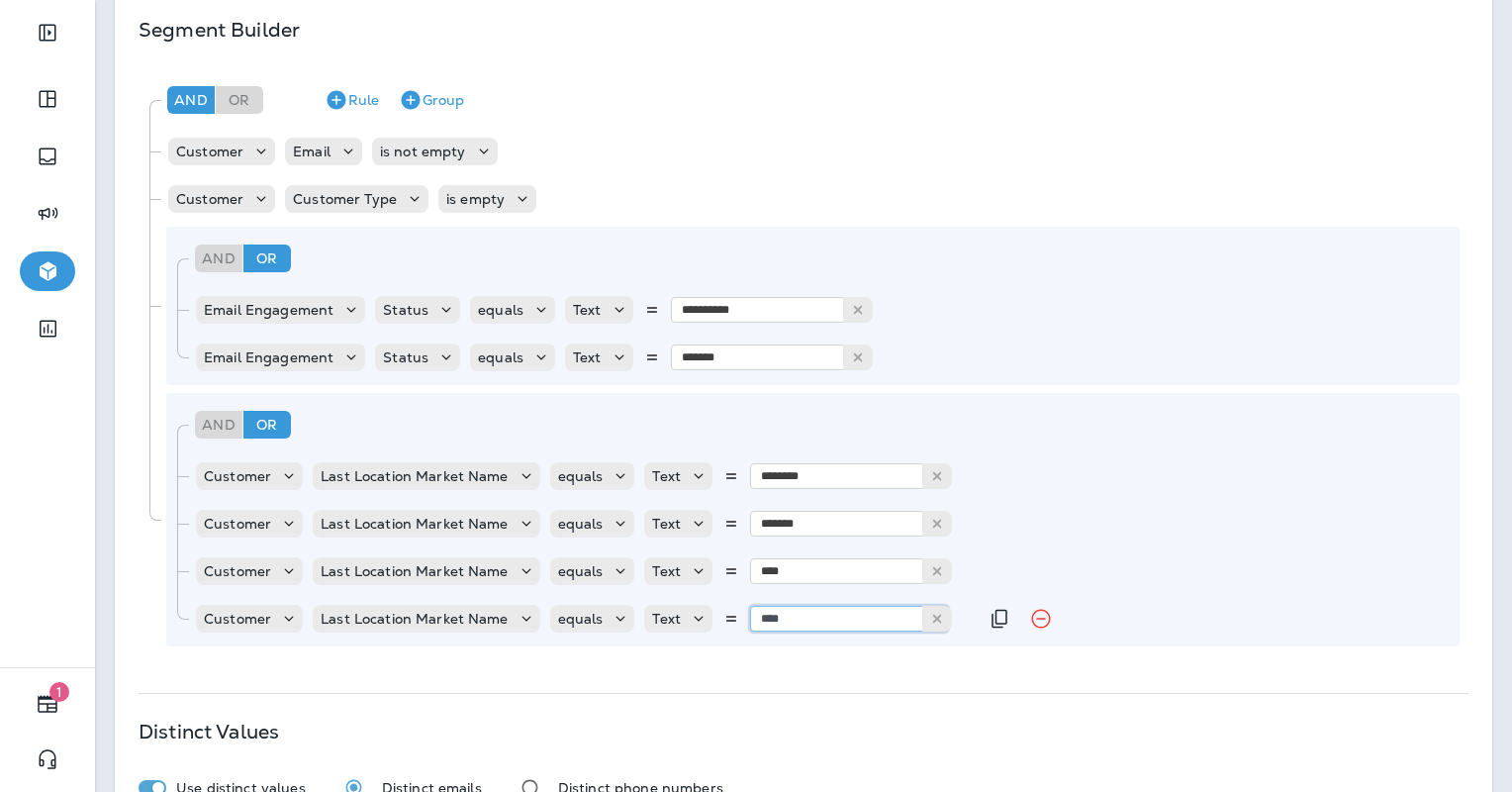 click on "****" at bounding box center (849, 619) 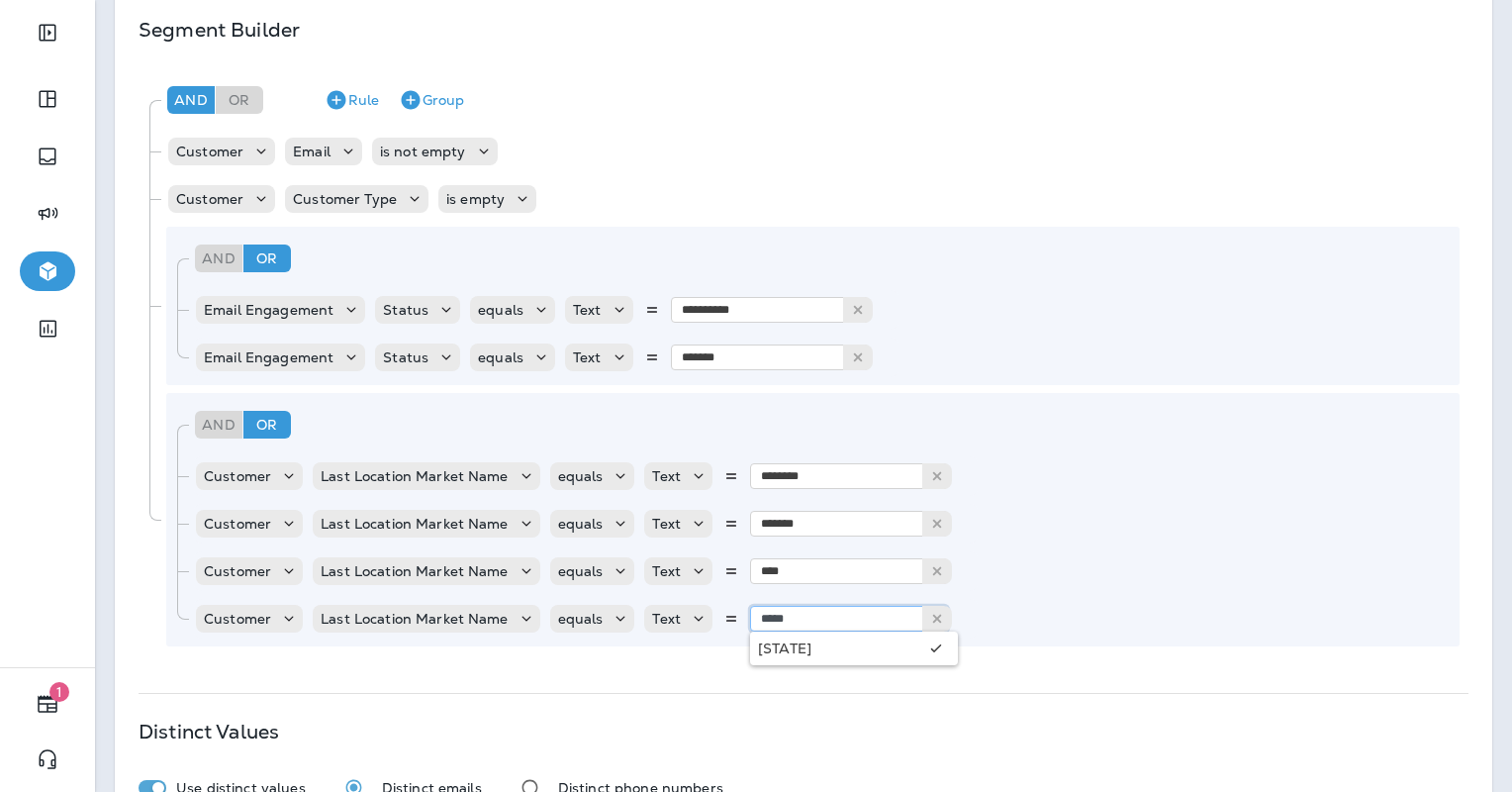 type on "*****" 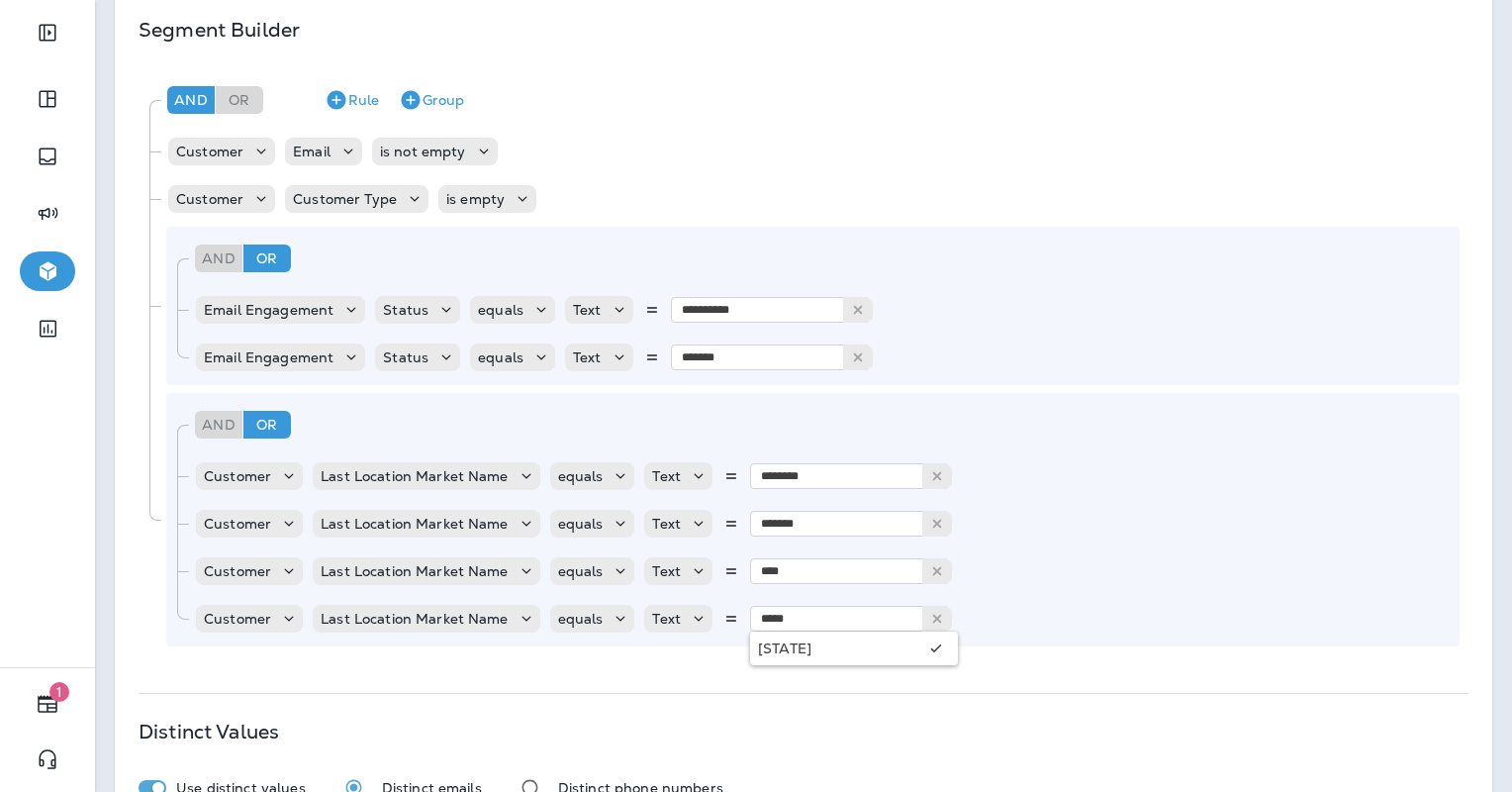 click on "**********" at bounding box center (803, 249) 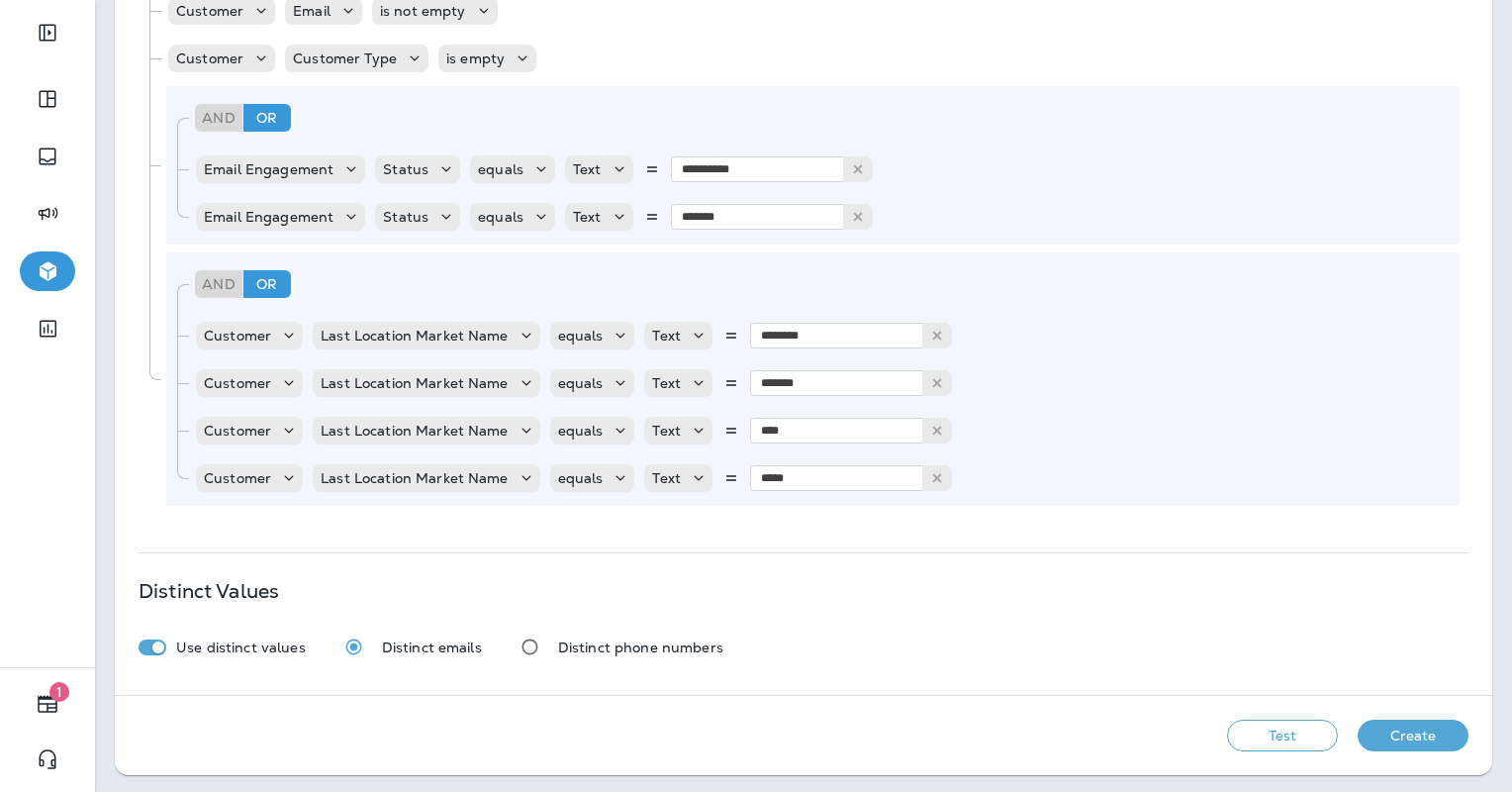 scroll, scrollTop: 561, scrollLeft: 0, axis: vertical 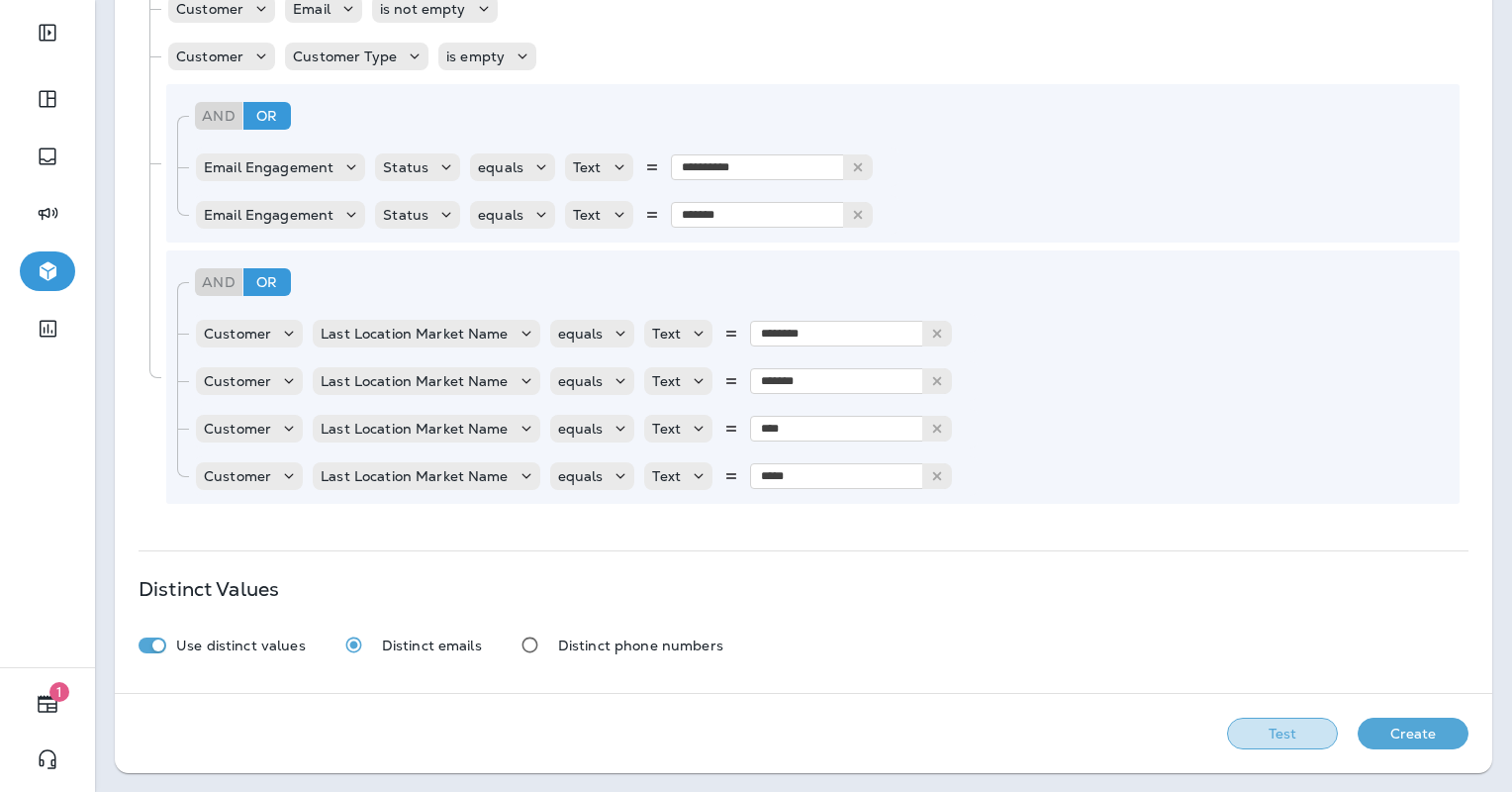 click on "Test" at bounding box center (1282, 734) 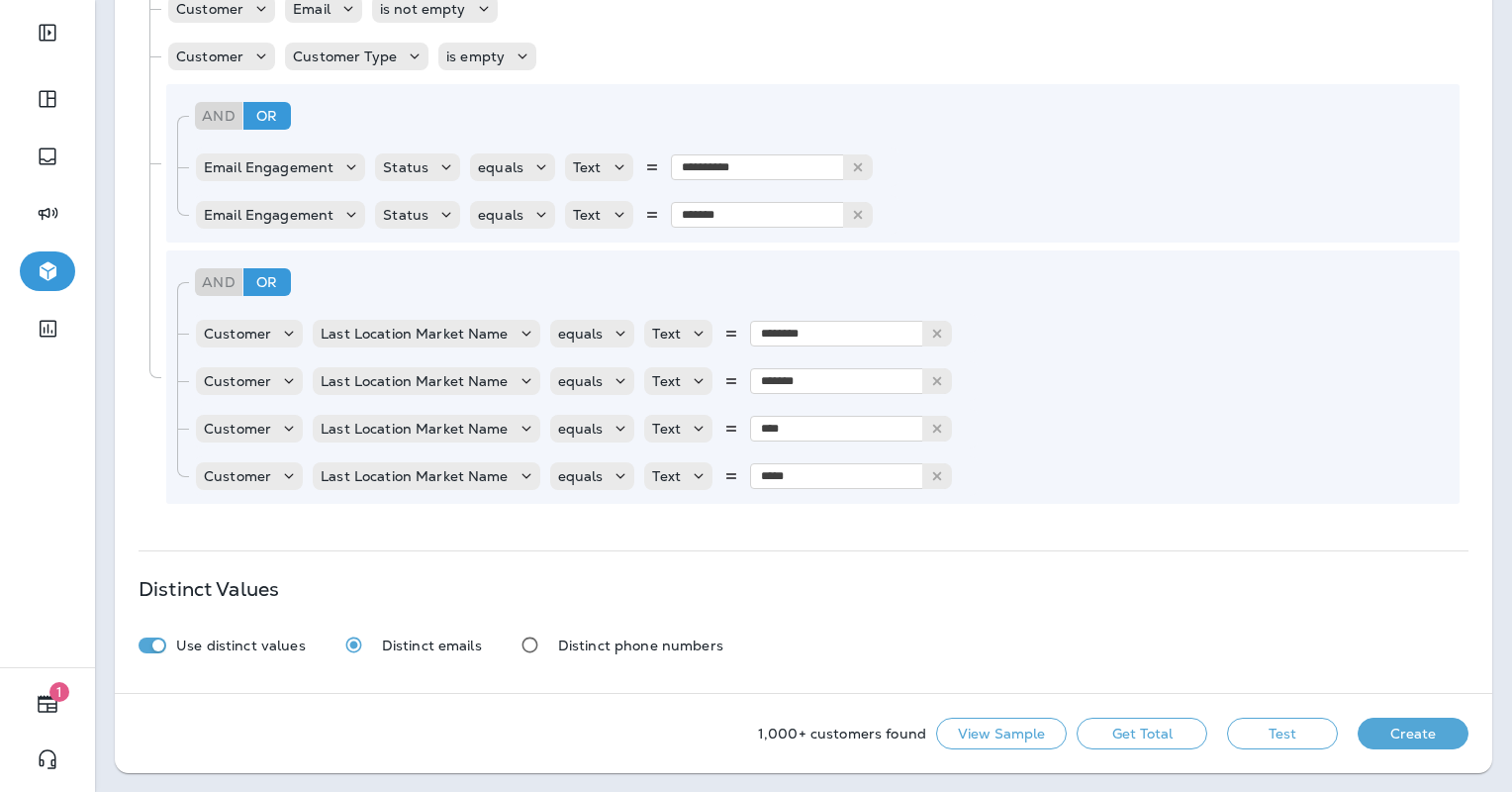click on "Get Total" at bounding box center [1142, 734] 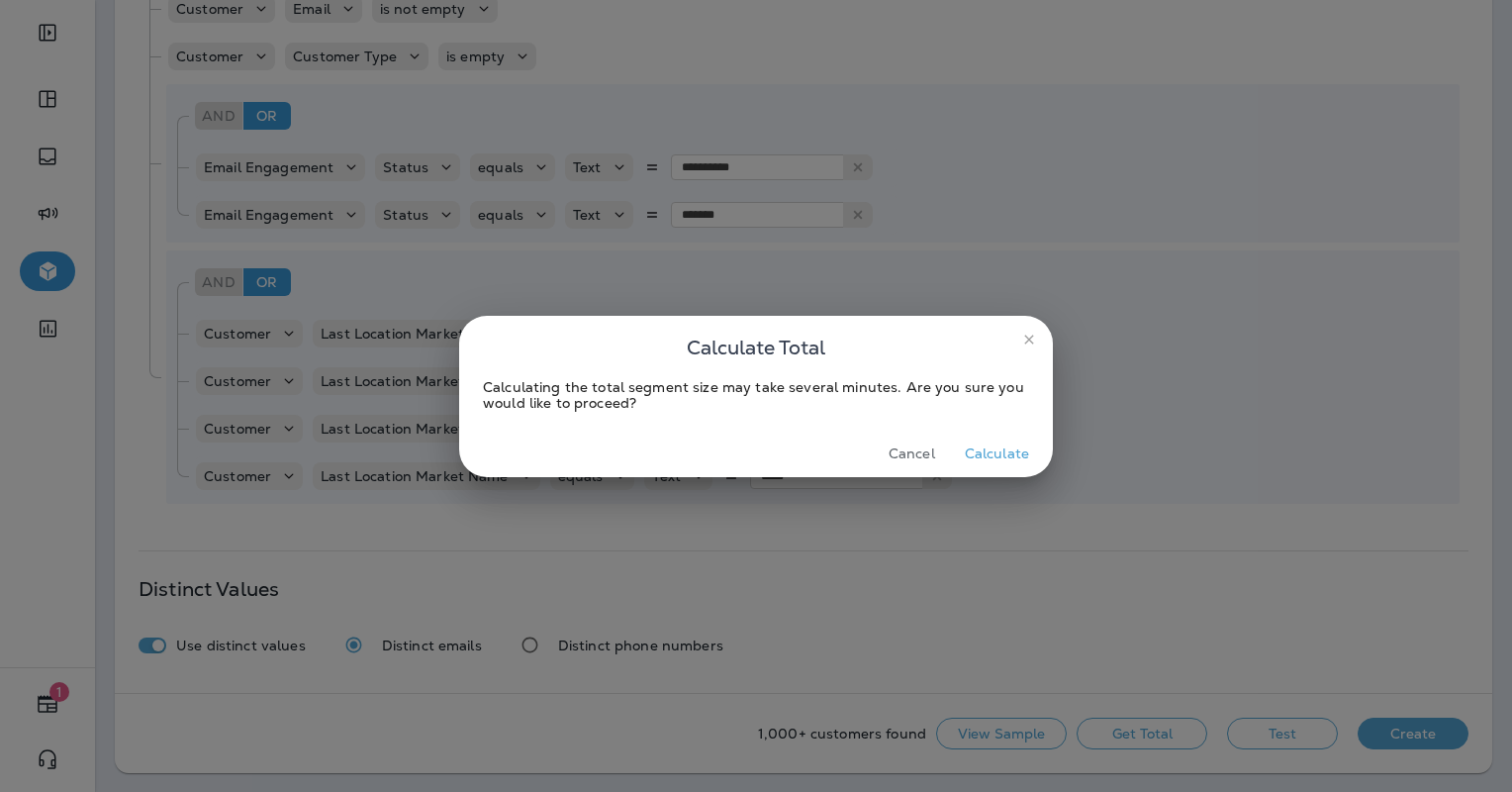 click on "Calculate" at bounding box center (996, 453) 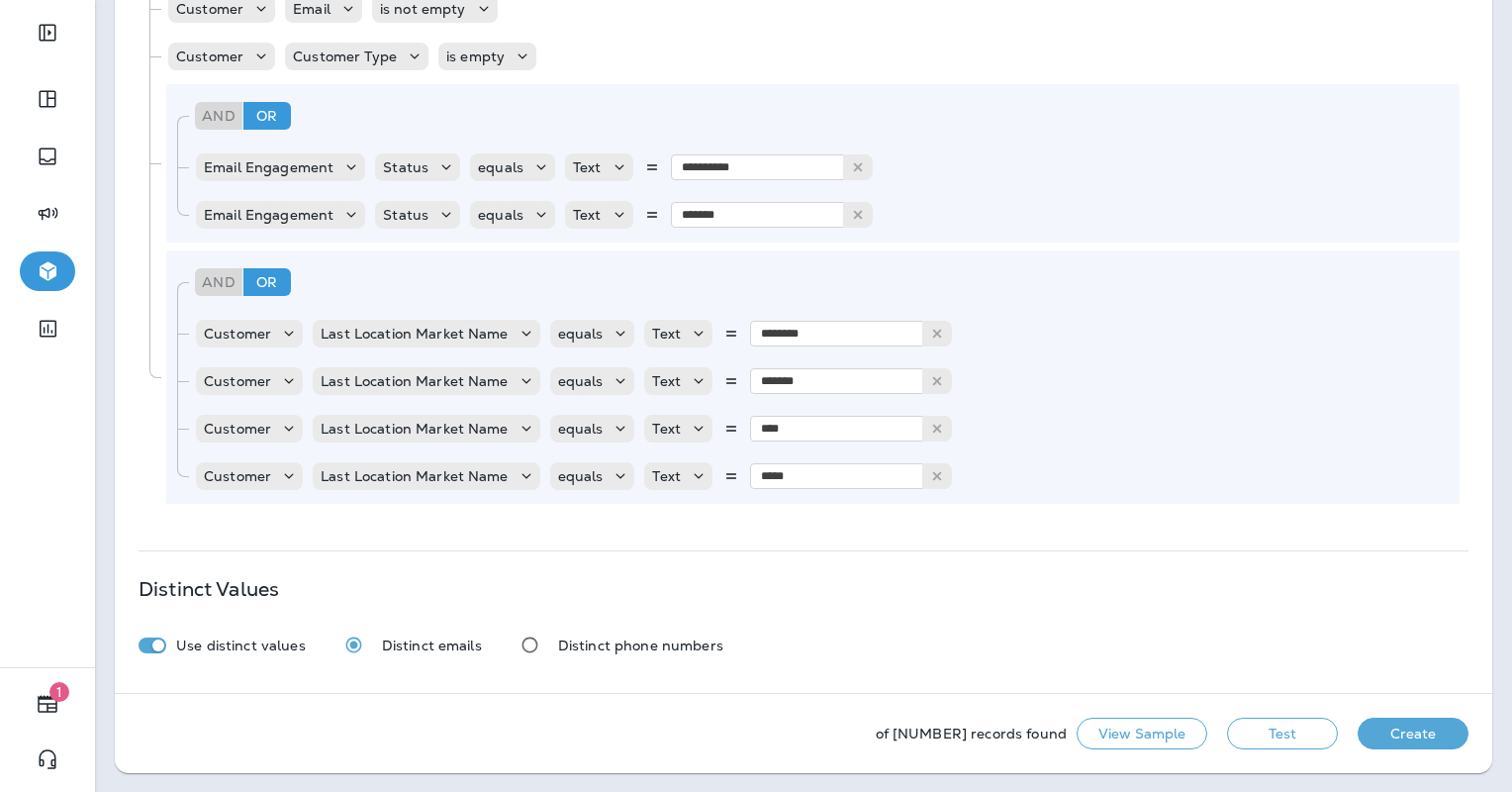 click on "Create" at bounding box center (1413, 734) 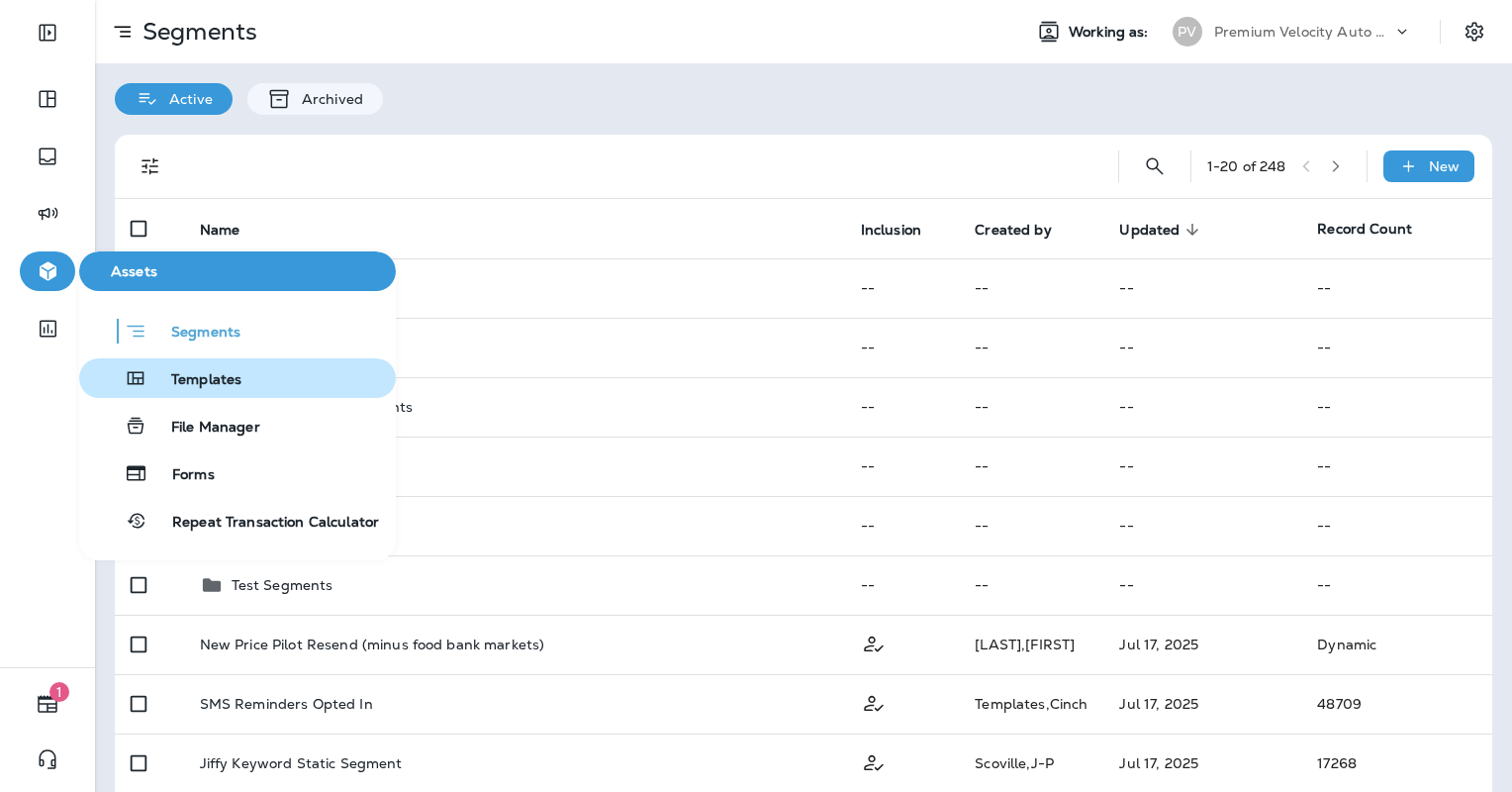 click on "Templates" at bounding box center [194, 380] 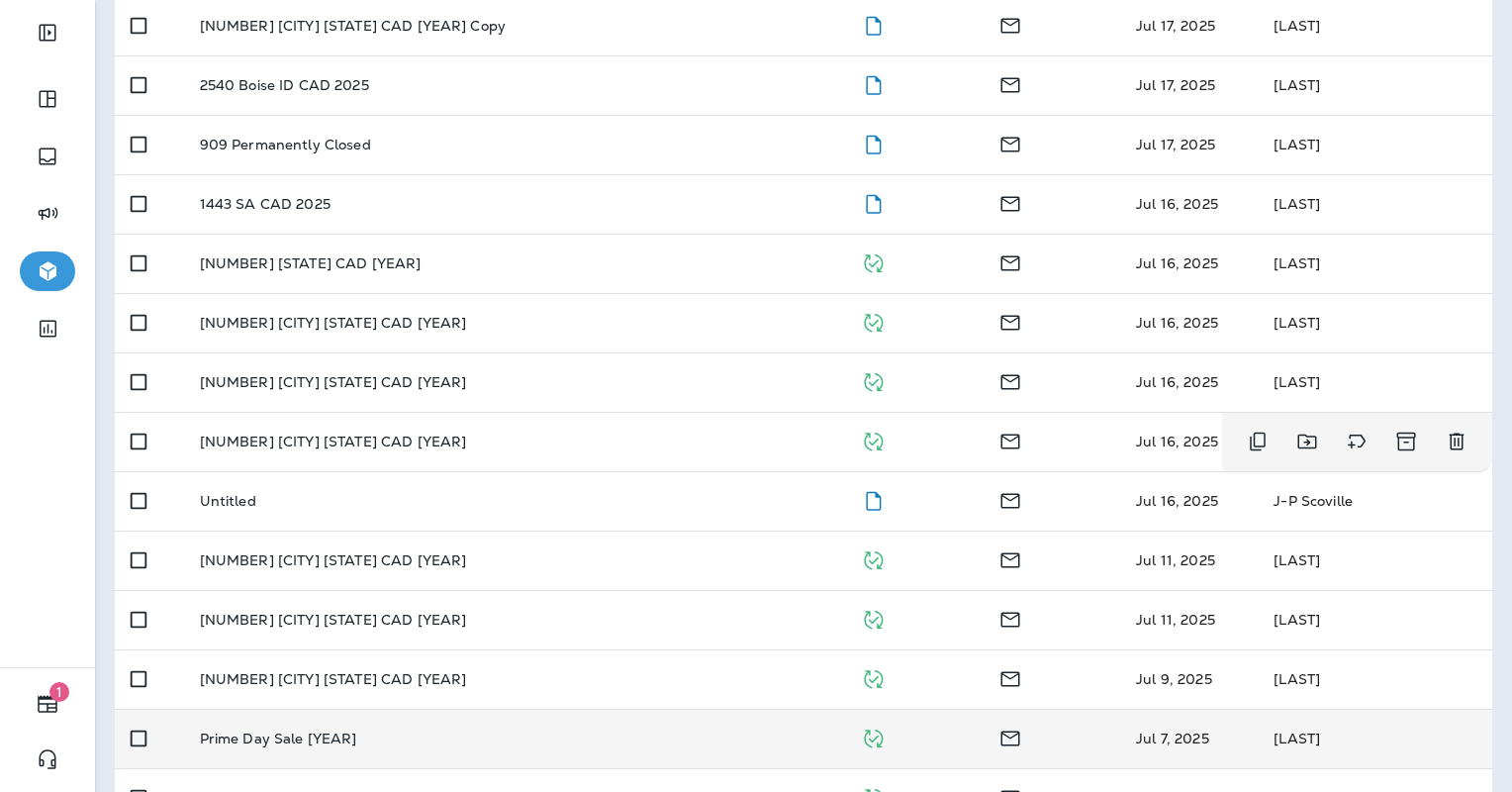 scroll, scrollTop: 297, scrollLeft: 0, axis: vertical 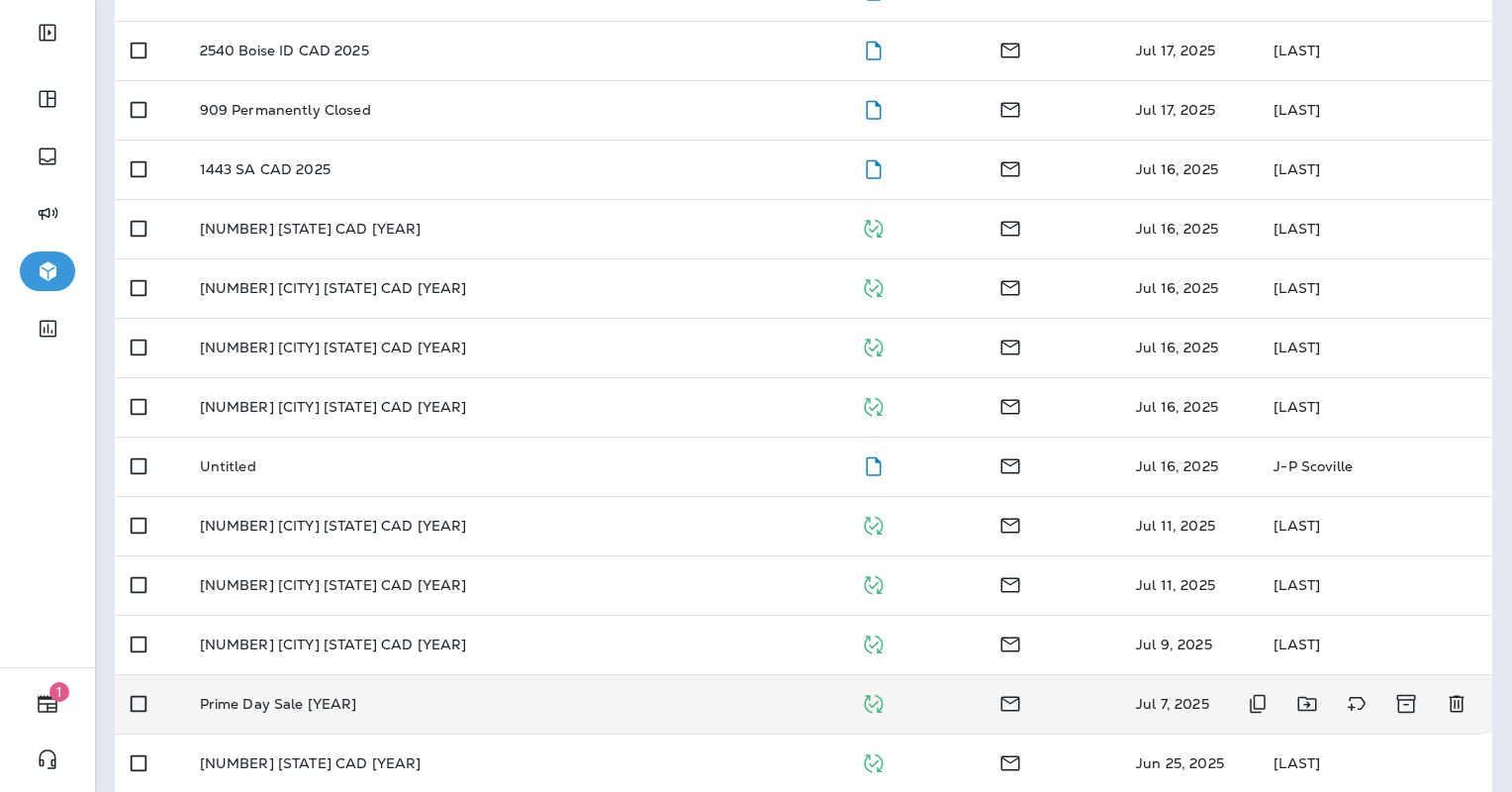 click on "Prime Day Sale [YEAR]" at bounding box center [515, 704] 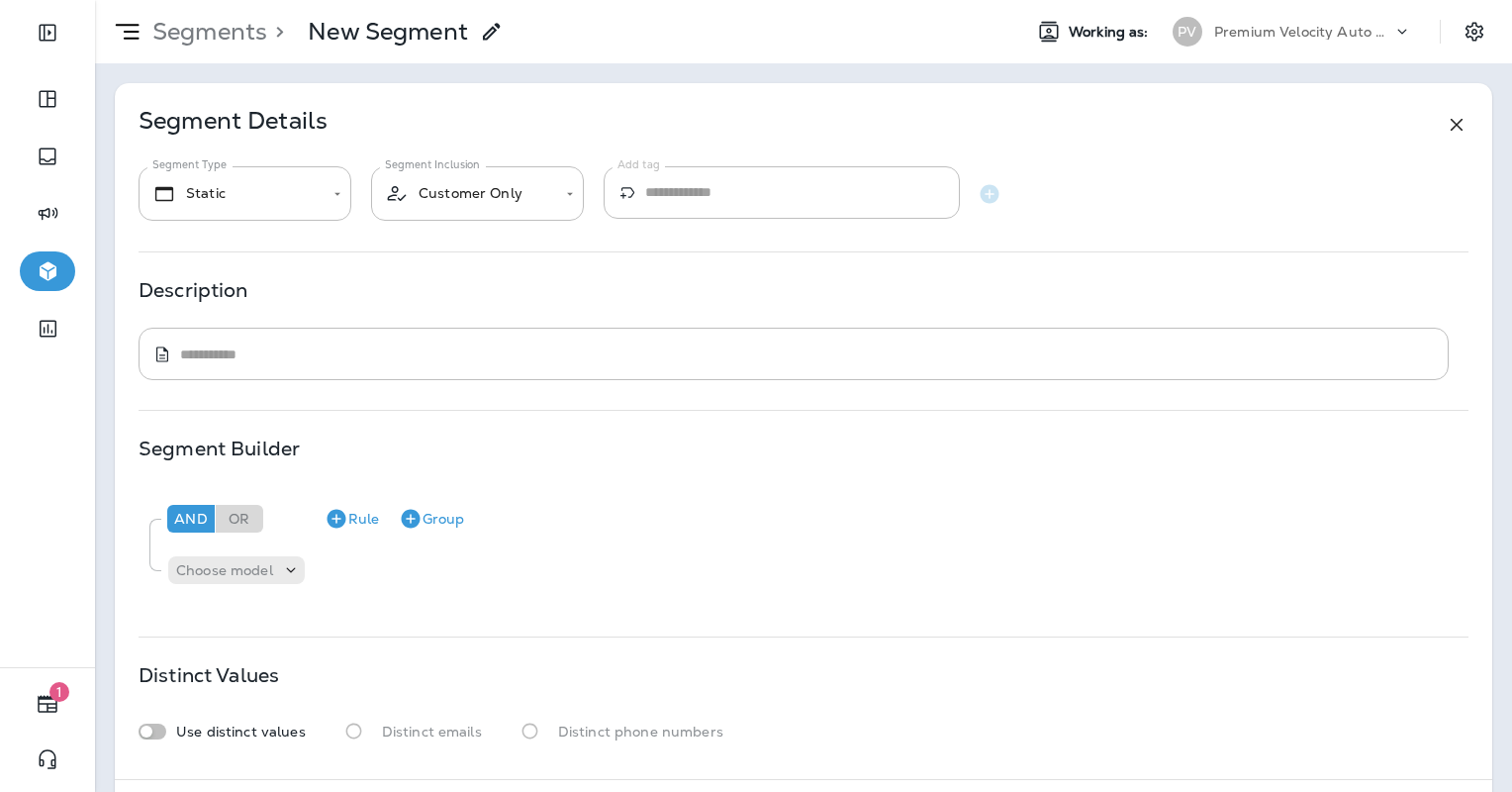 scroll, scrollTop: 0, scrollLeft: 0, axis: both 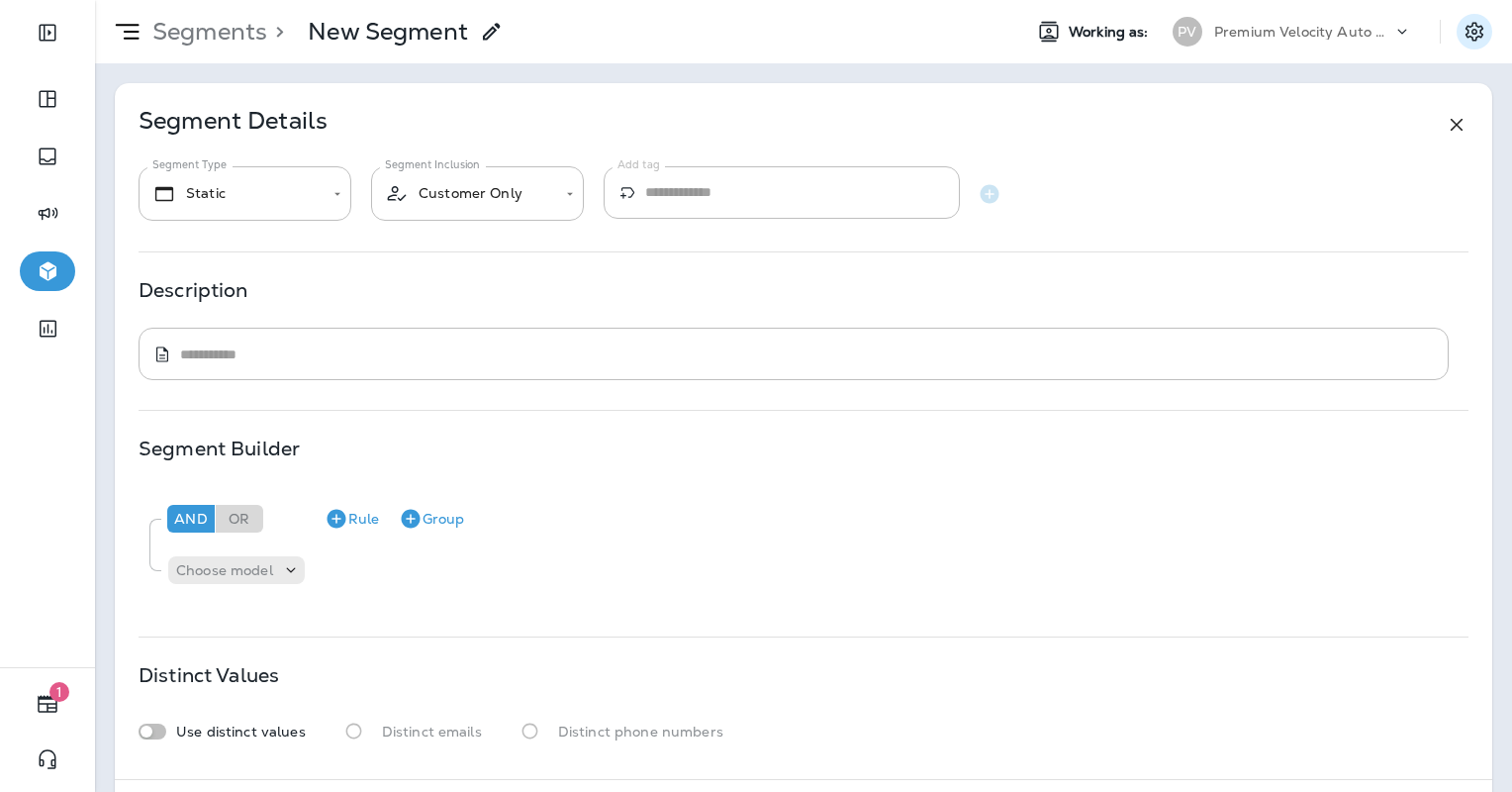 click 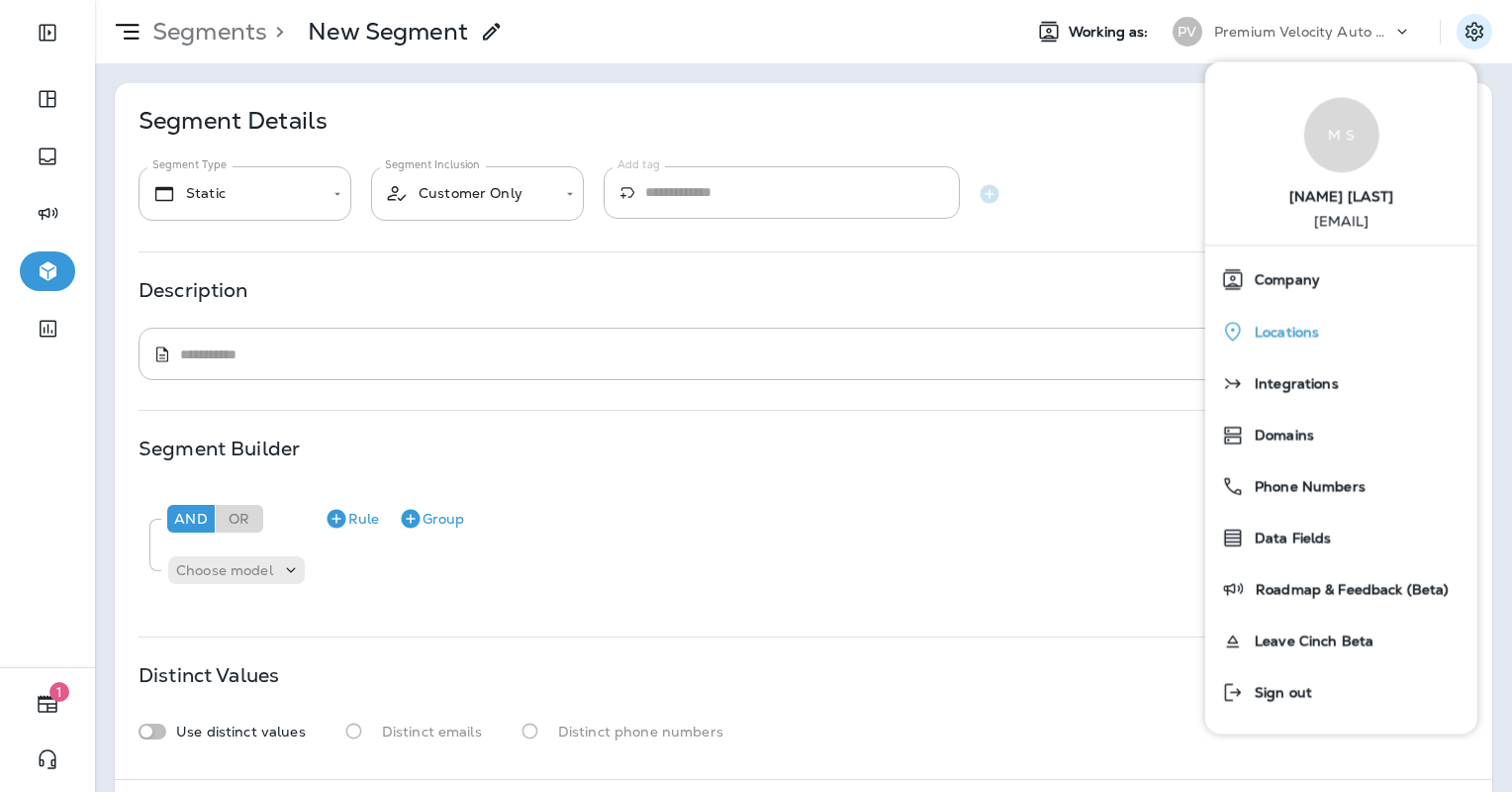 click on "Locations" at bounding box center [1281, 332] 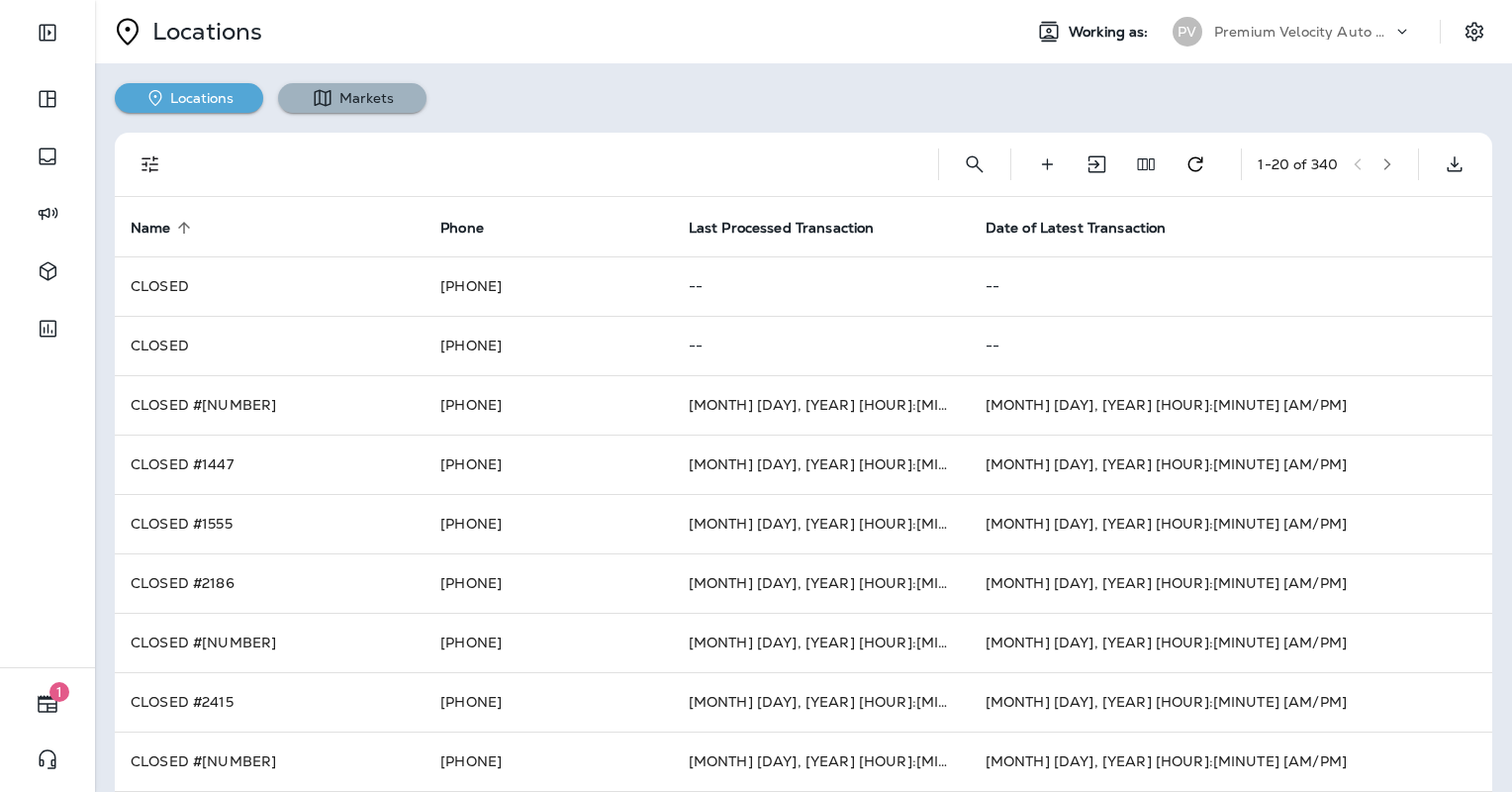 click on "Markets" at bounding box center (352, 98) 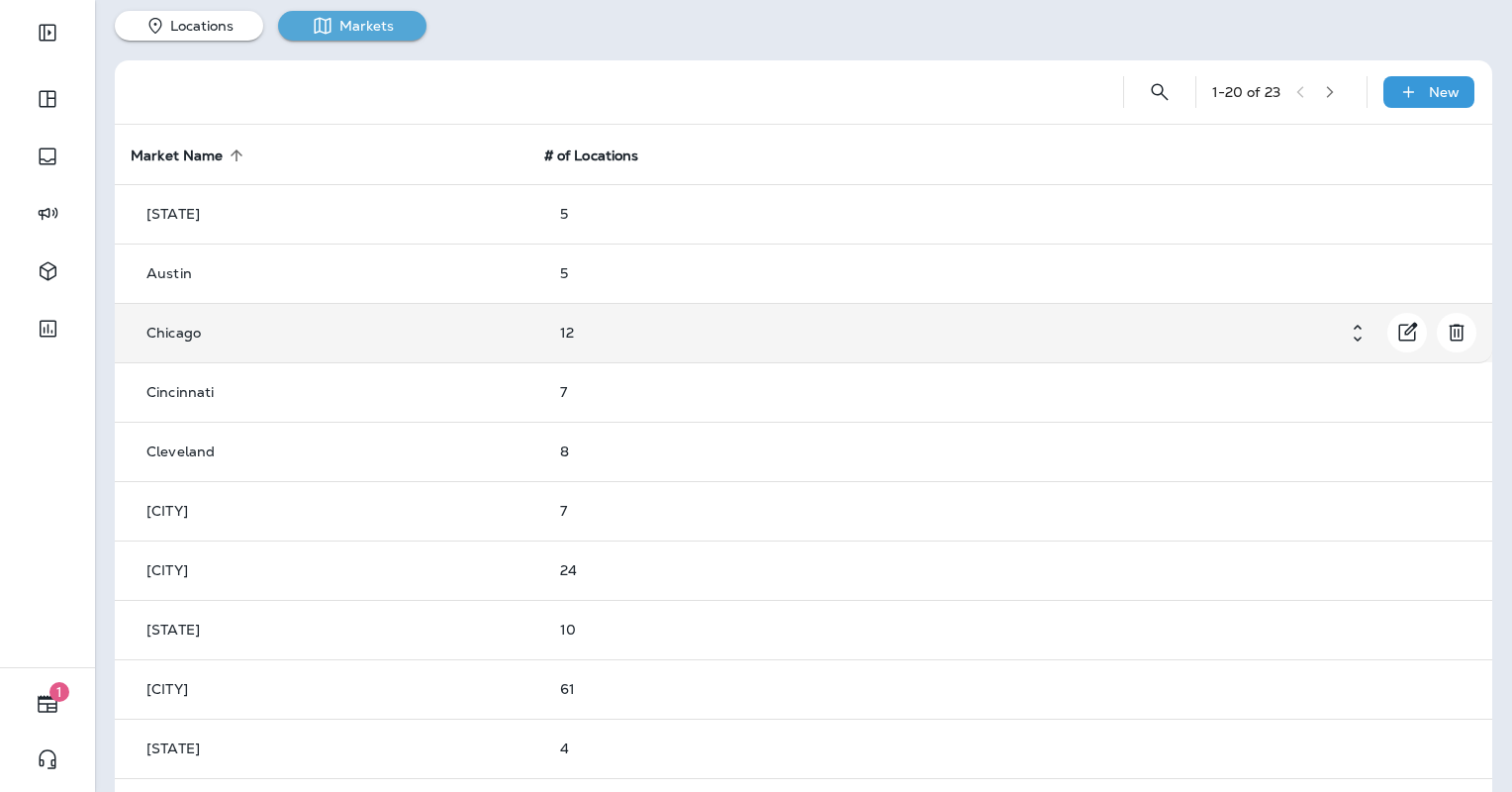 scroll, scrollTop: 0, scrollLeft: 0, axis: both 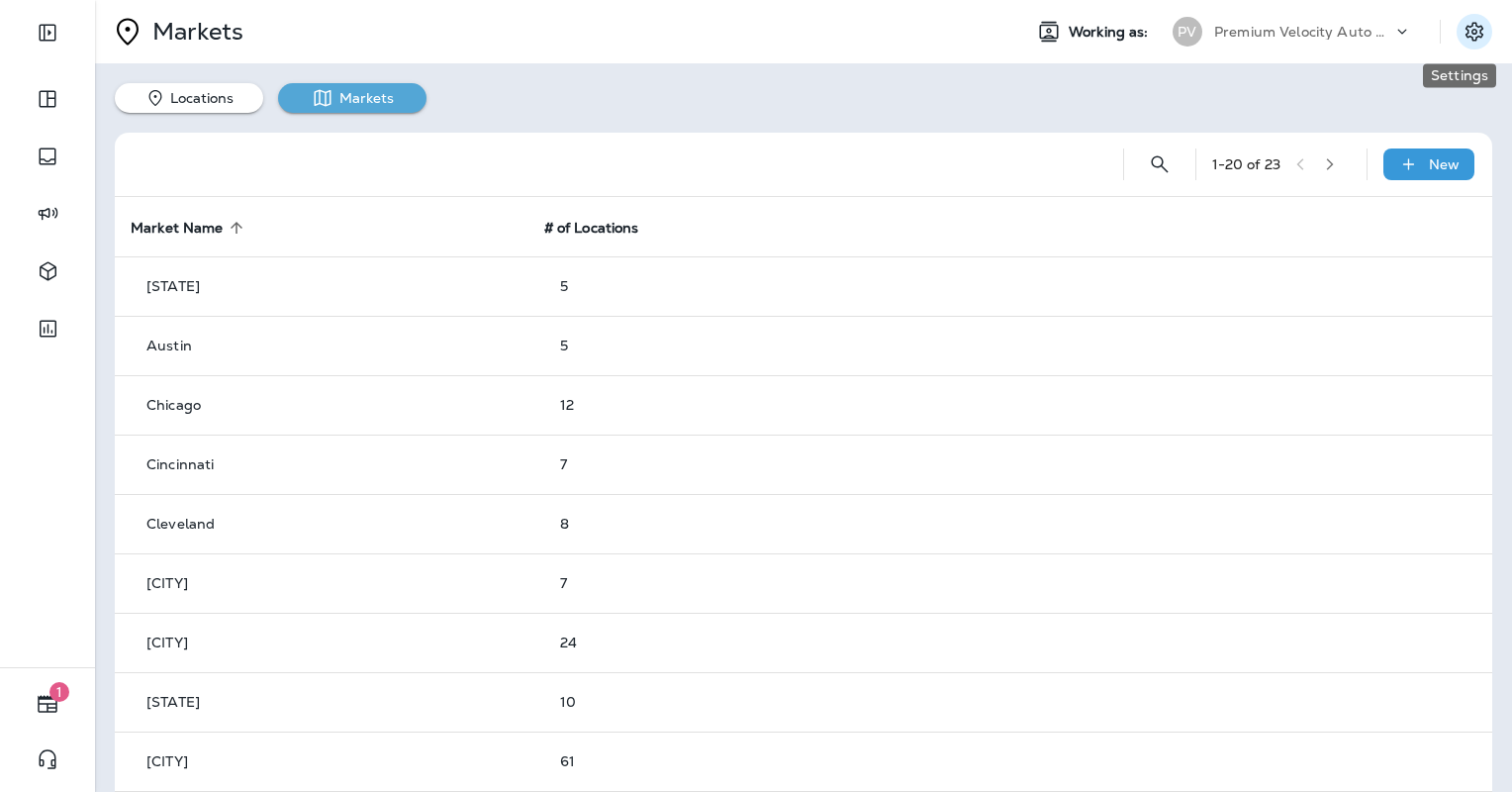 click 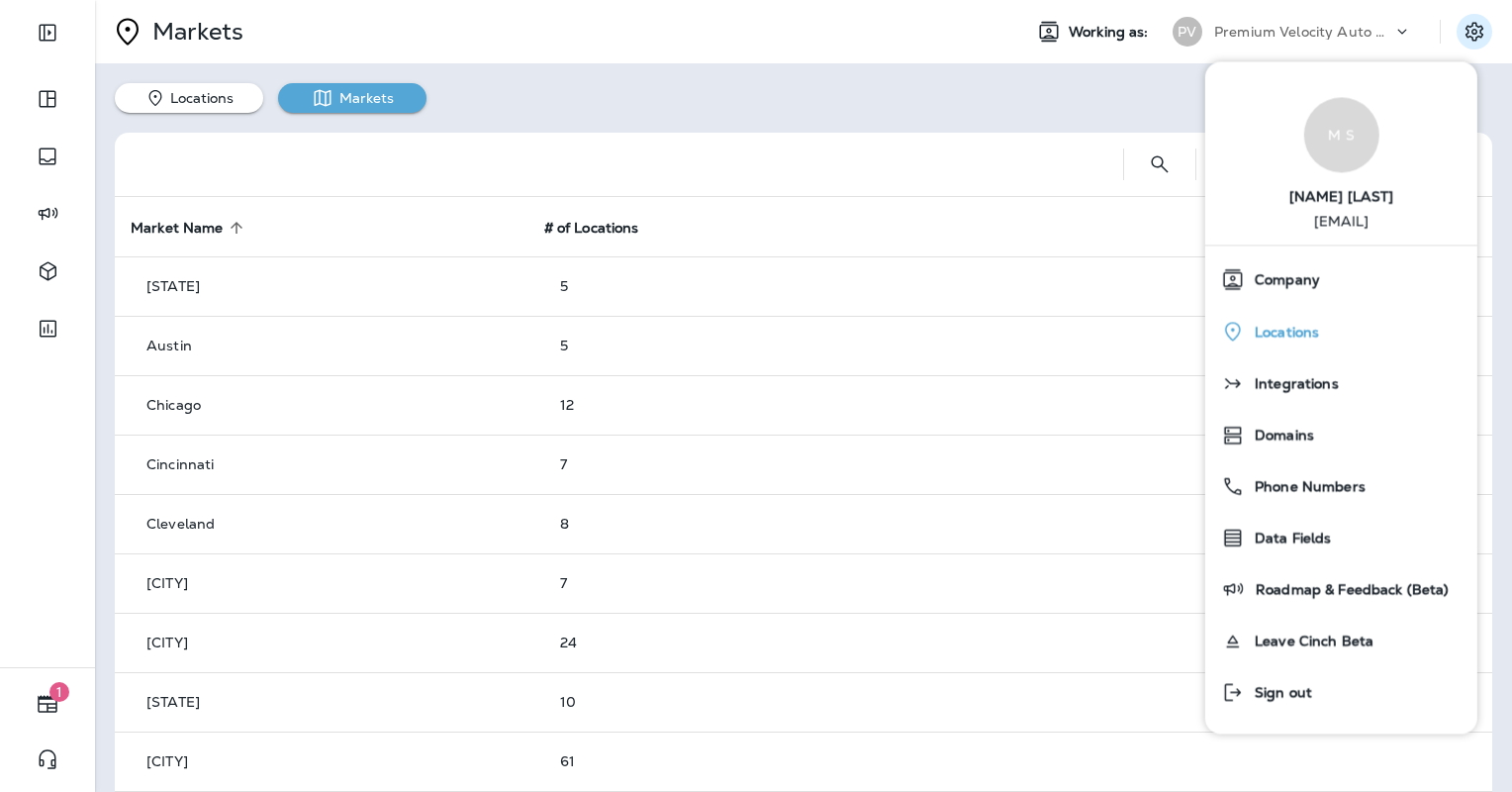 click on "Locations" at bounding box center [1281, 332] 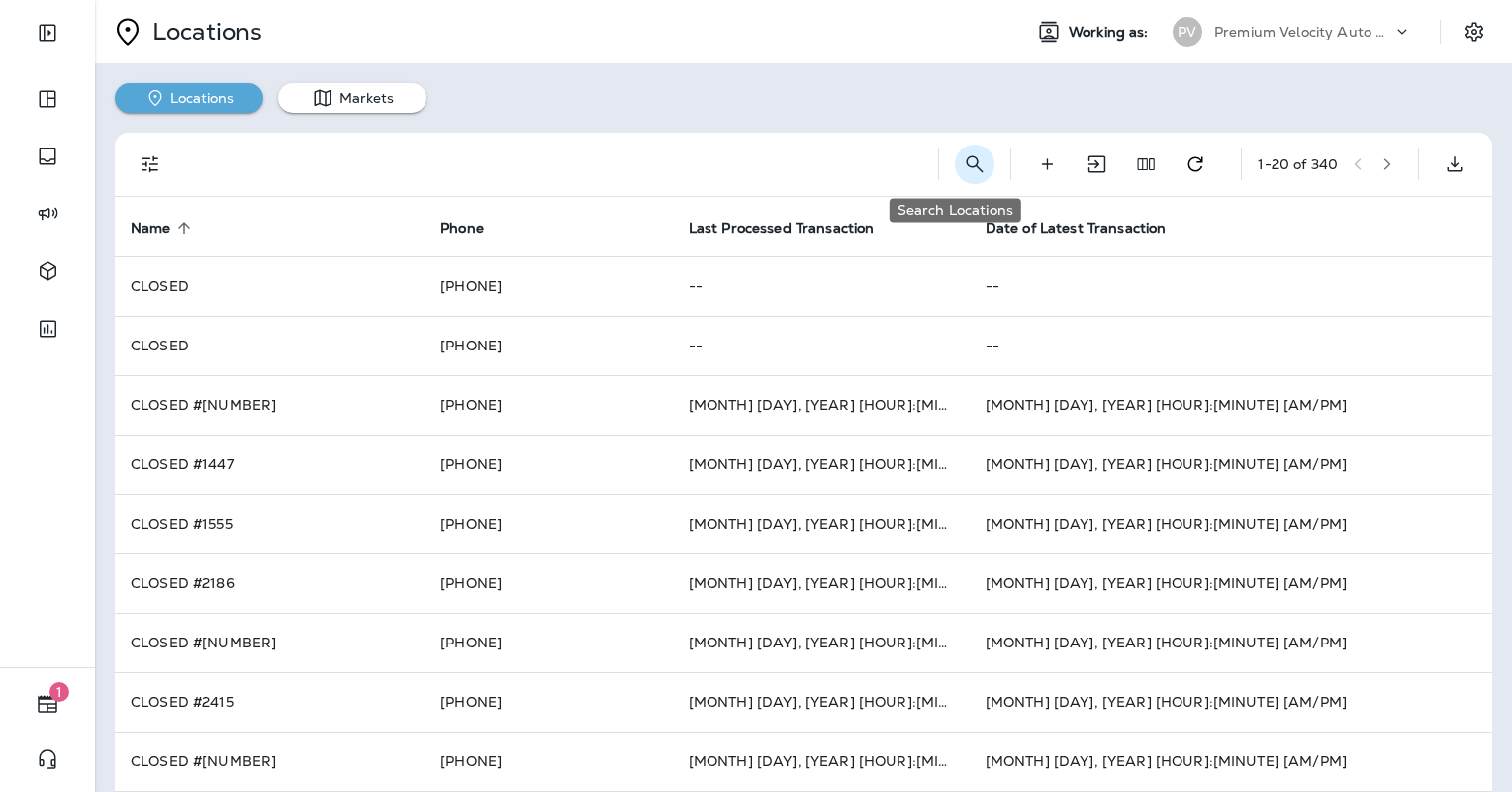 click 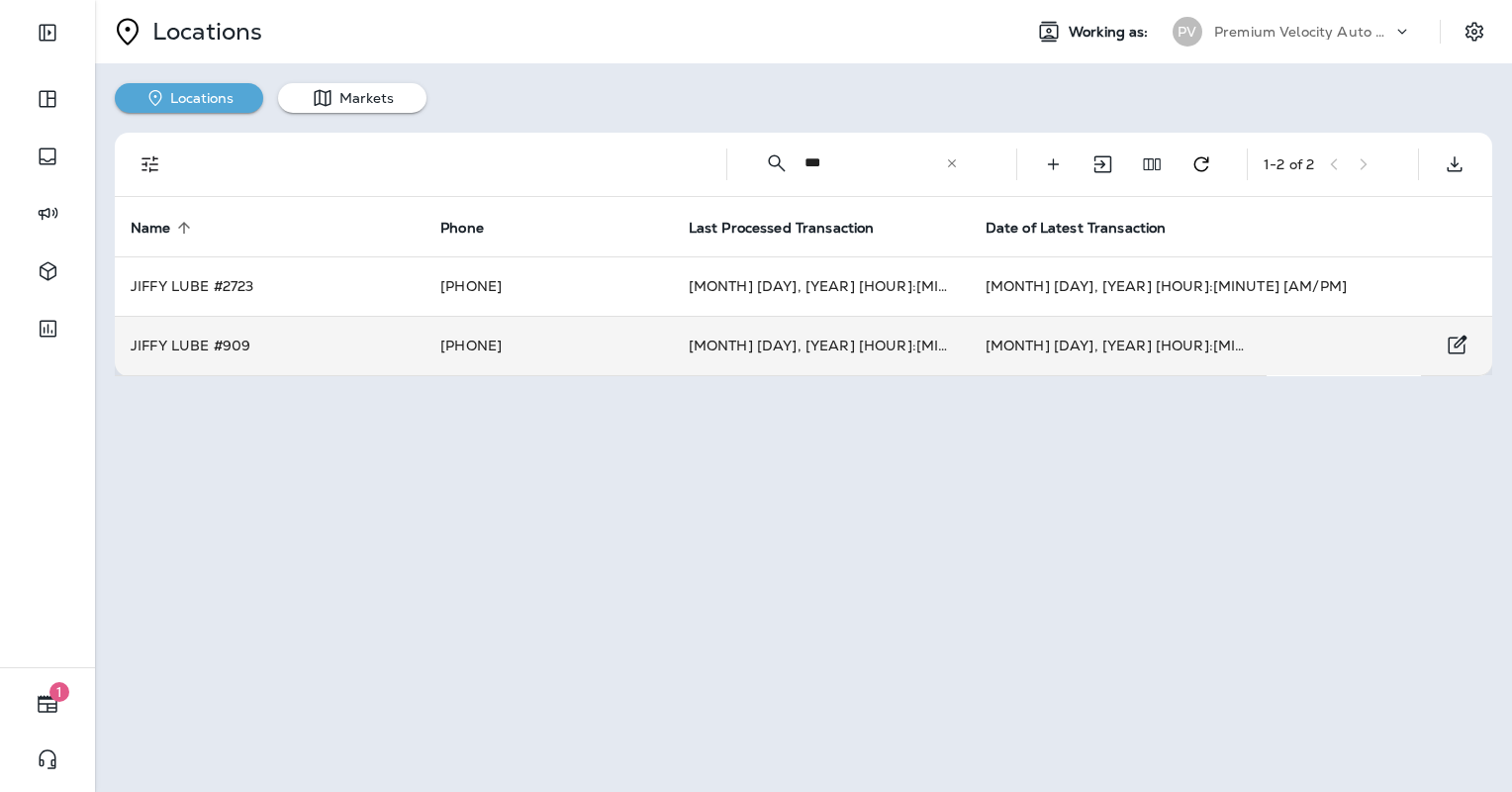 type on "***" 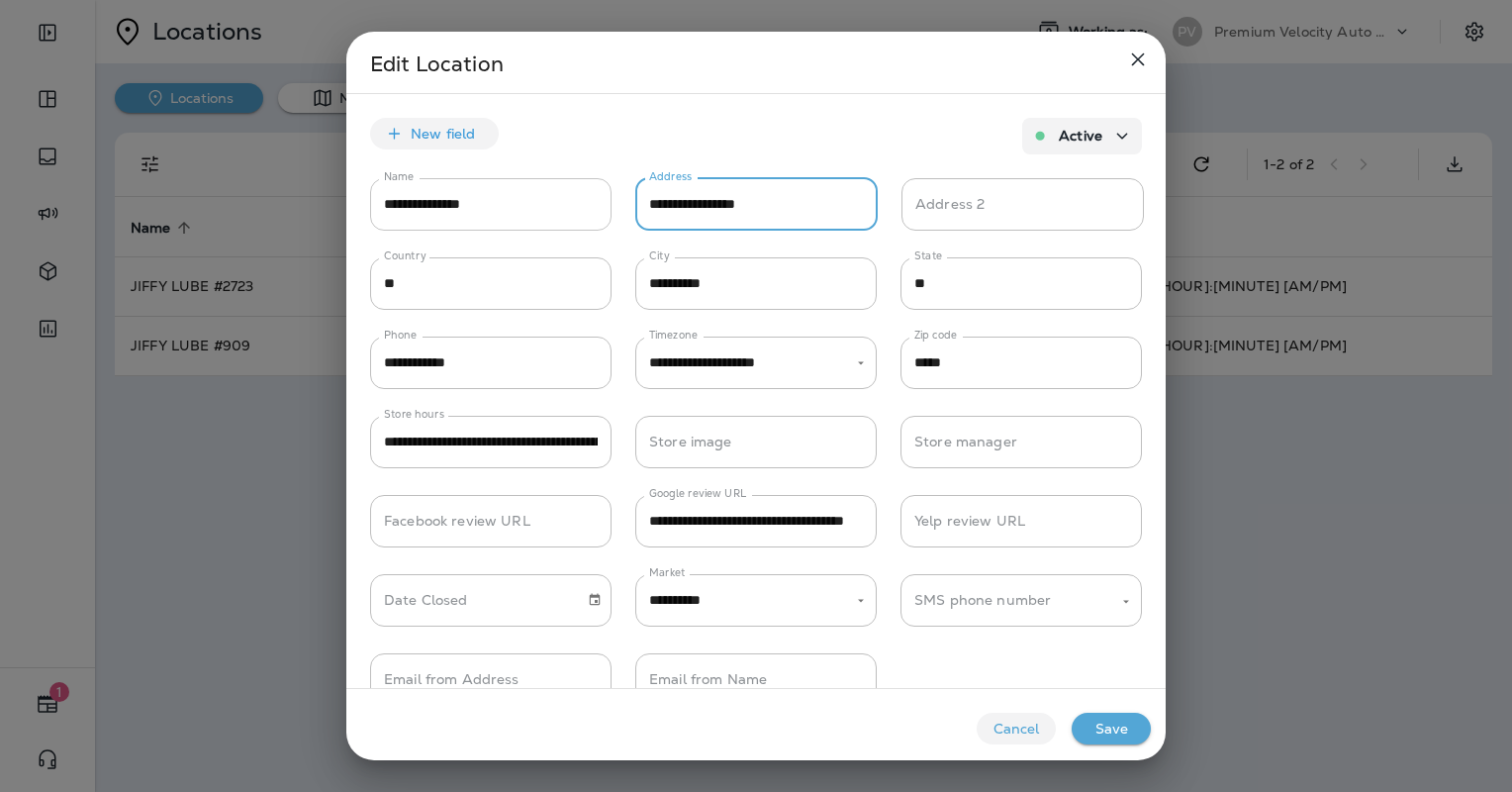 drag, startPoint x: 813, startPoint y: 203, endPoint x: 424, endPoint y: 225, distance: 389.62161 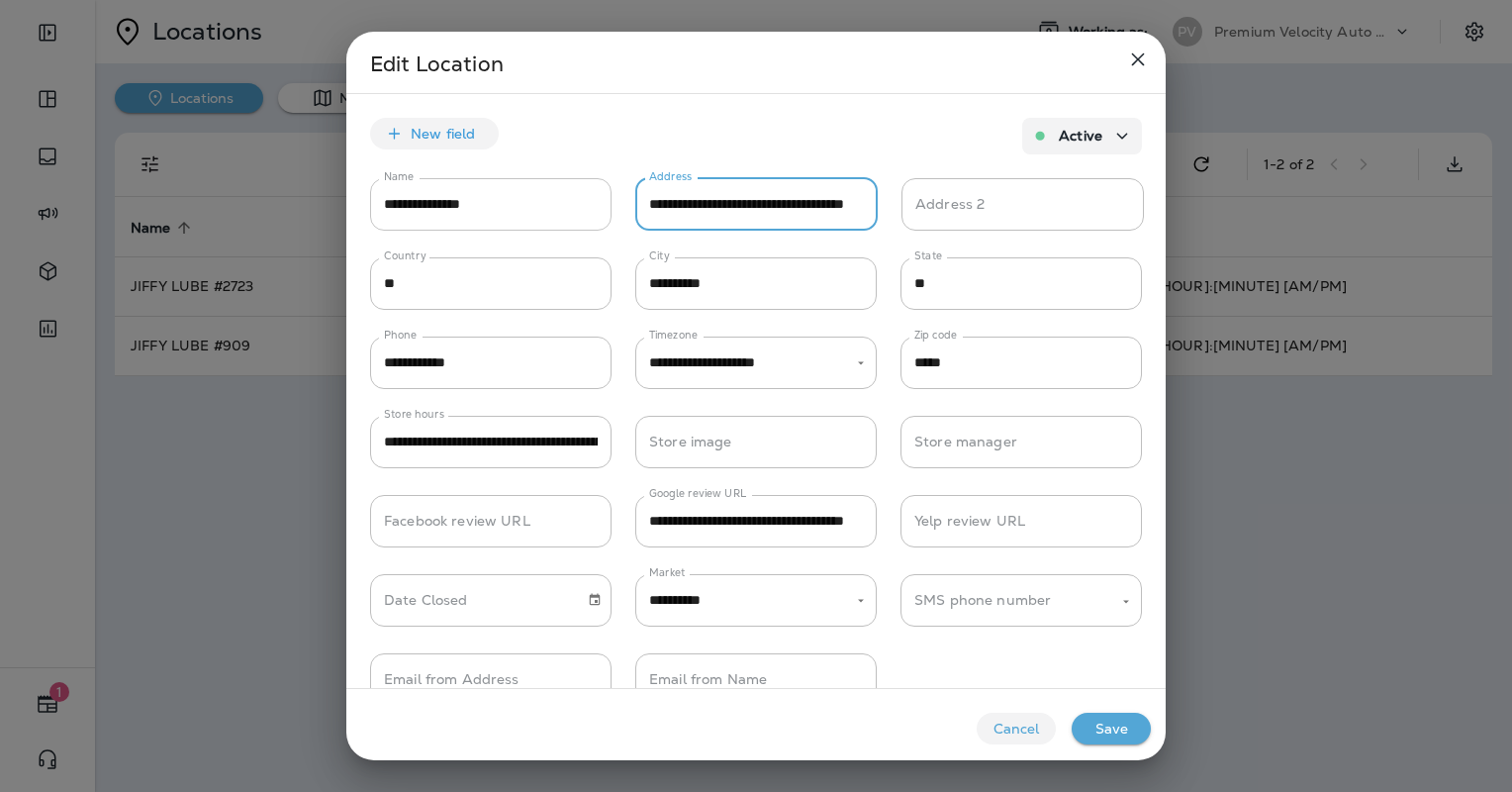 scroll, scrollTop: 0, scrollLeft: 73, axis: horizontal 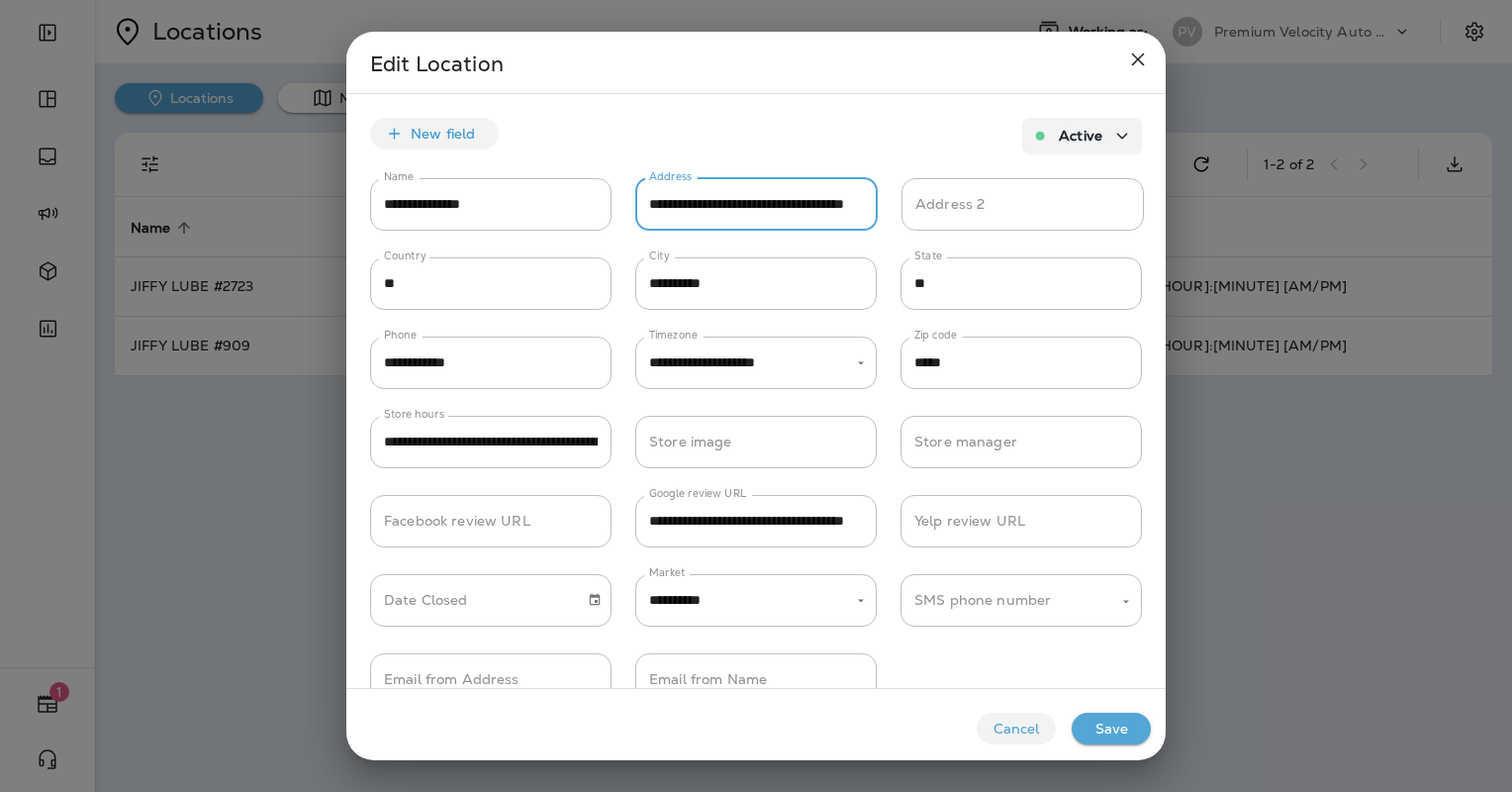 click on "**********" at bounding box center [756, 204] 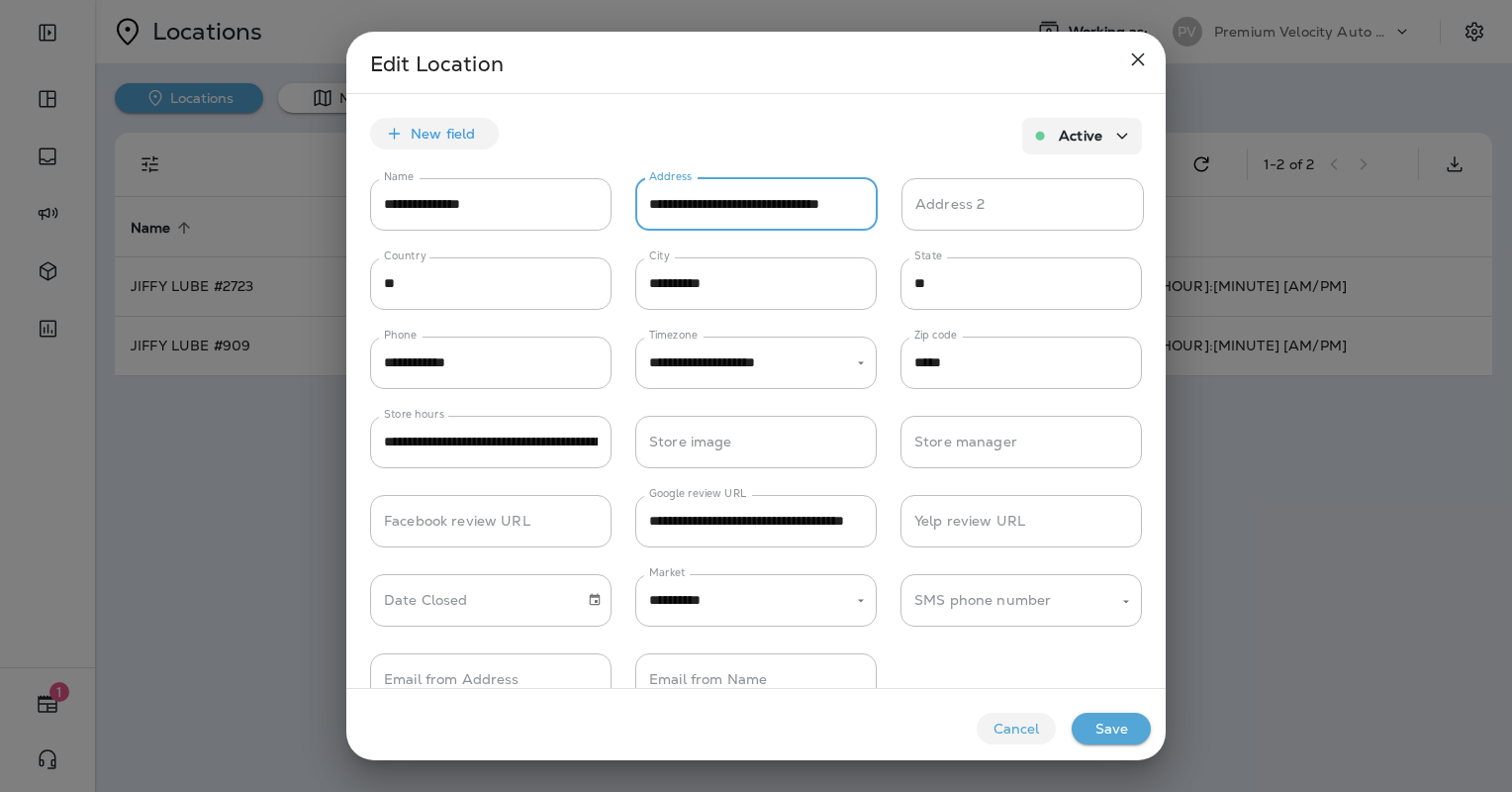 scroll, scrollTop: 0, scrollLeft: 29, axis: horizontal 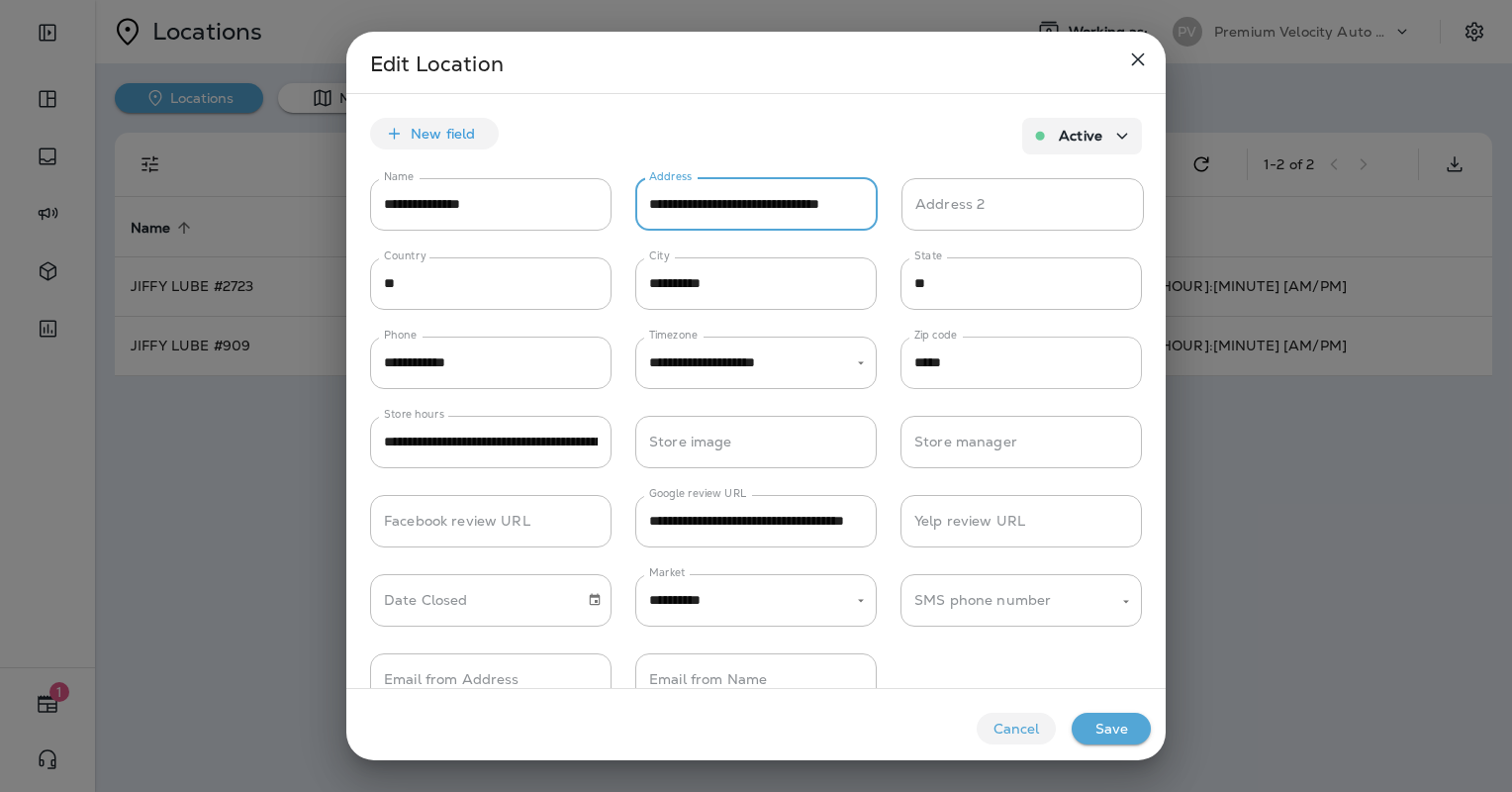 type on "**********" 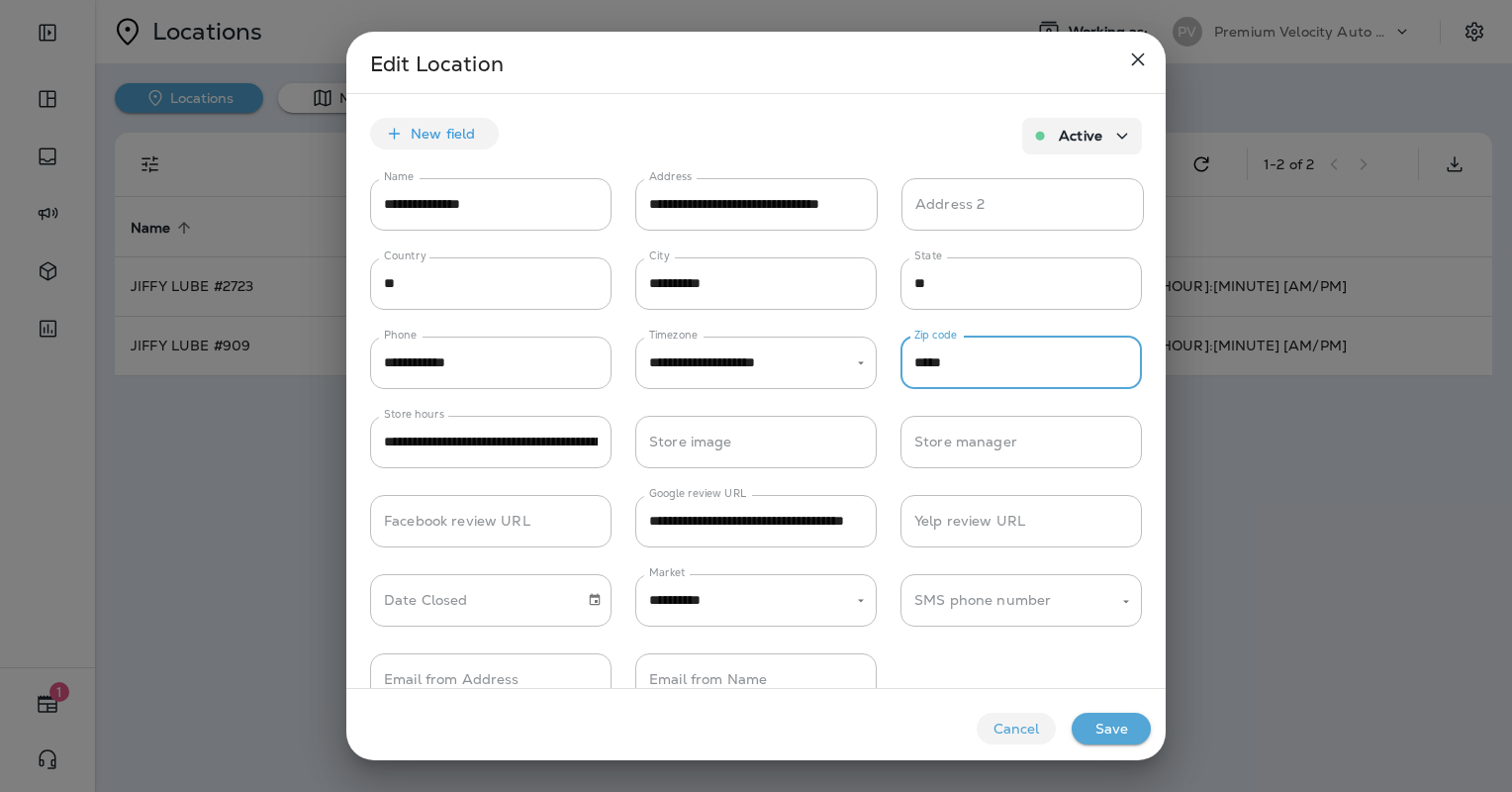 click on "*****" at bounding box center [1021, 362] 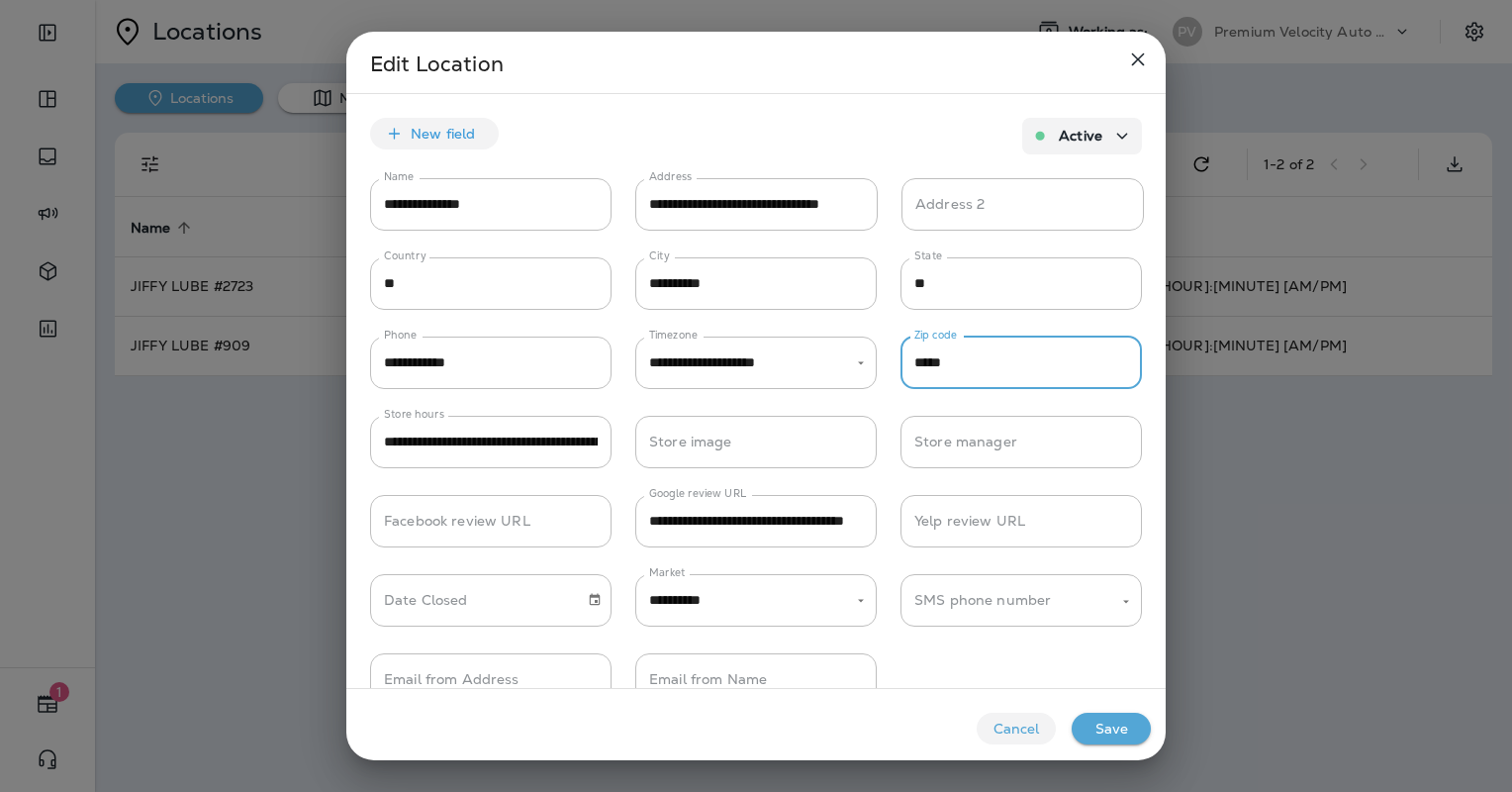 paste 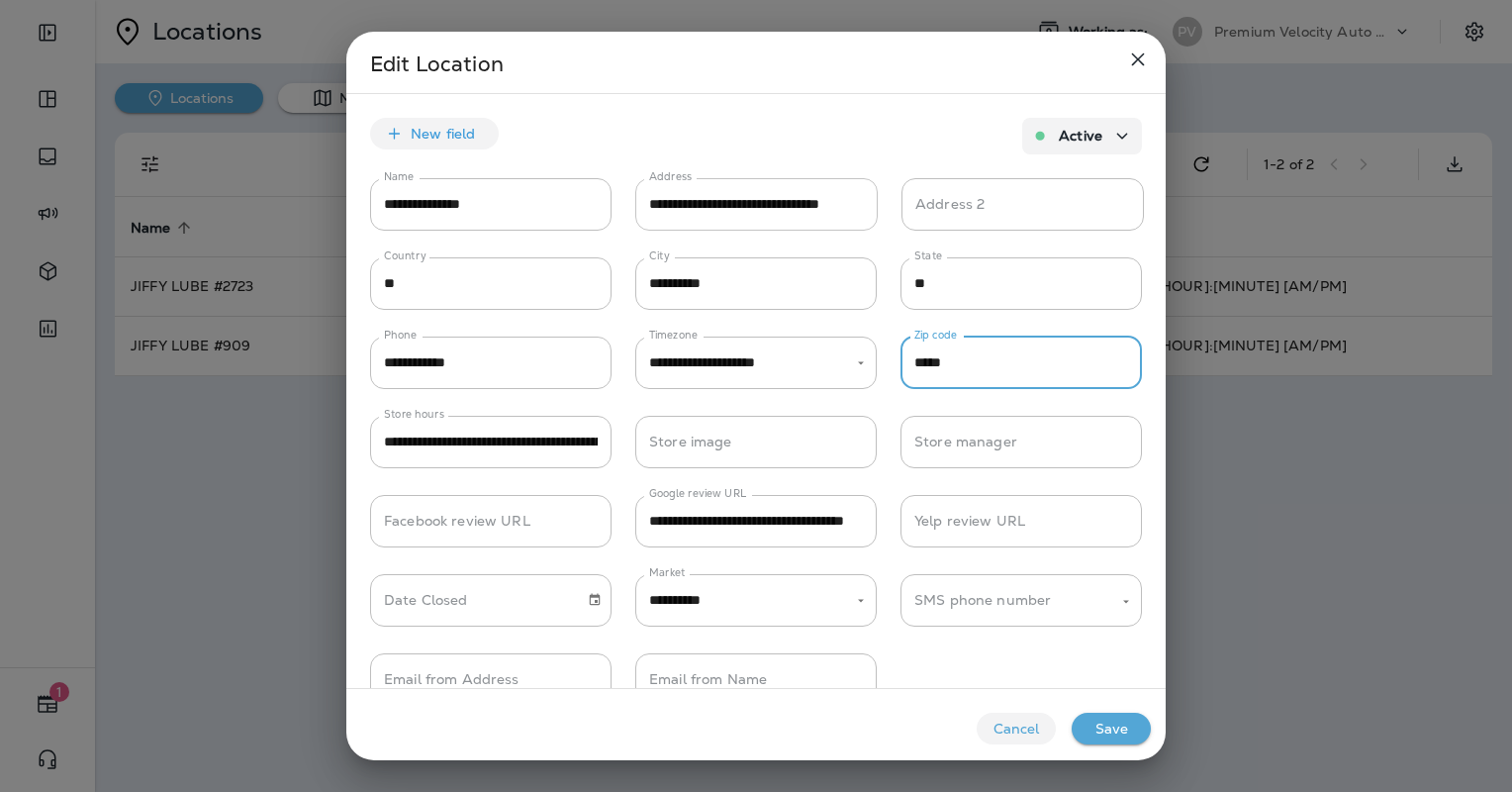 type on "*****" 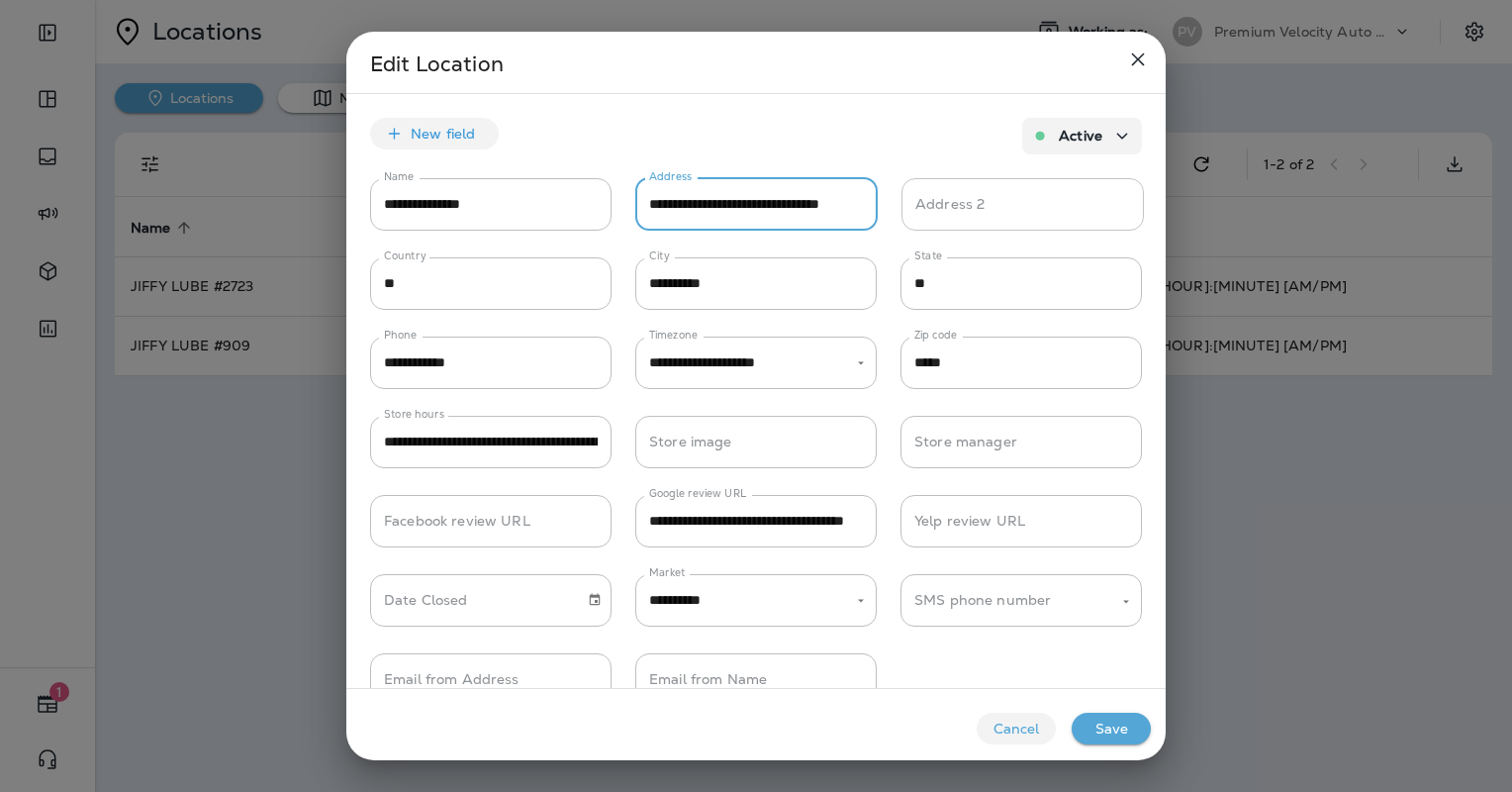 scroll, scrollTop: 0, scrollLeft: 29, axis: horizontal 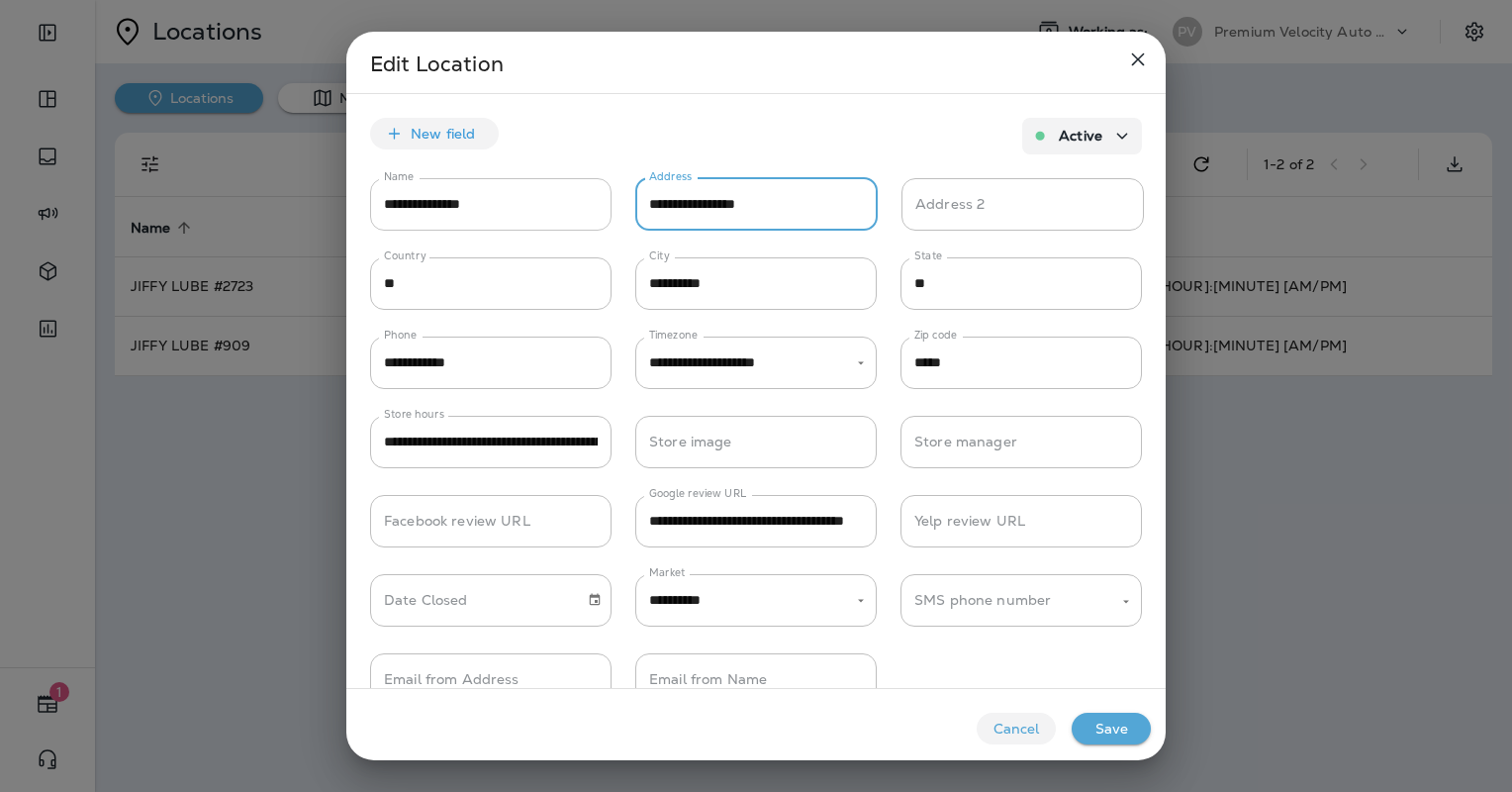 drag, startPoint x: 665, startPoint y: 204, endPoint x: 586, endPoint y: 201, distance: 79.05694 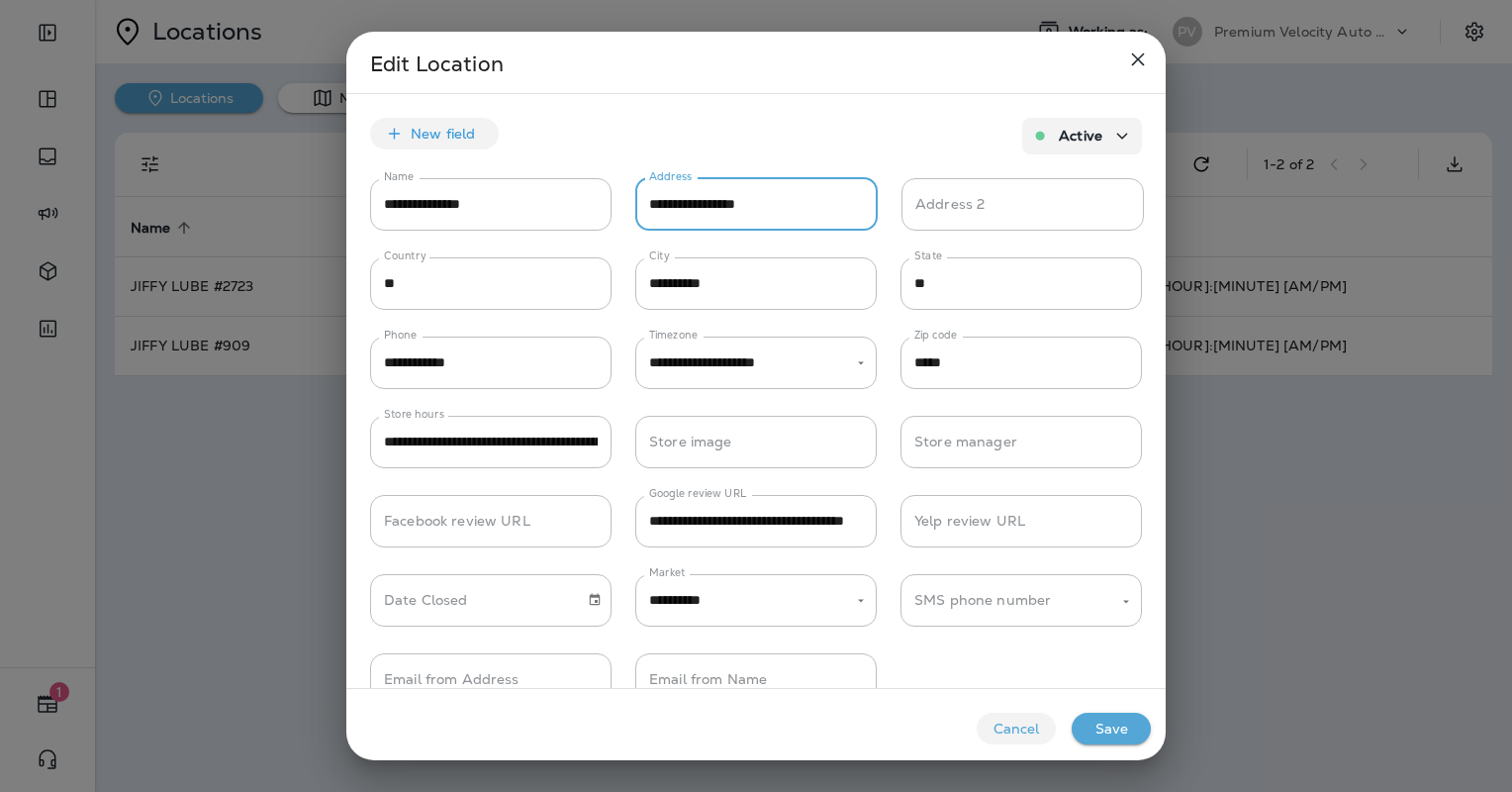 click on "**********" at bounding box center (756, 204) 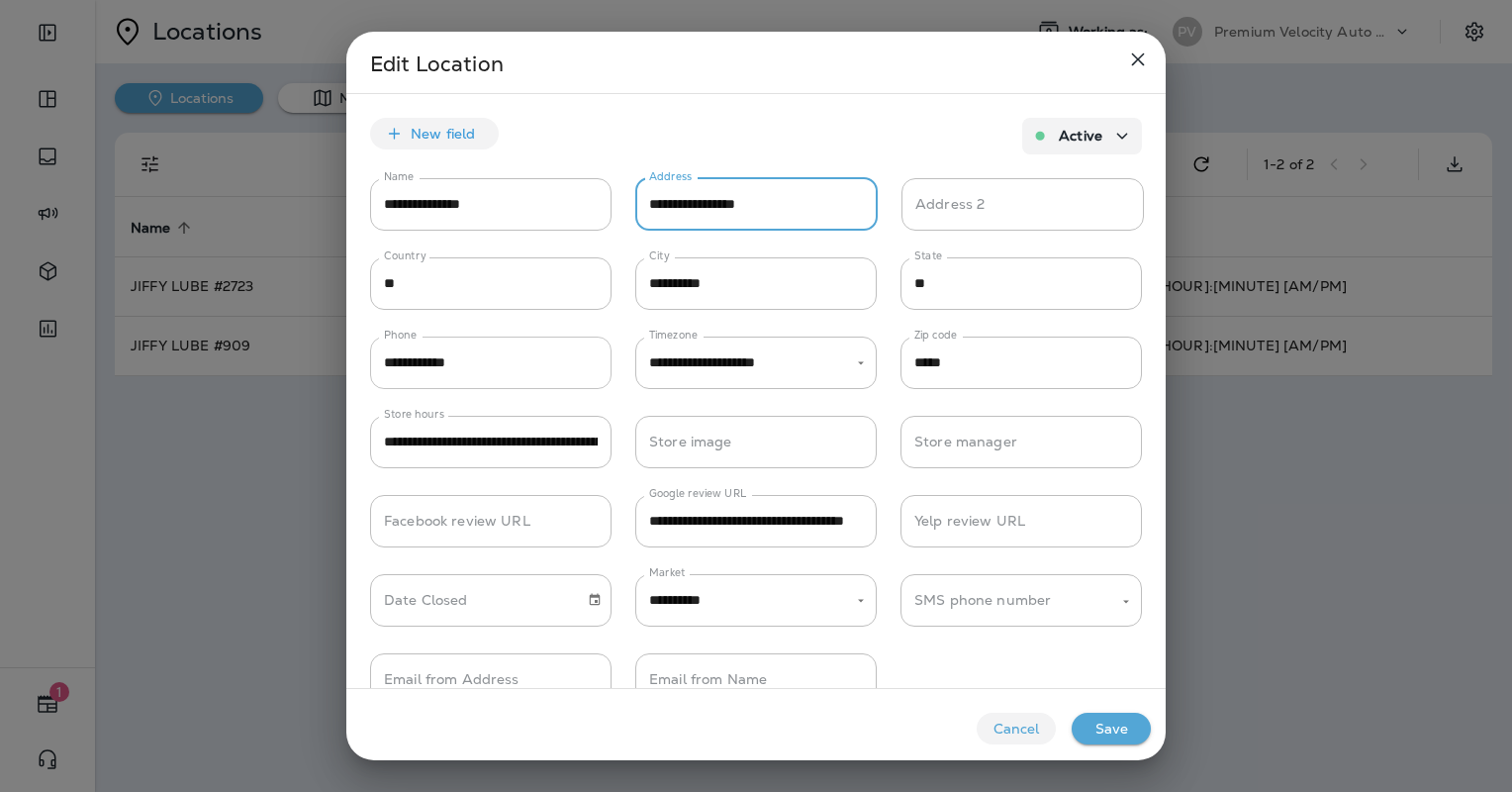 type on "**********" 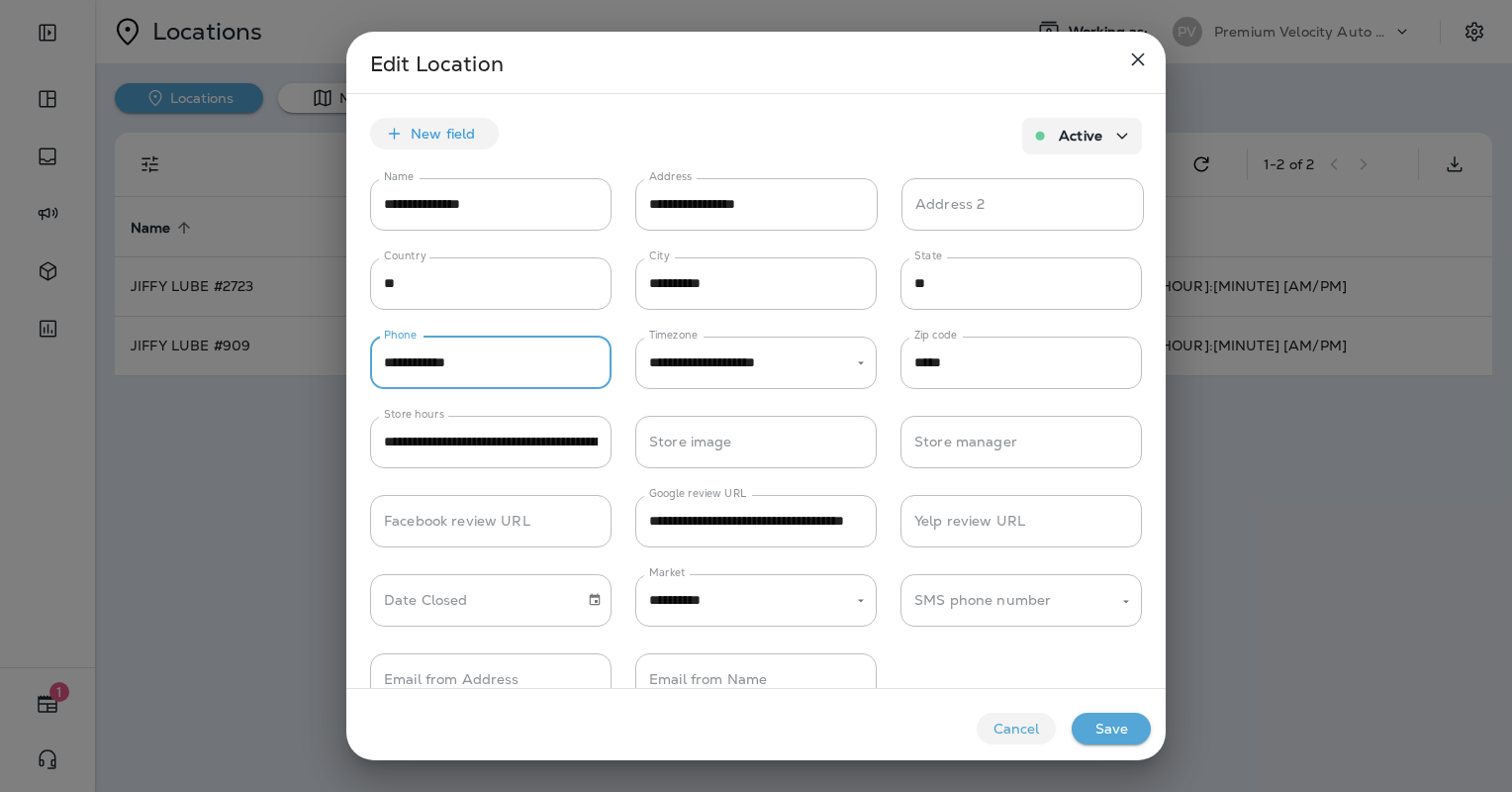 drag, startPoint x: 499, startPoint y: 363, endPoint x: 397, endPoint y: 376, distance: 102.82509 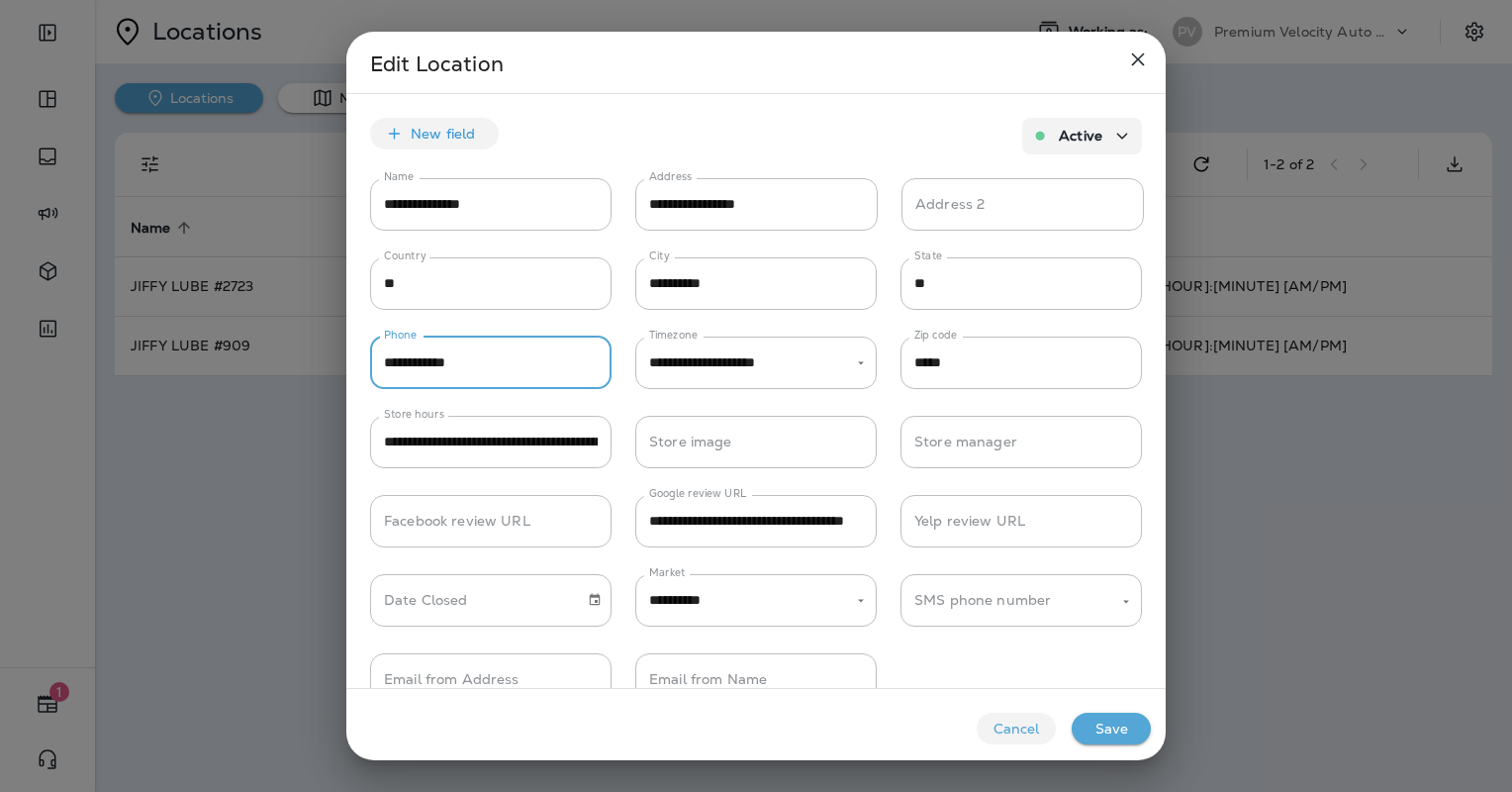 click on "**********" at bounding box center [491, 362] 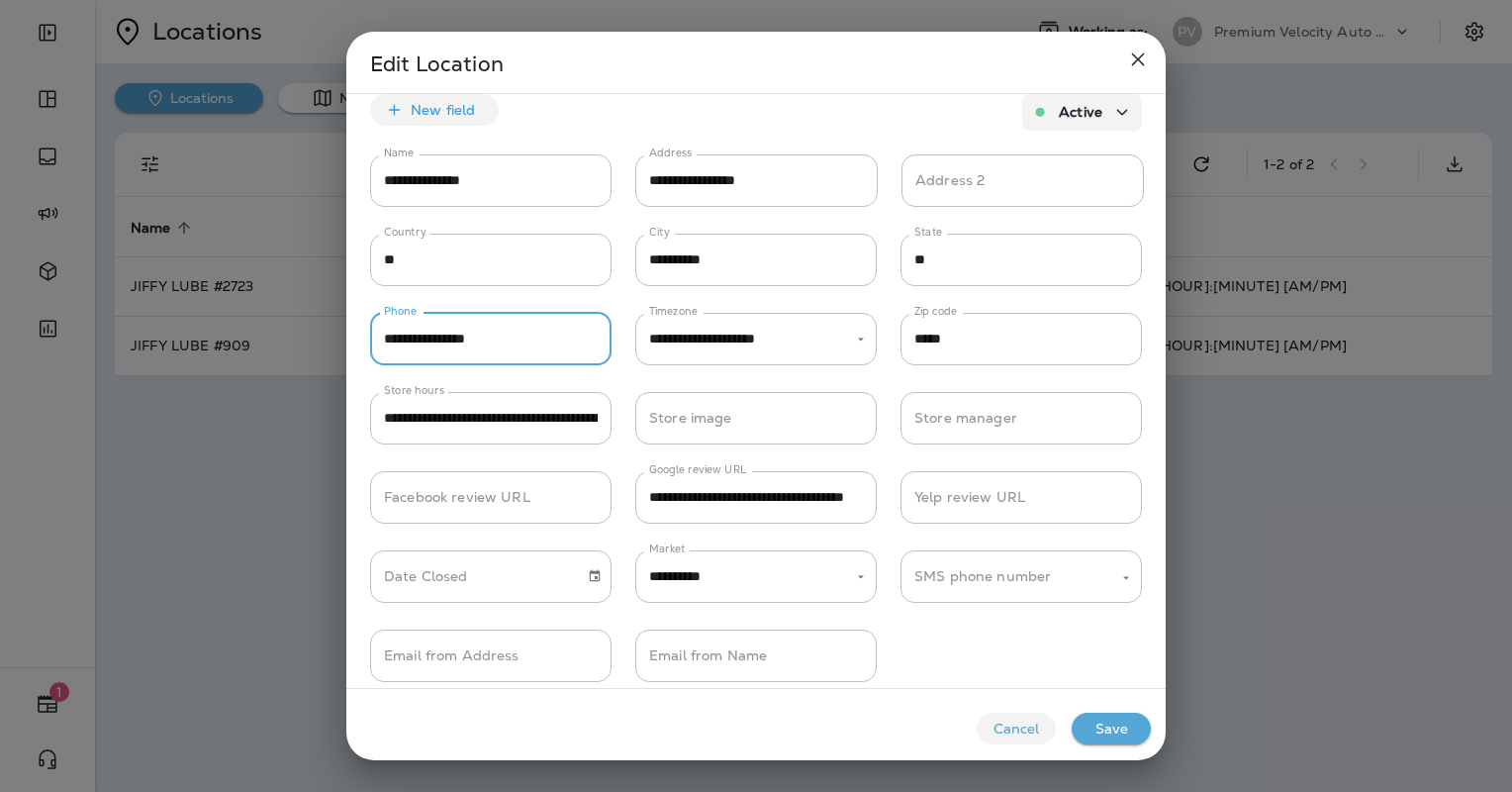 scroll, scrollTop: 44, scrollLeft: 0, axis: vertical 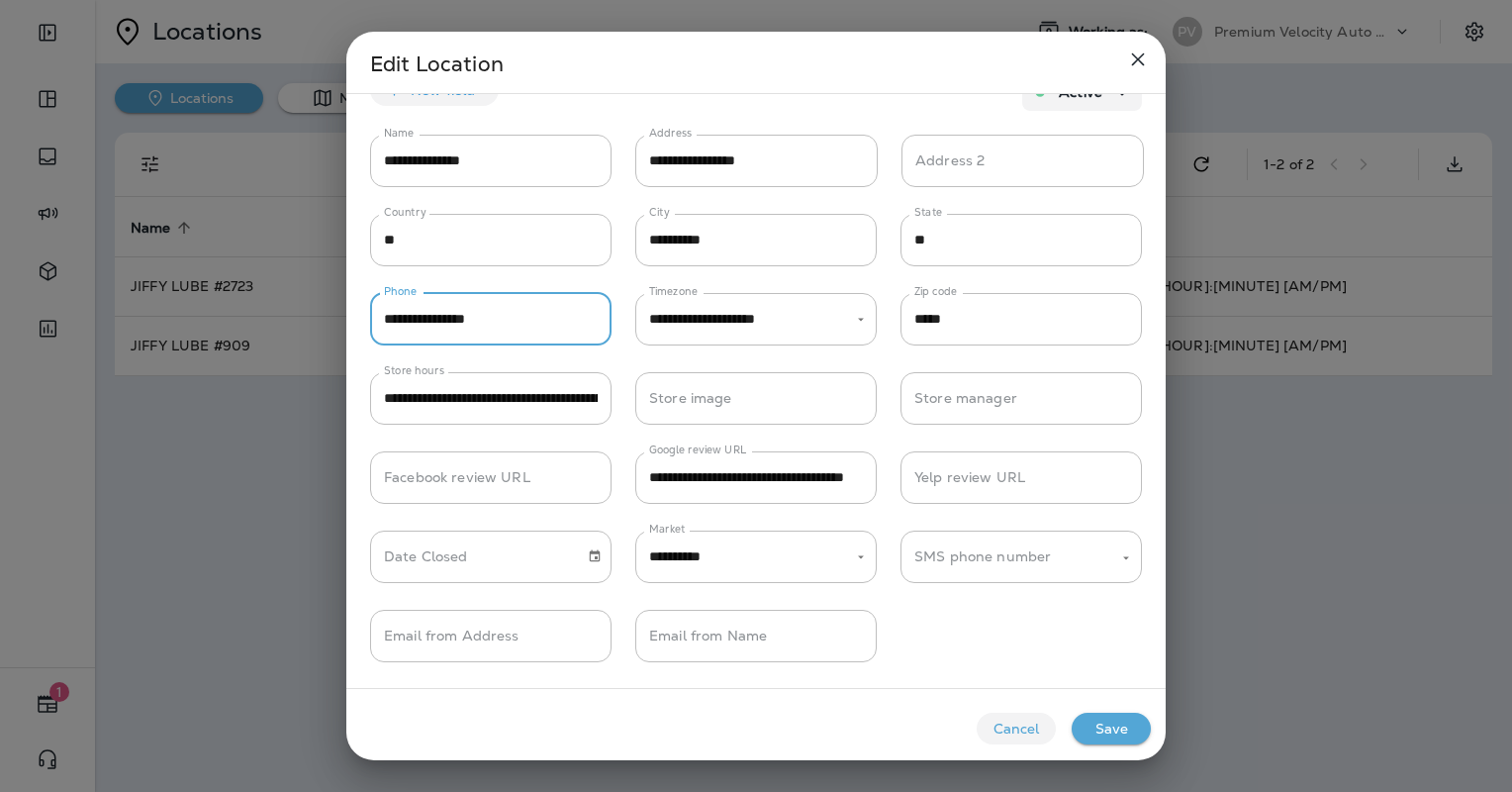type on "**********" 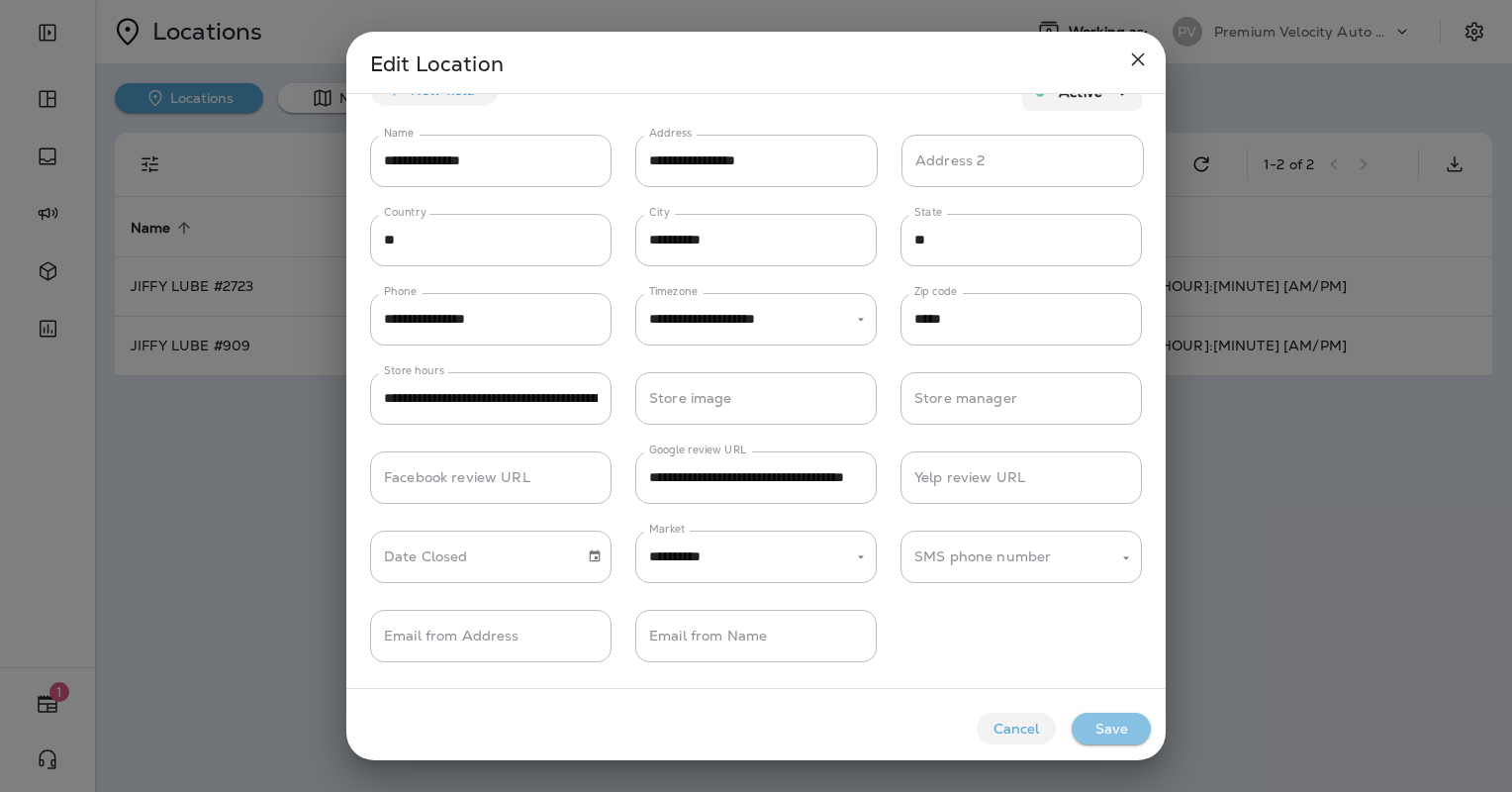 click on "Save" at bounding box center (1111, 729) 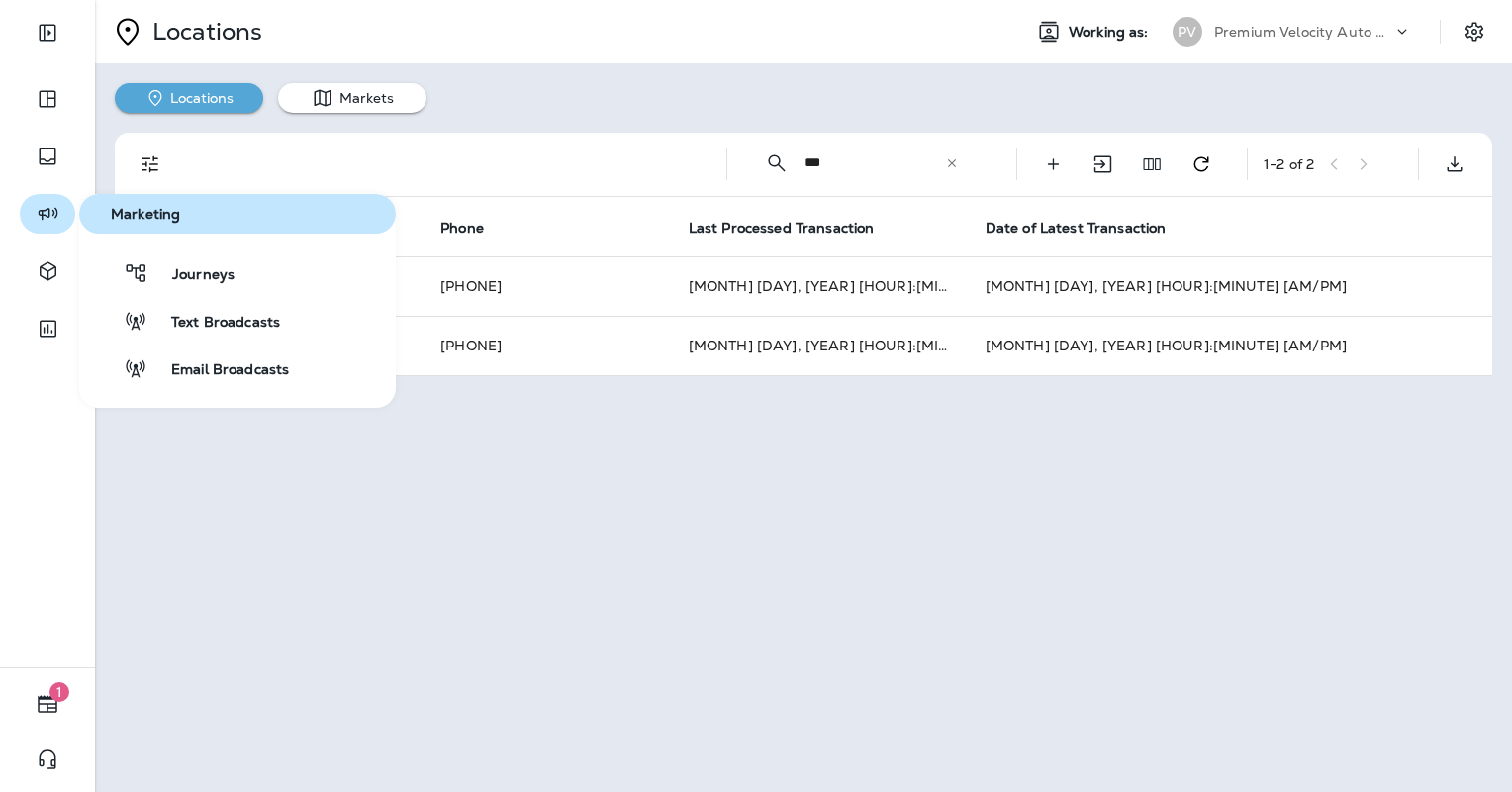 click at bounding box center [47, 214] 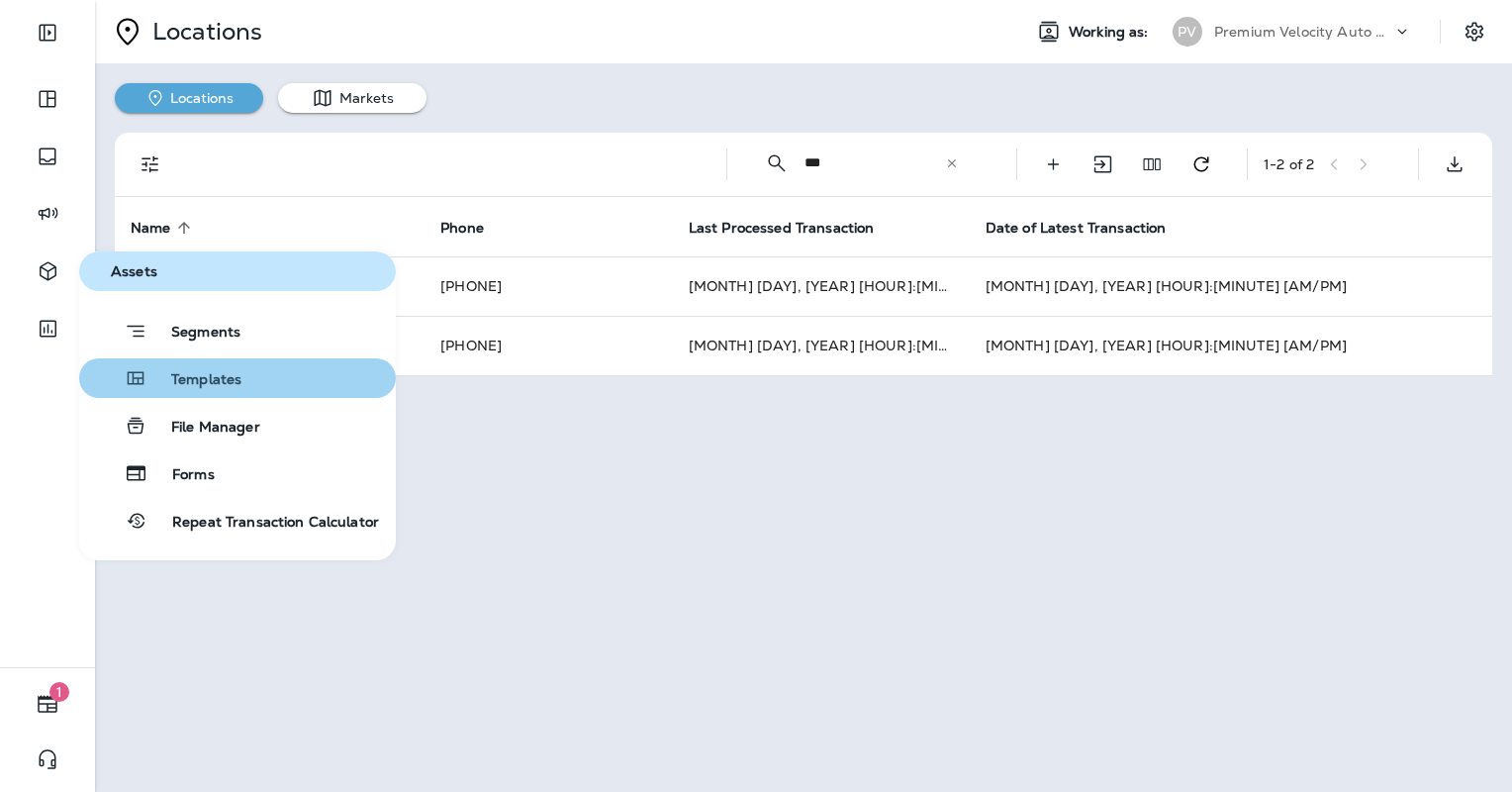 click on "Templates" at bounding box center [194, 380] 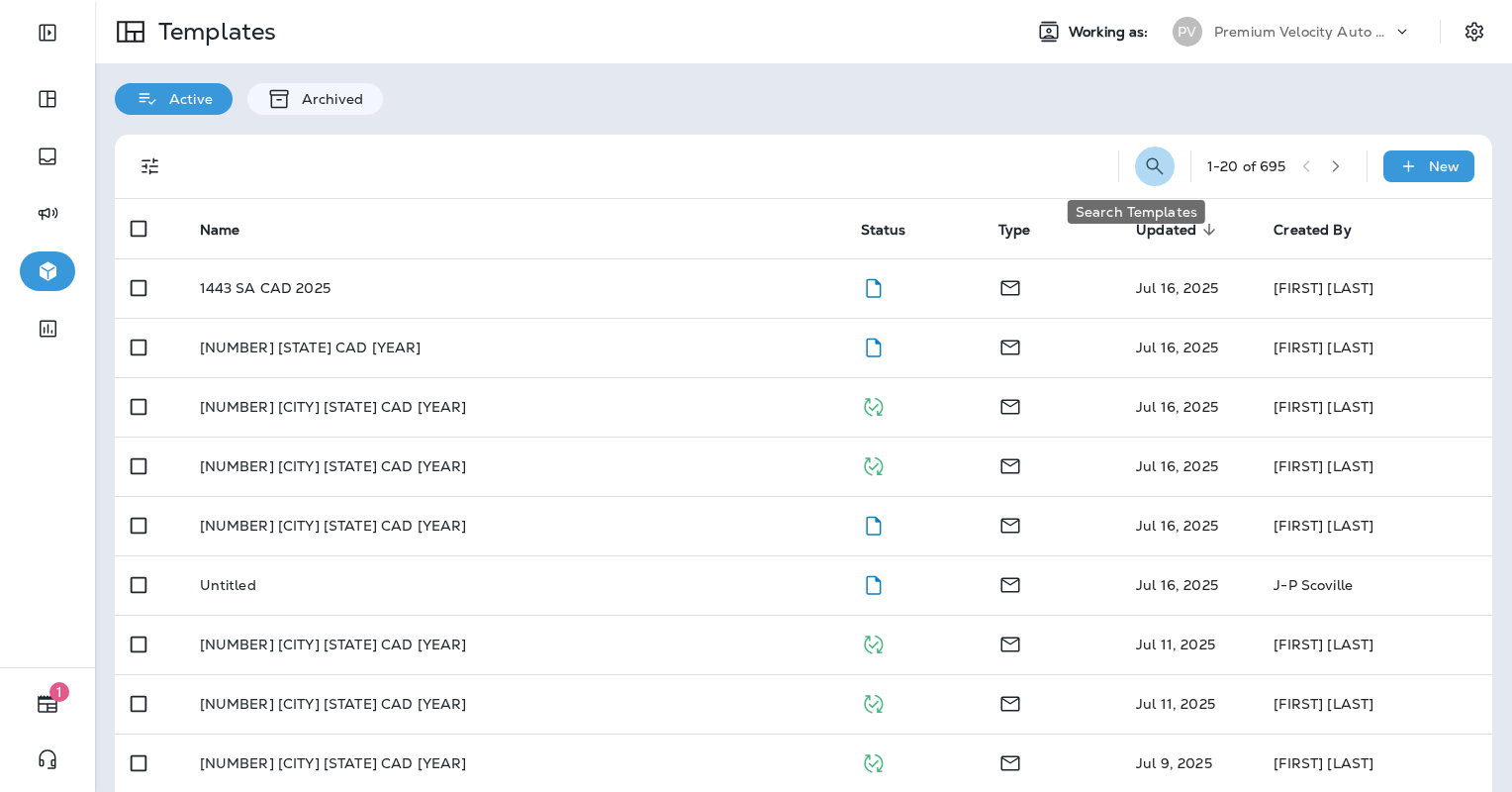 click 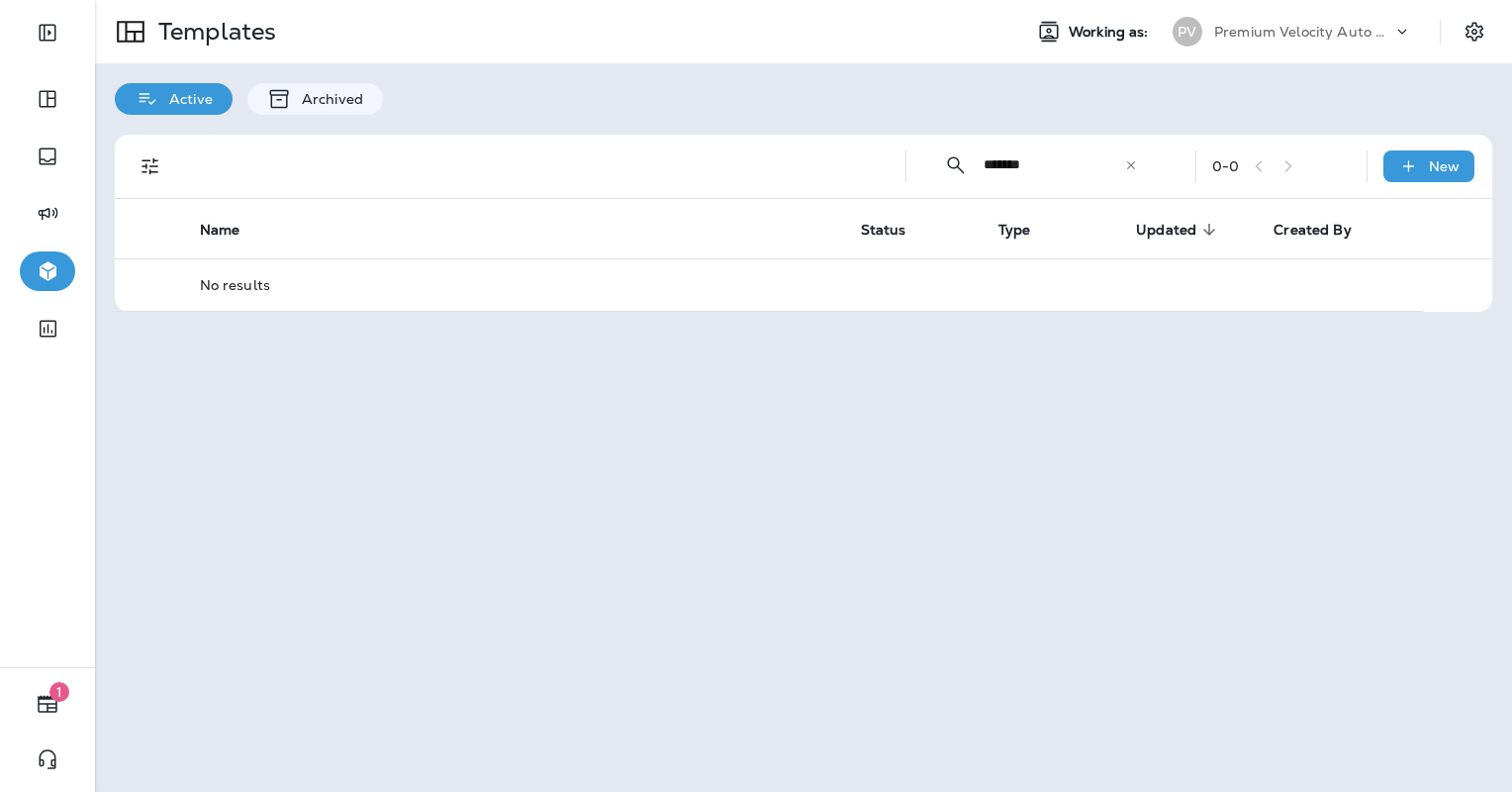 click on "*******" at bounding box center (1054, 164) 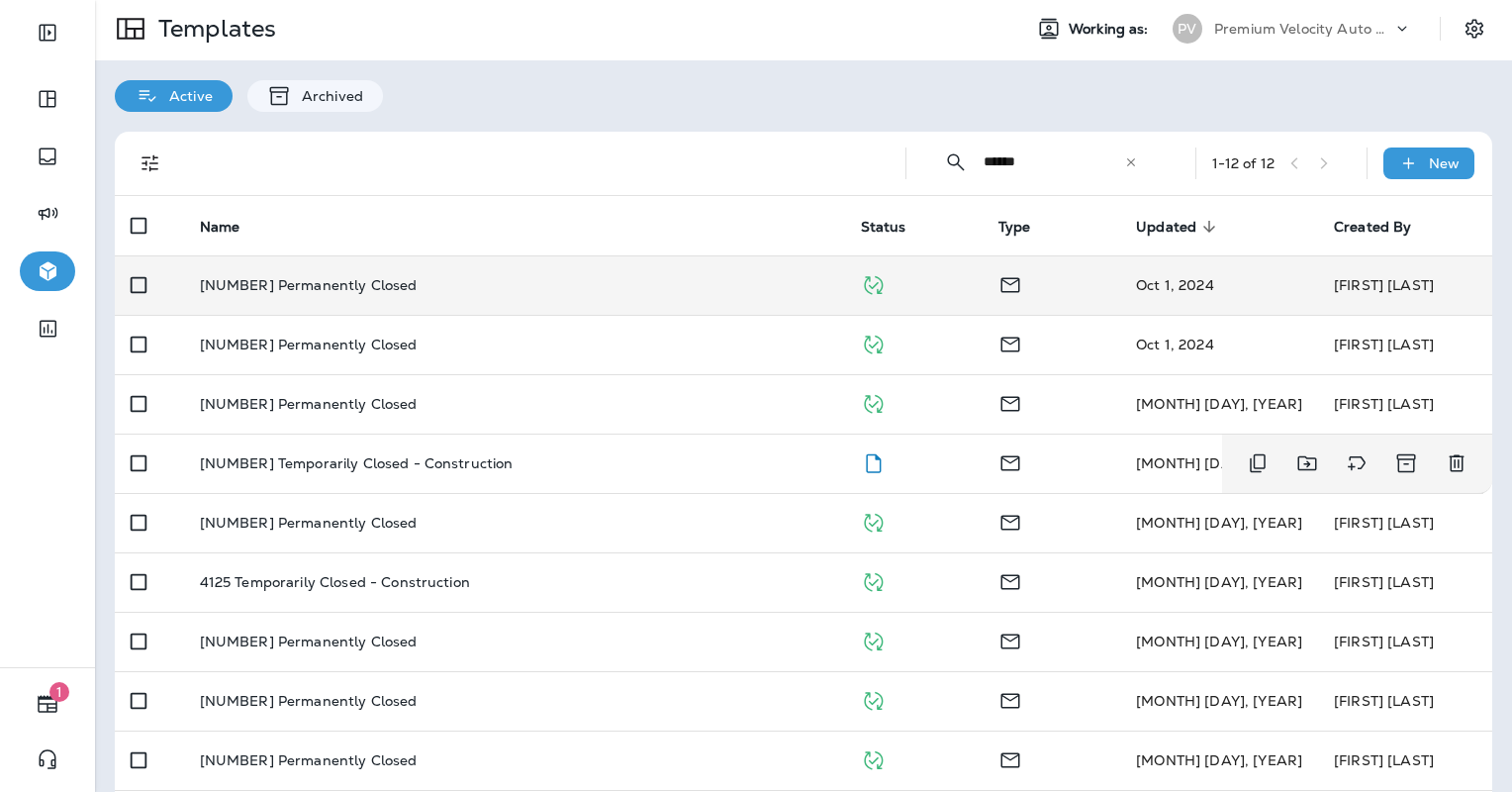 scroll, scrollTop: 0, scrollLeft: 0, axis: both 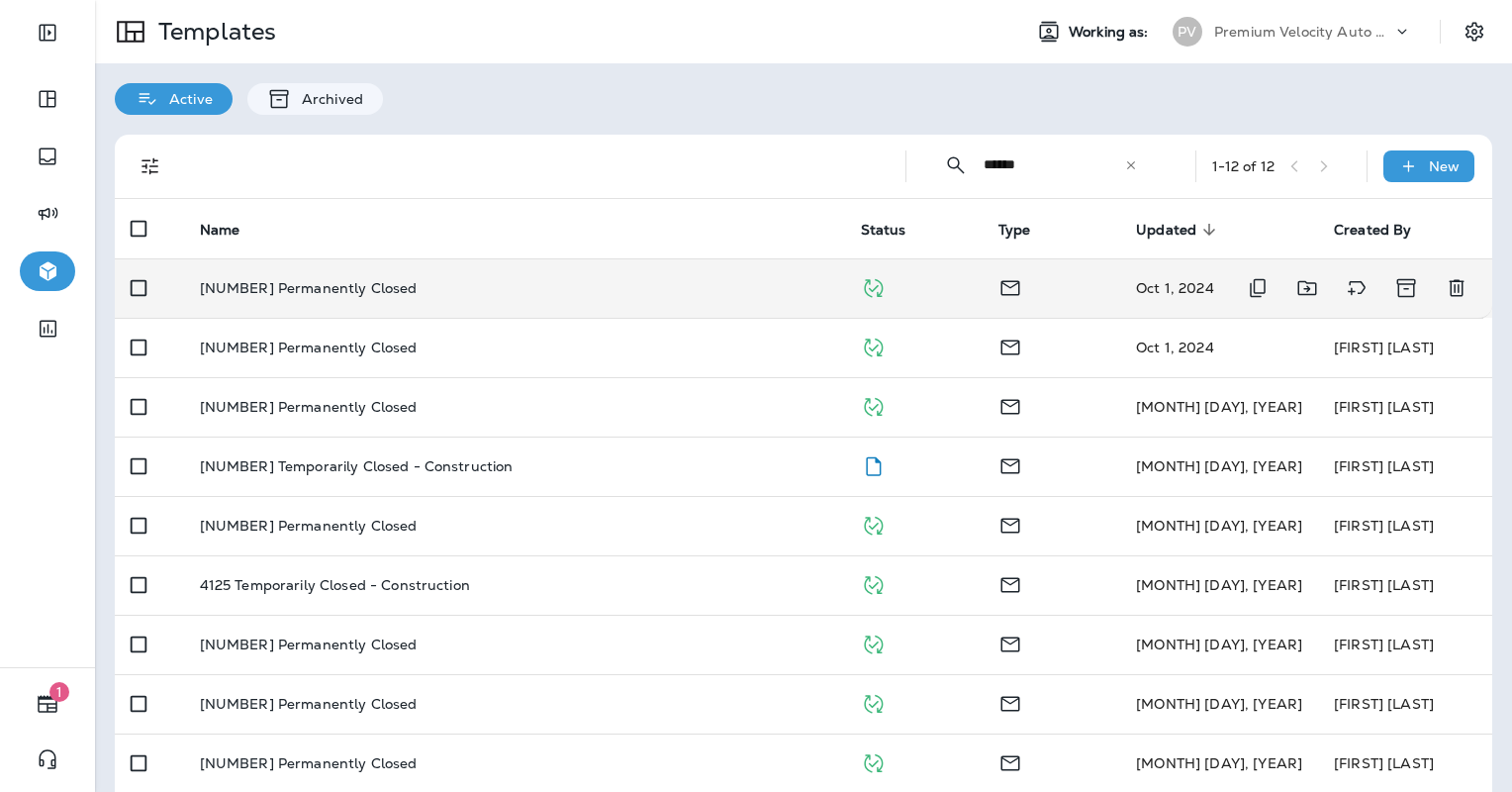 type on "******" 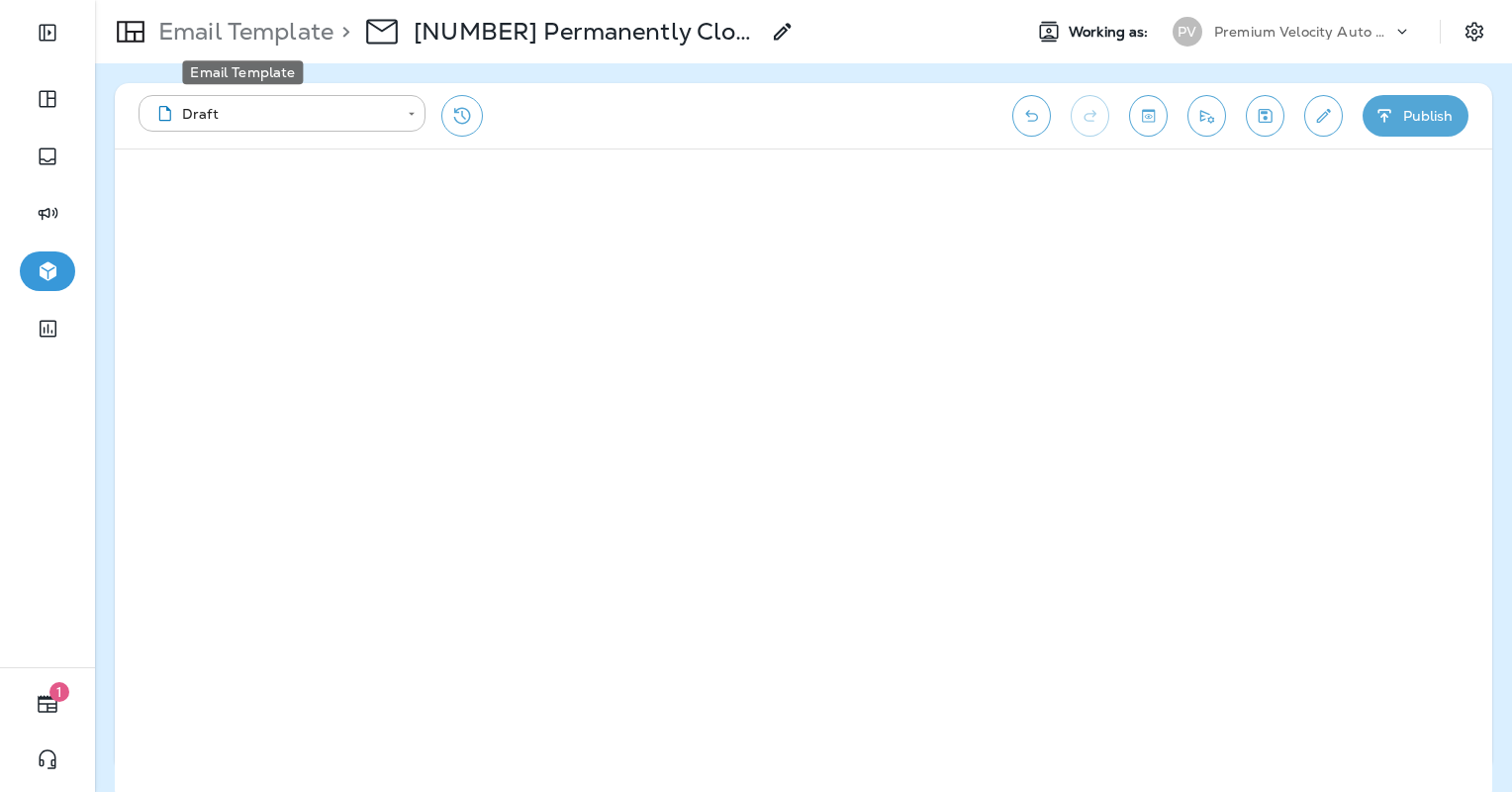 click on "Email Template" at bounding box center (241, 32) 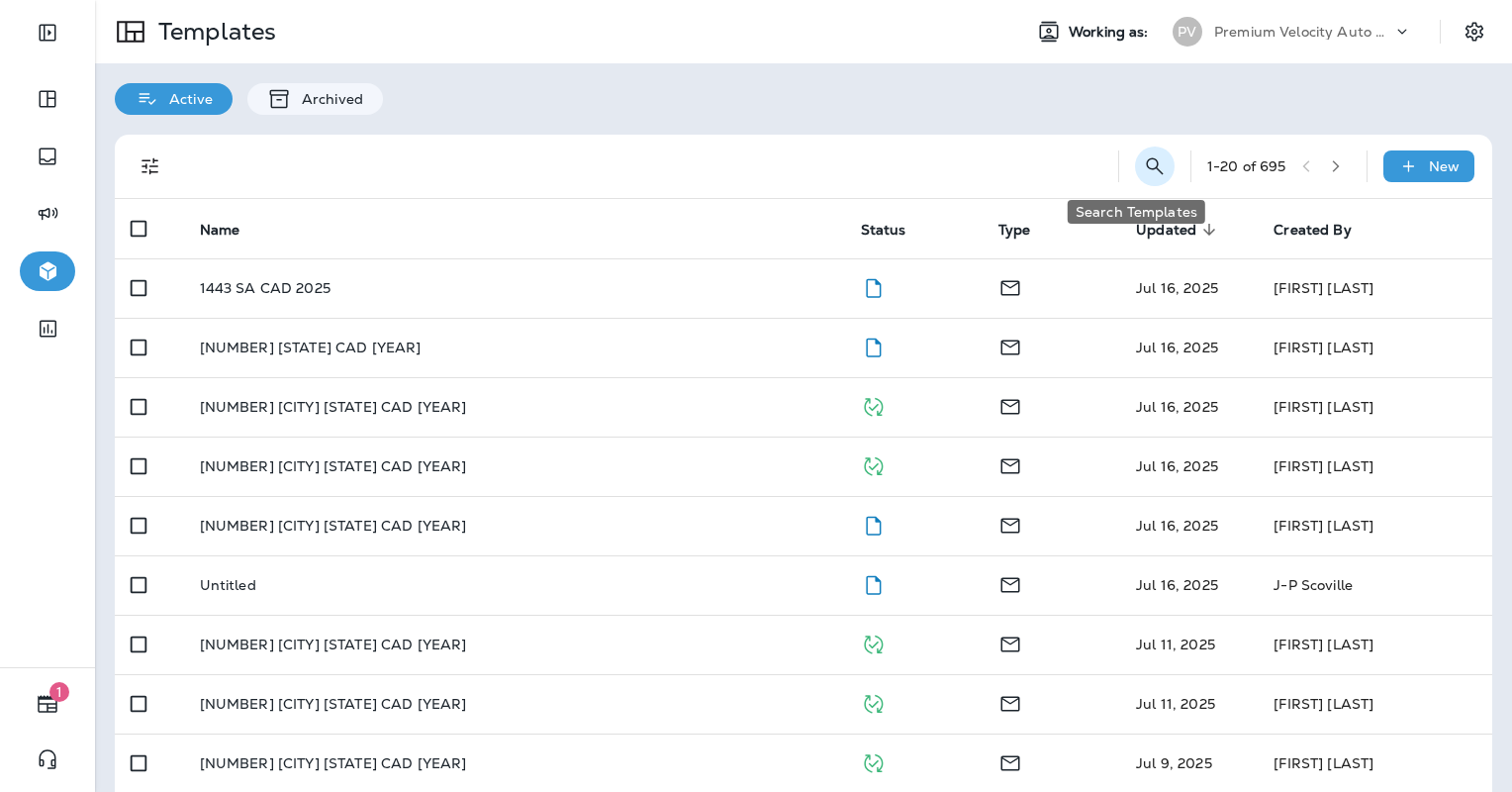click 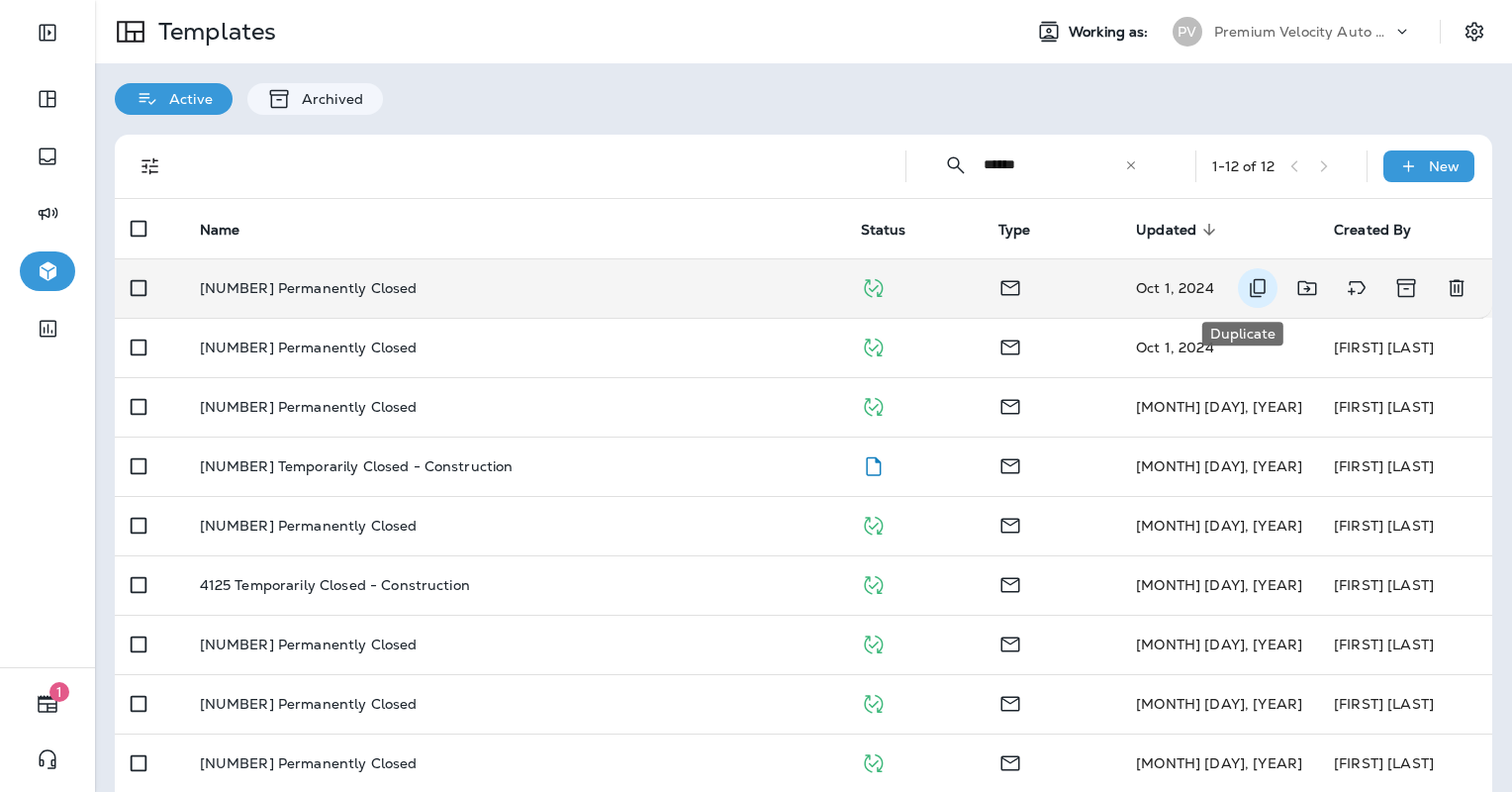type on "******" 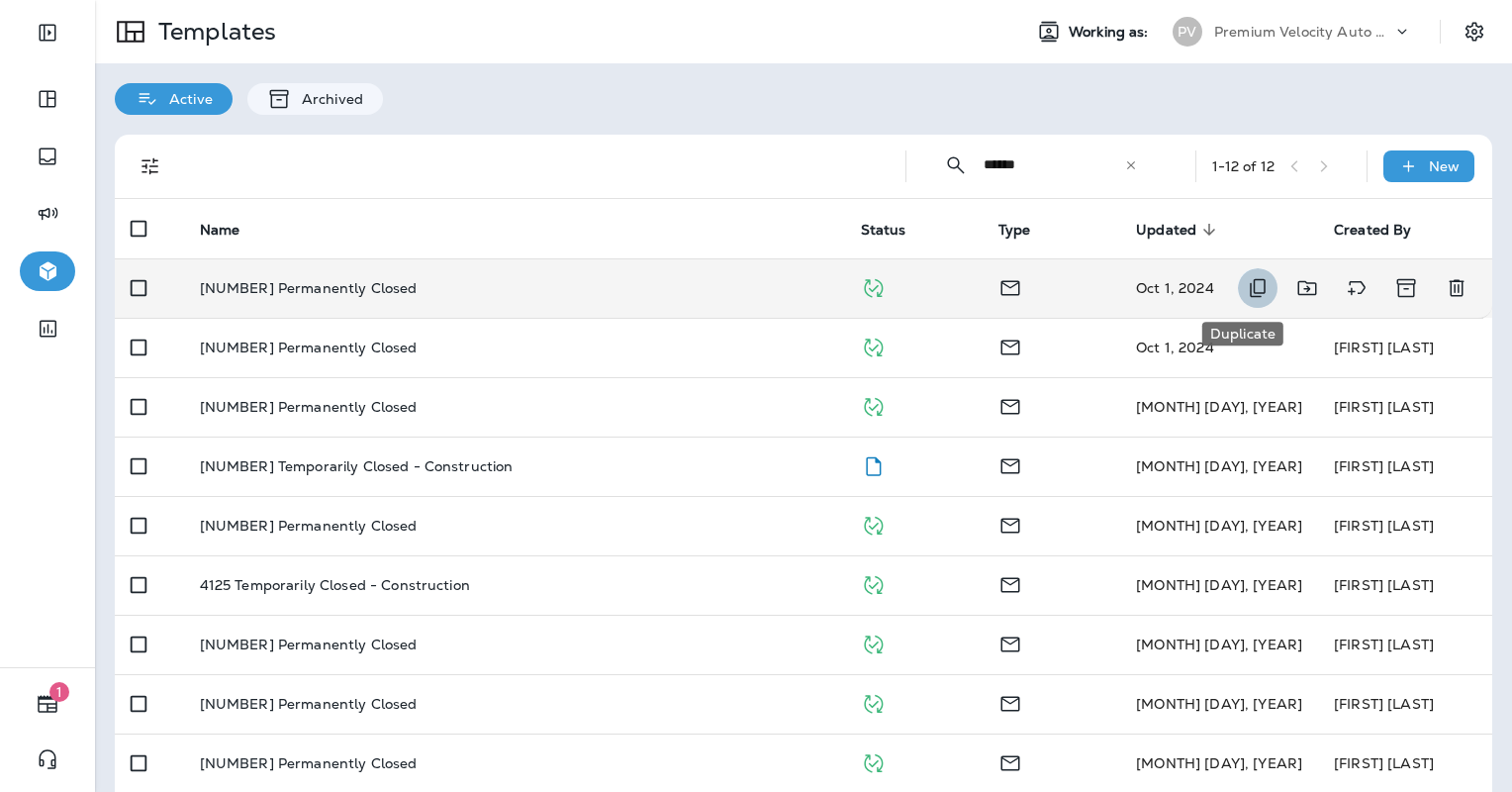 click 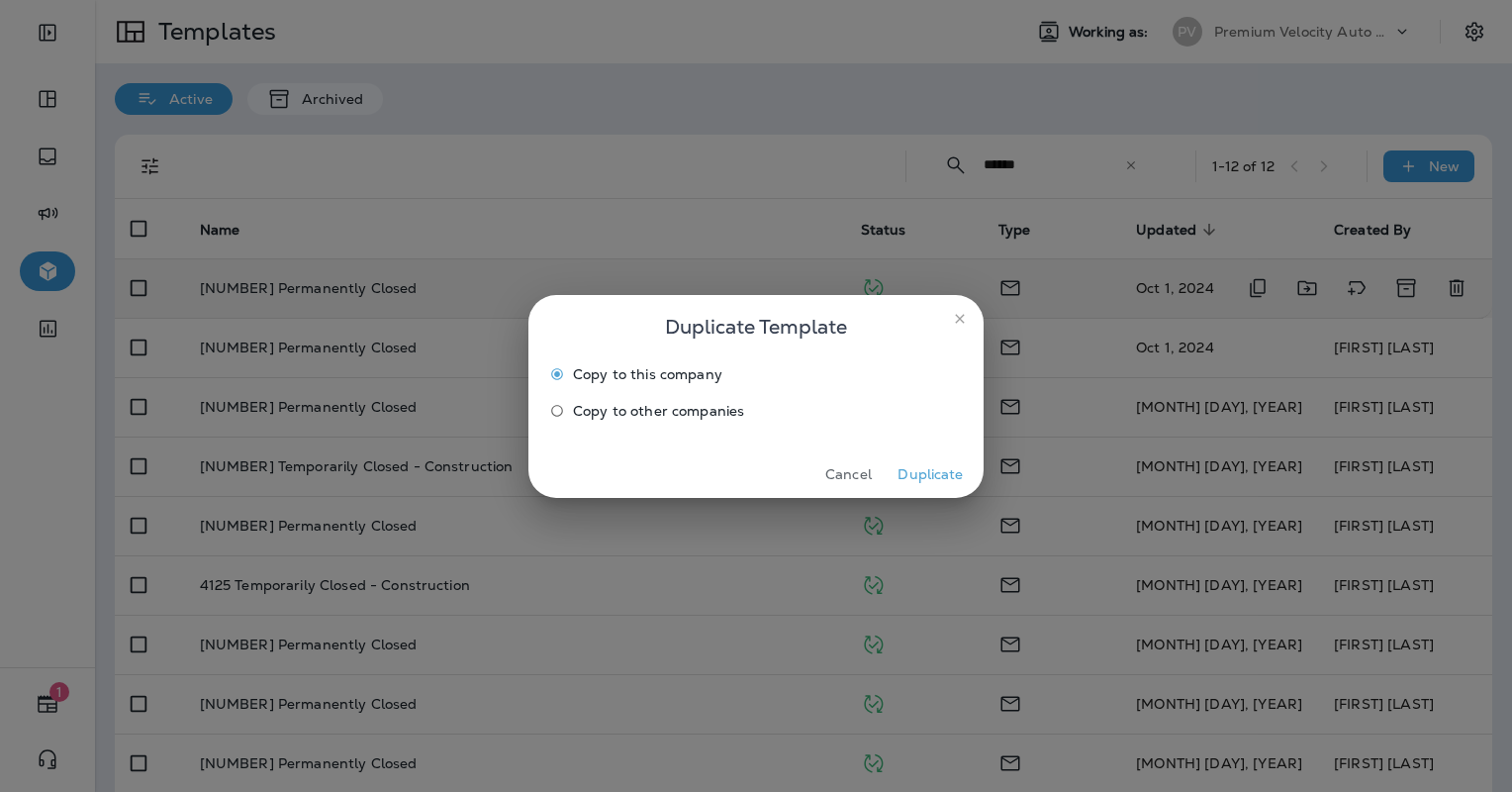 click on "Duplicate" at bounding box center (930, 474) 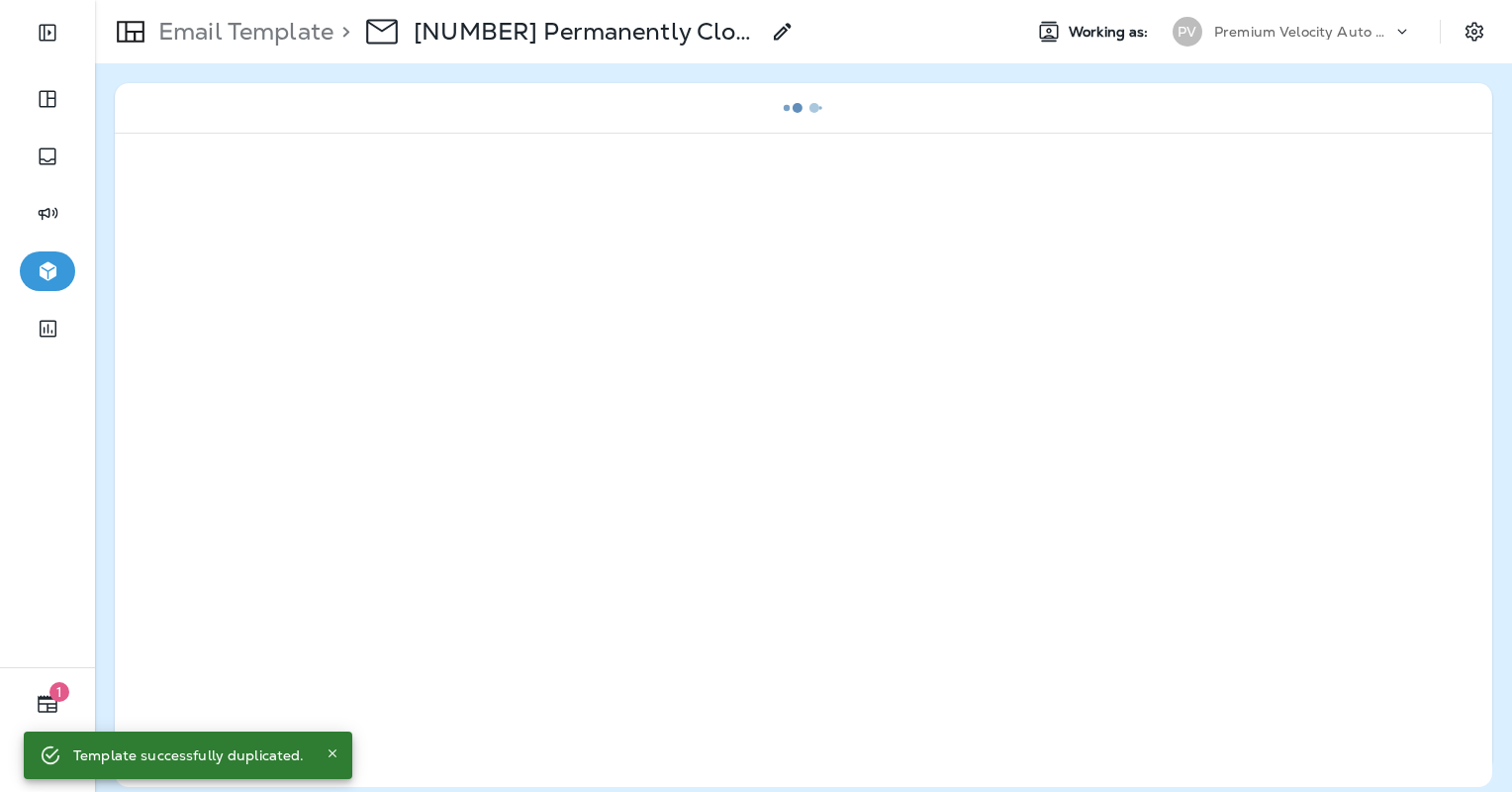 click 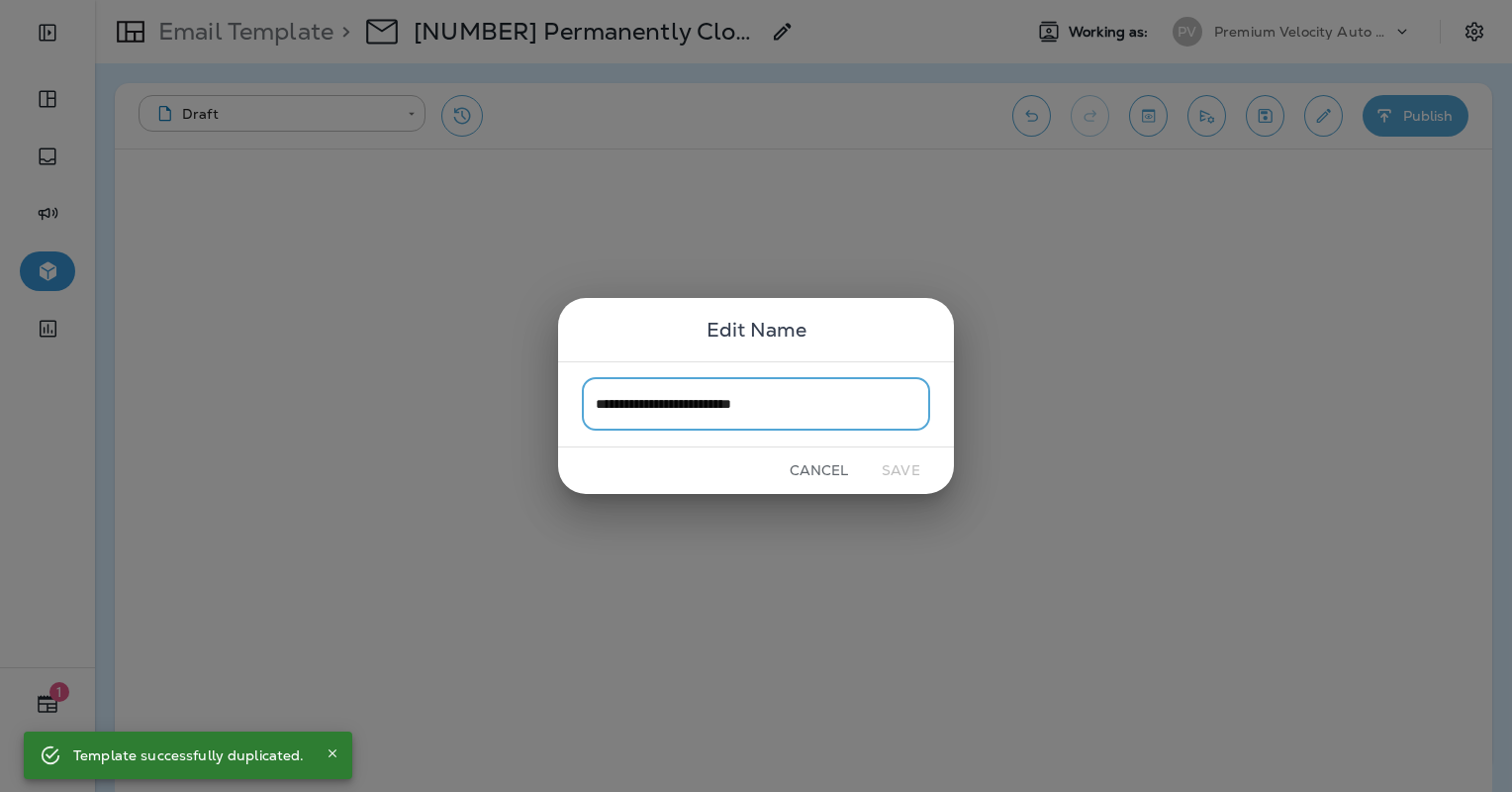 click on "**********" at bounding box center (756, 404) 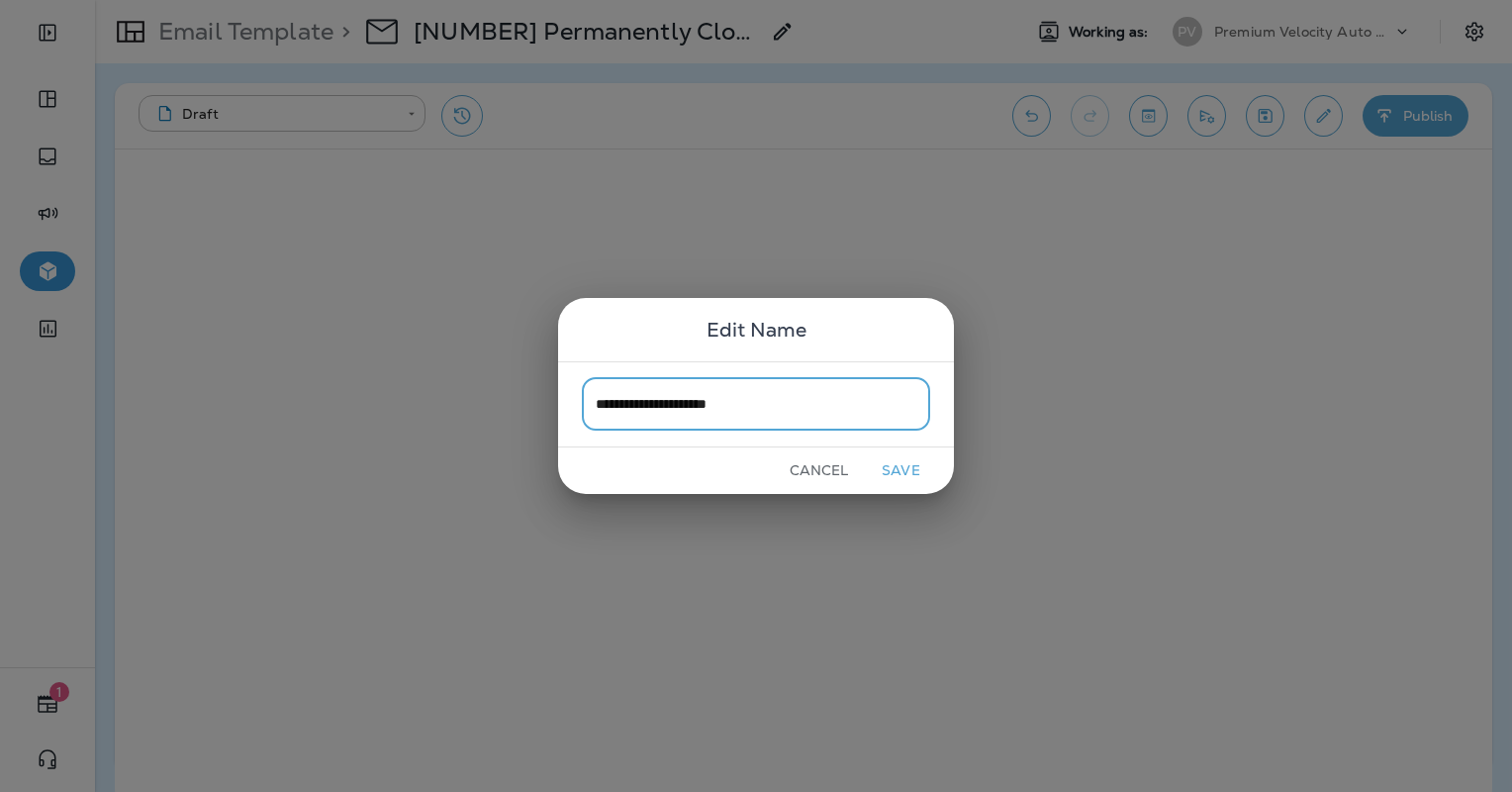 type on "**********" 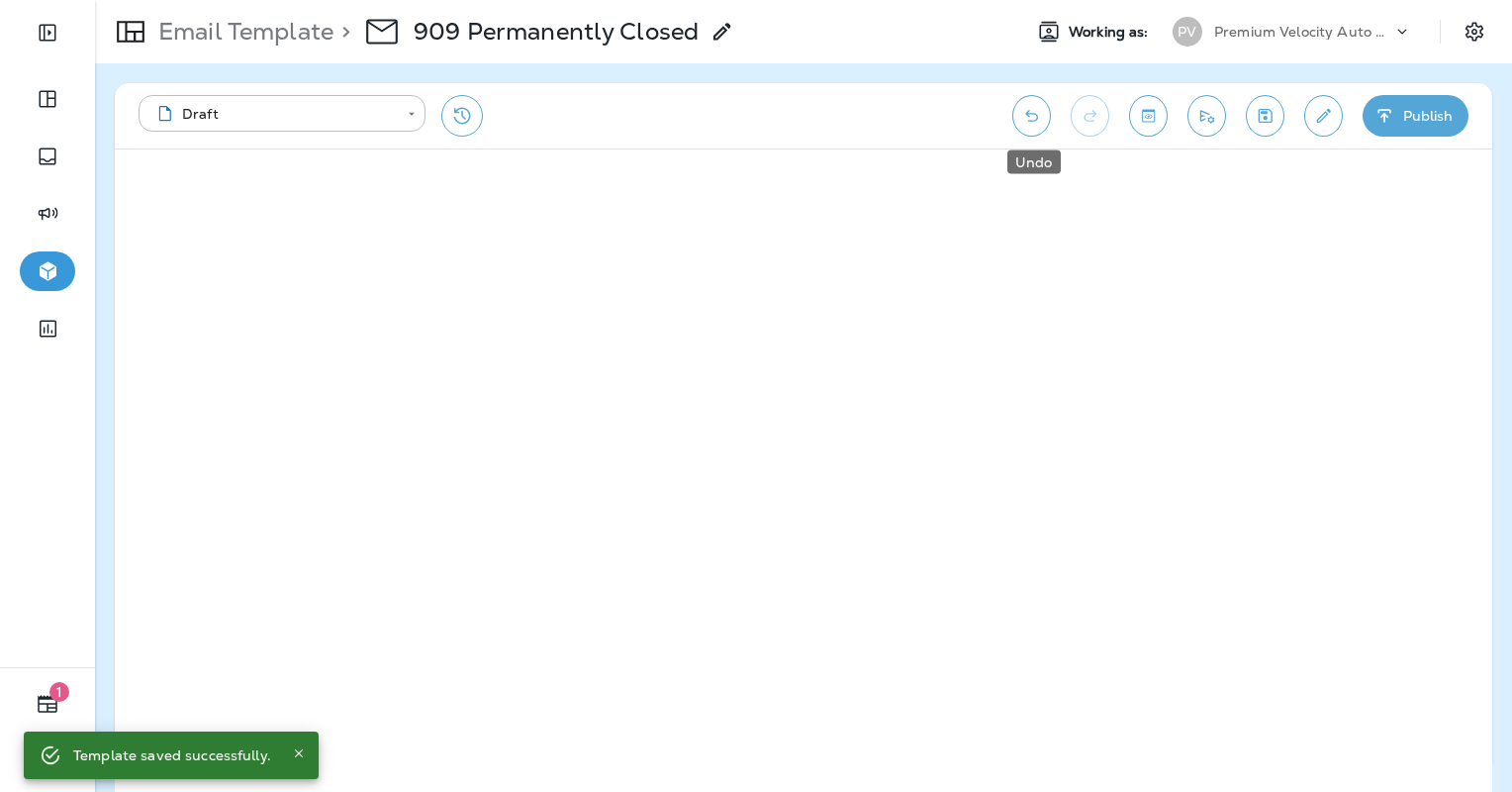 click 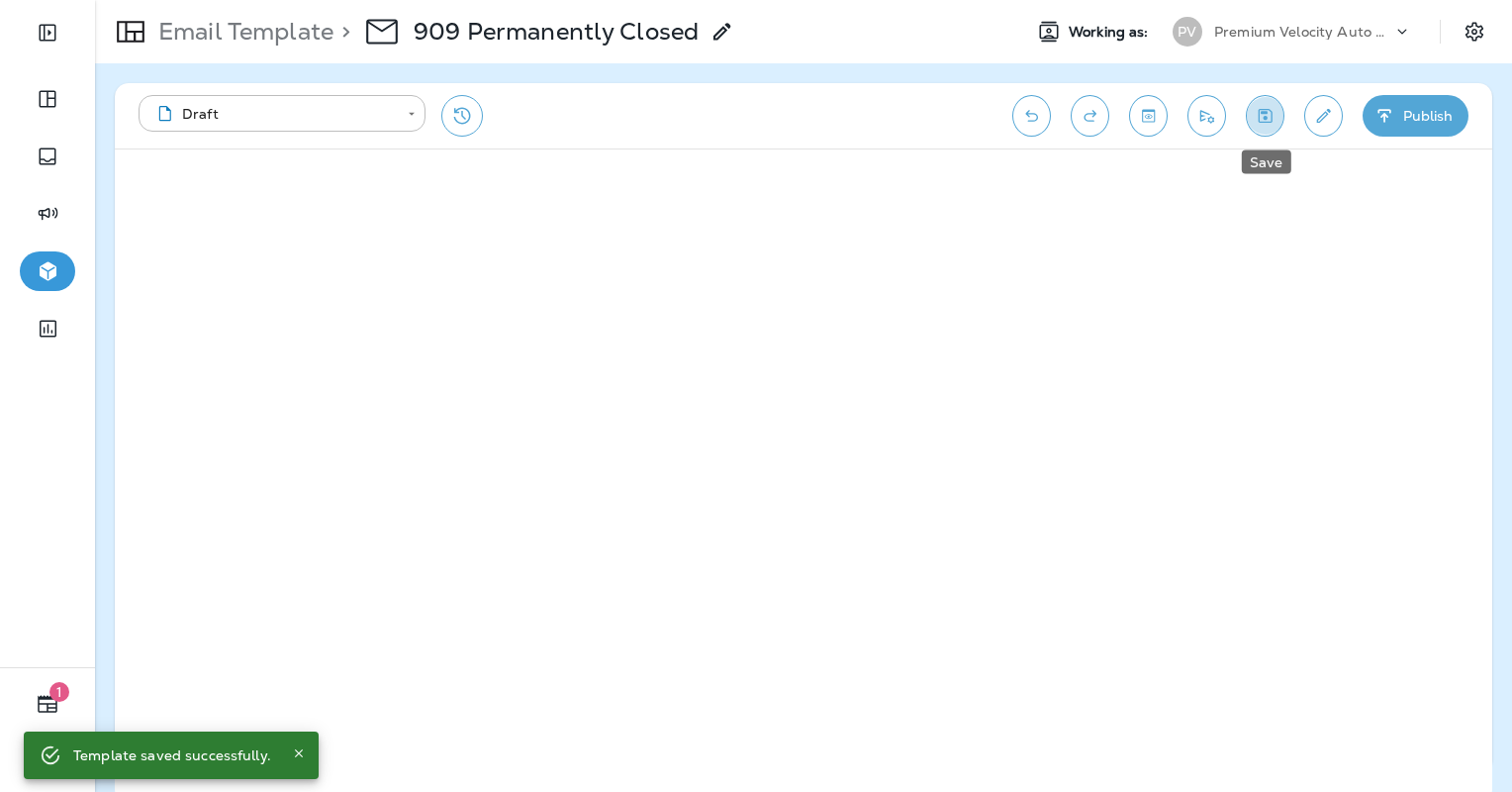 click 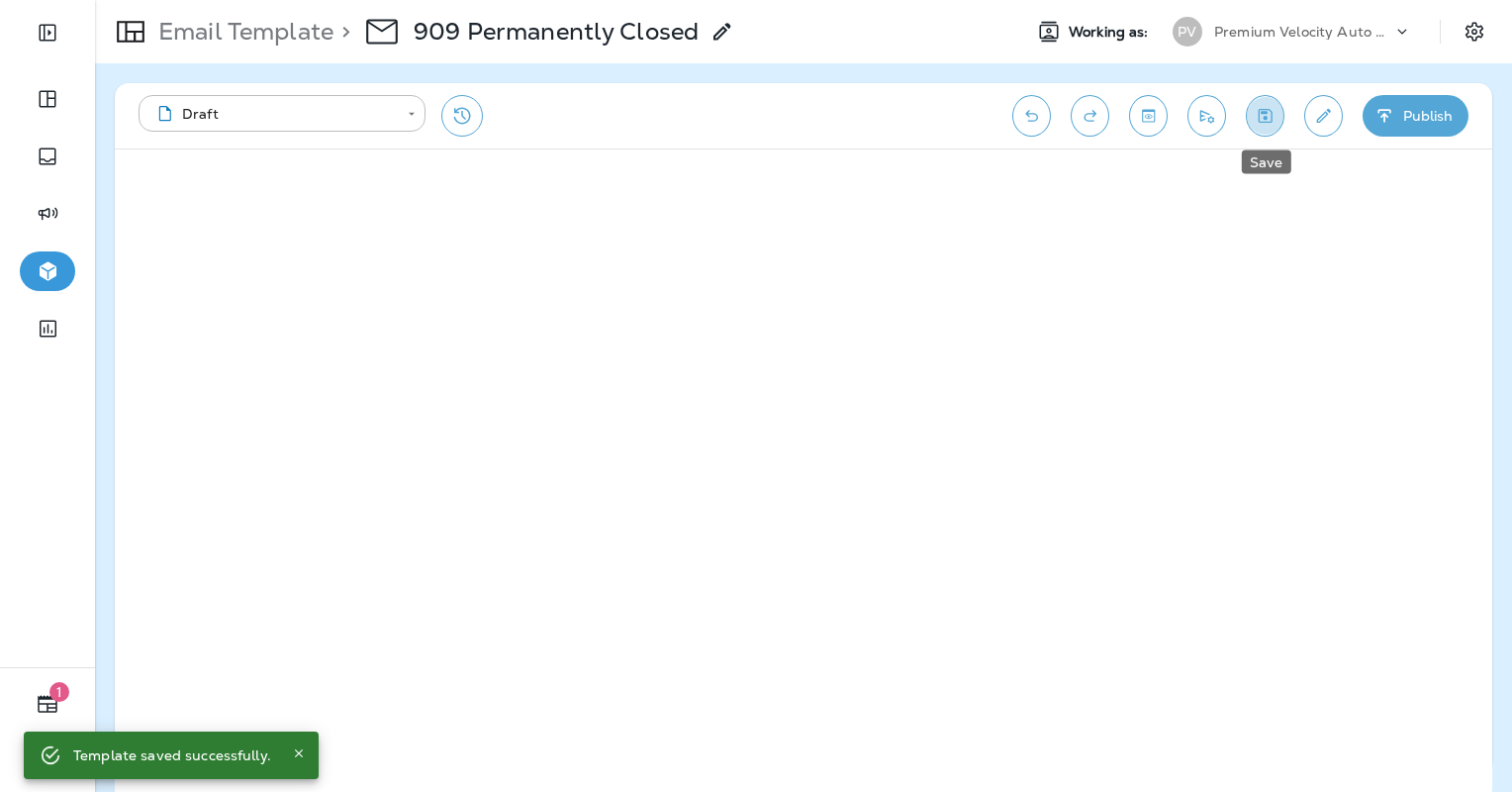click 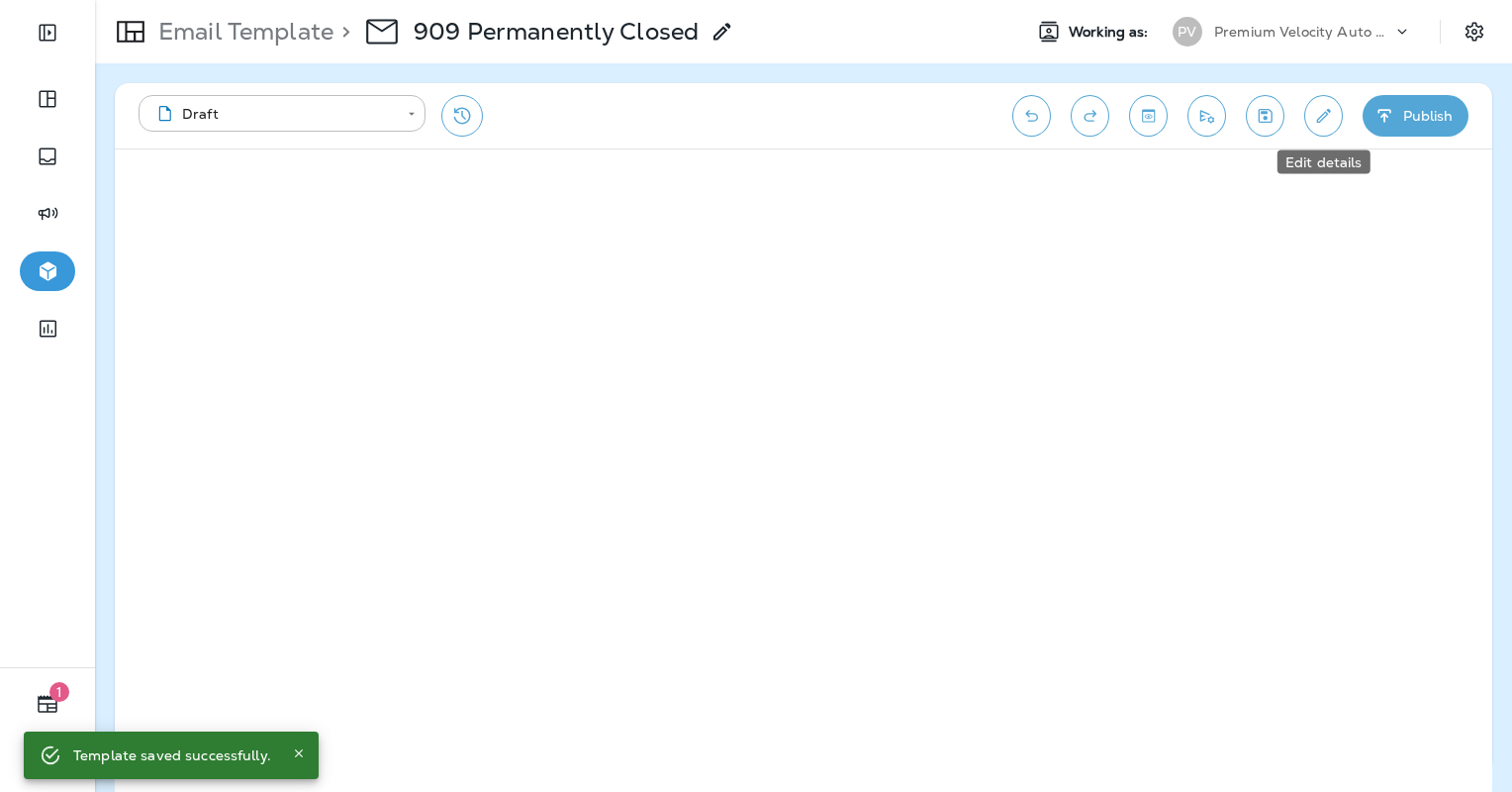 click at bounding box center (1323, 116) 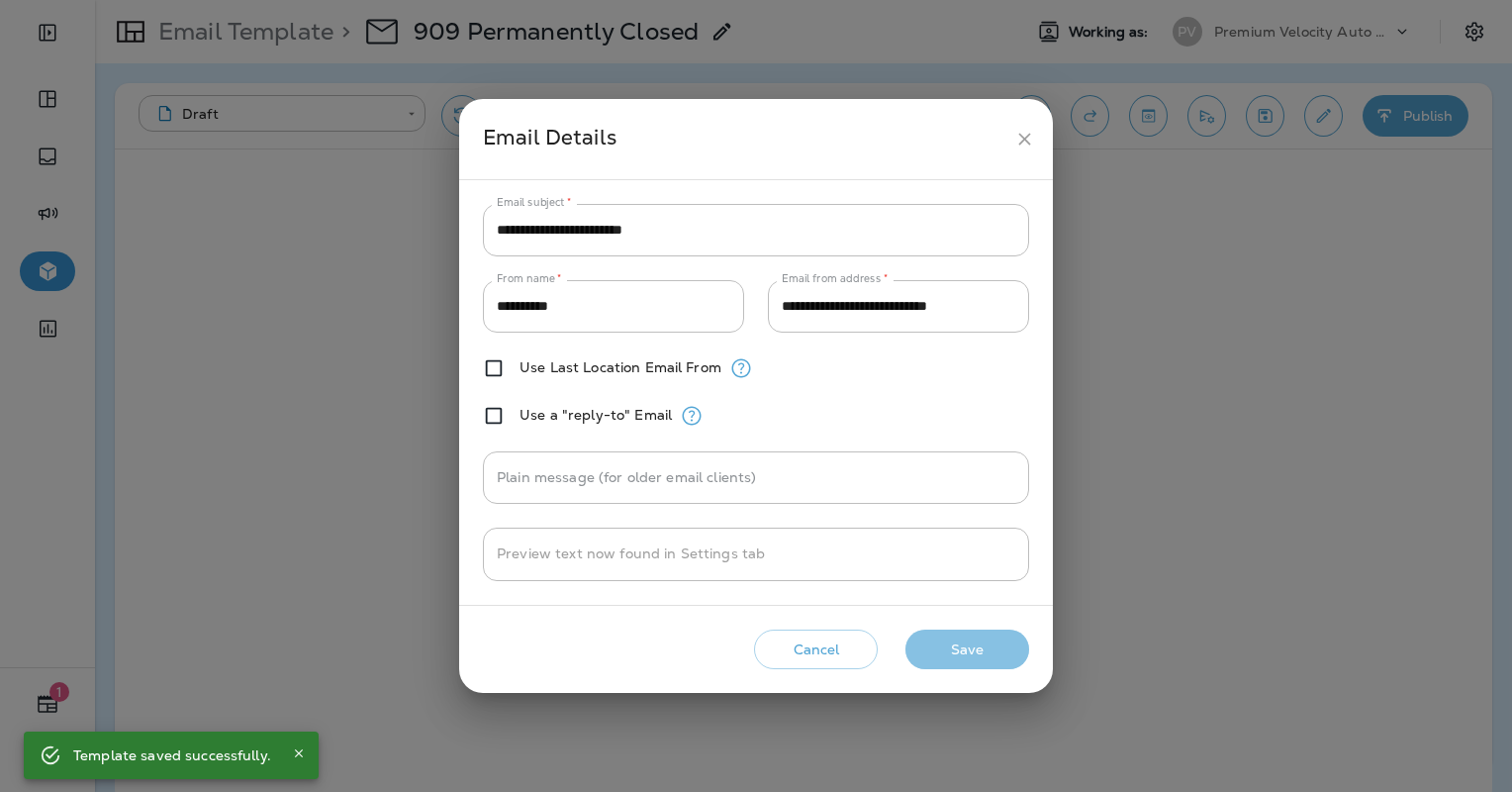 click on "Save" at bounding box center [967, 649] 